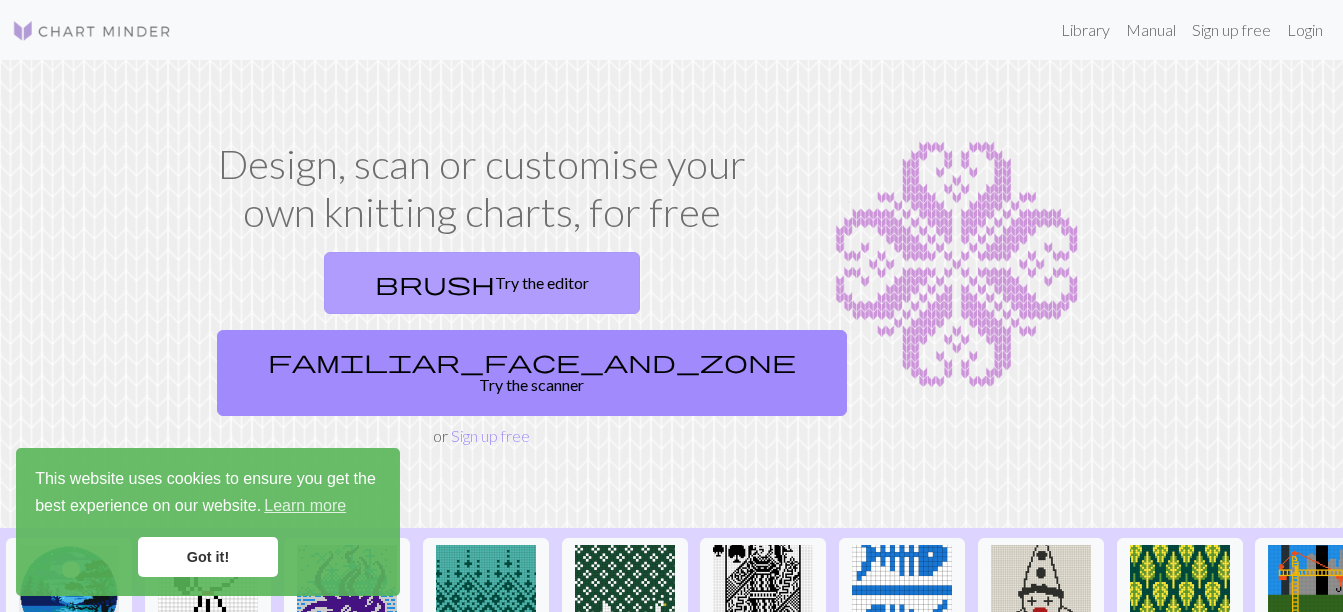 scroll, scrollTop: 0, scrollLeft: 0, axis: both 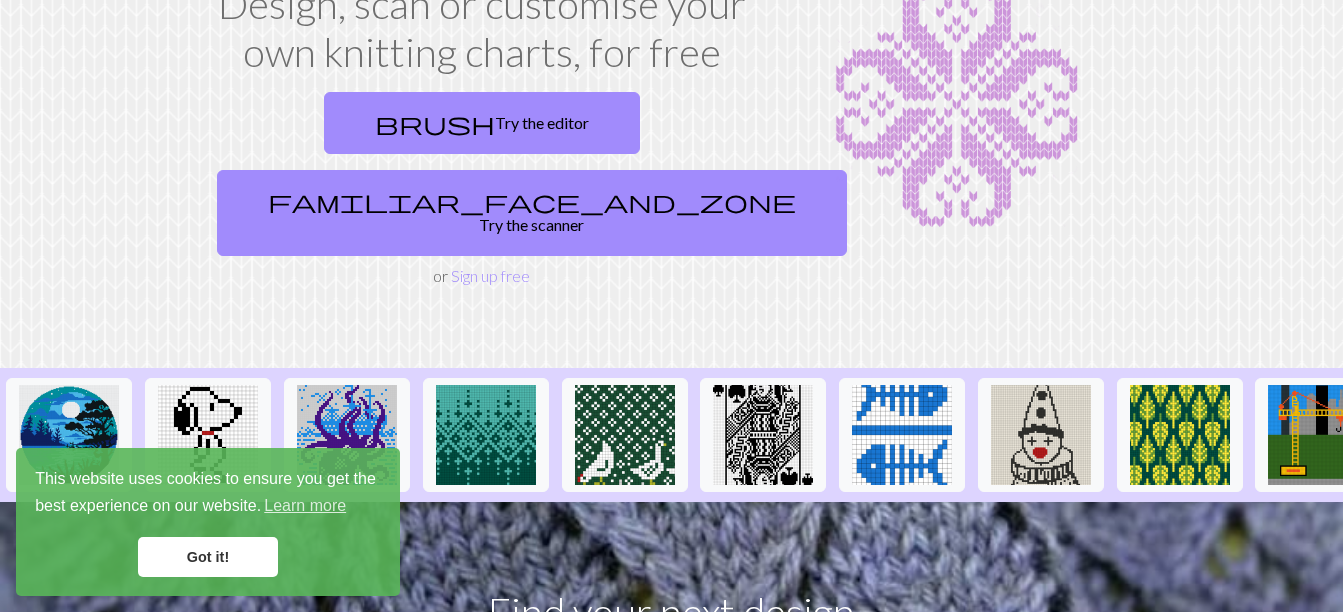 click on "Got it!" at bounding box center (208, 557) 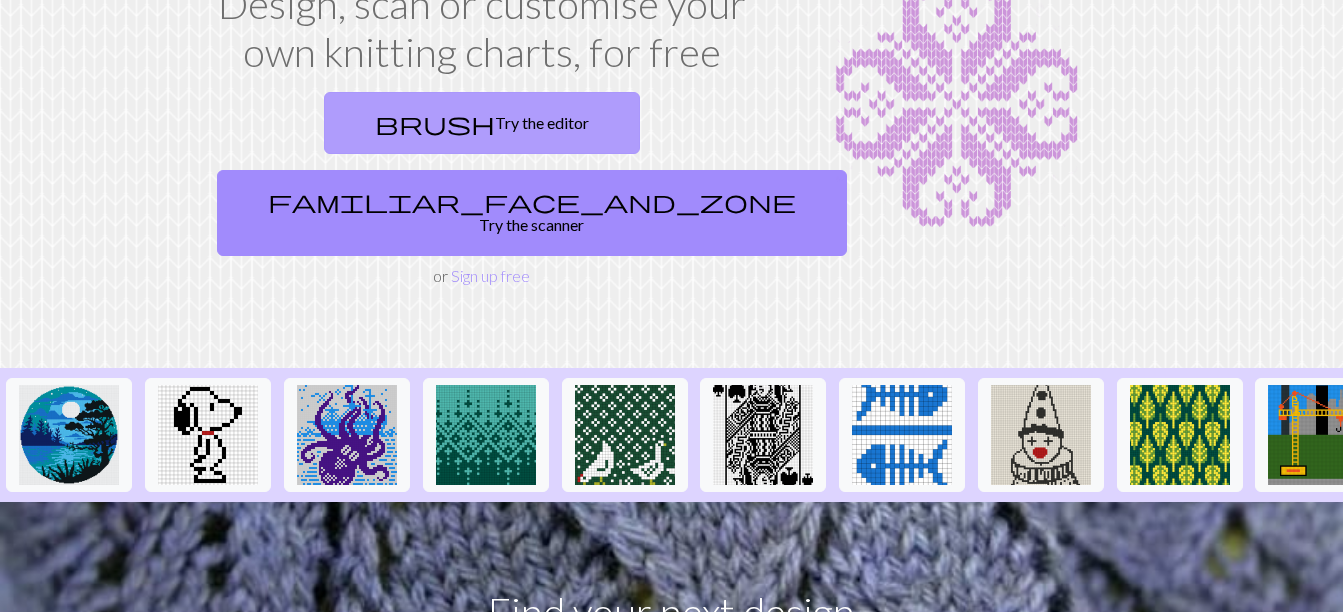 click on "brush  Try the editor" at bounding box center (482, 123) 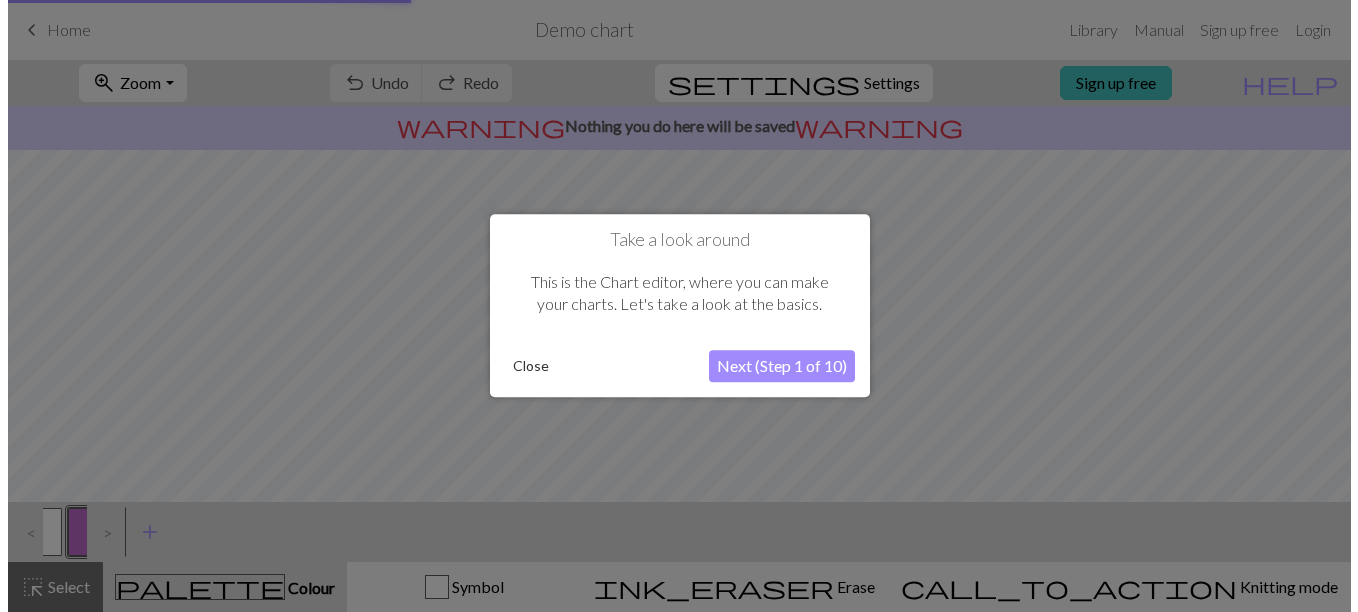scroll, scrollTop: 0, scrollLeft: 0, axis: both 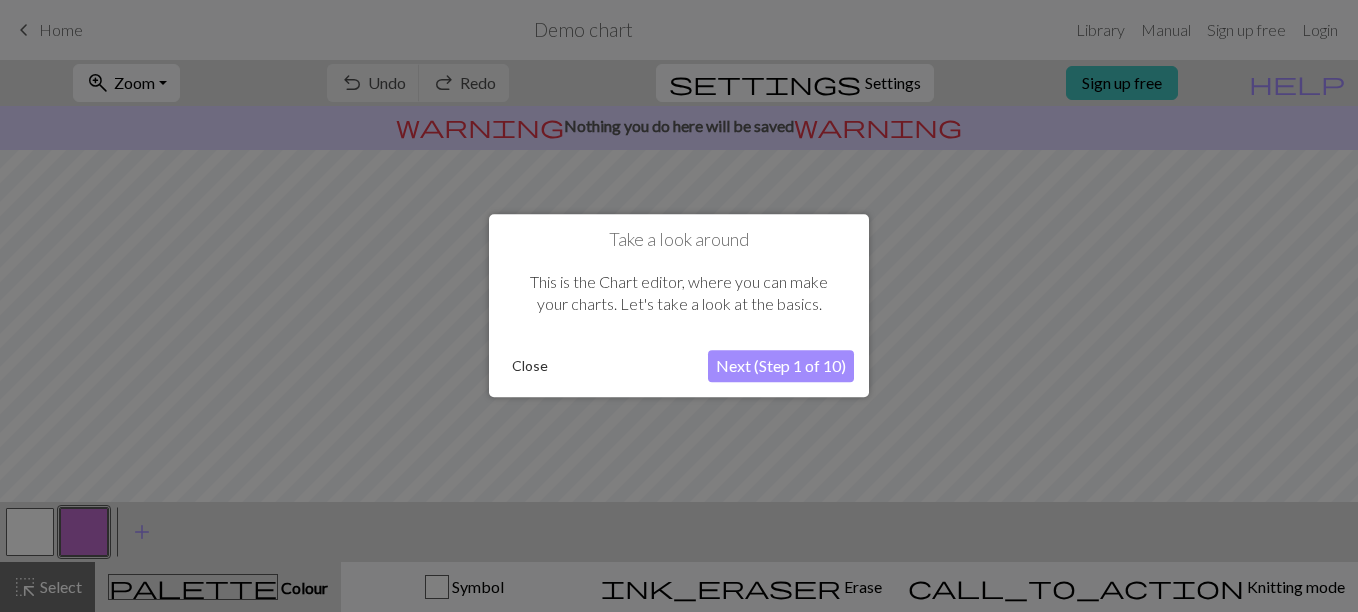 click on "Next (Step 1 of 10)" at bounding box center (781, 367) 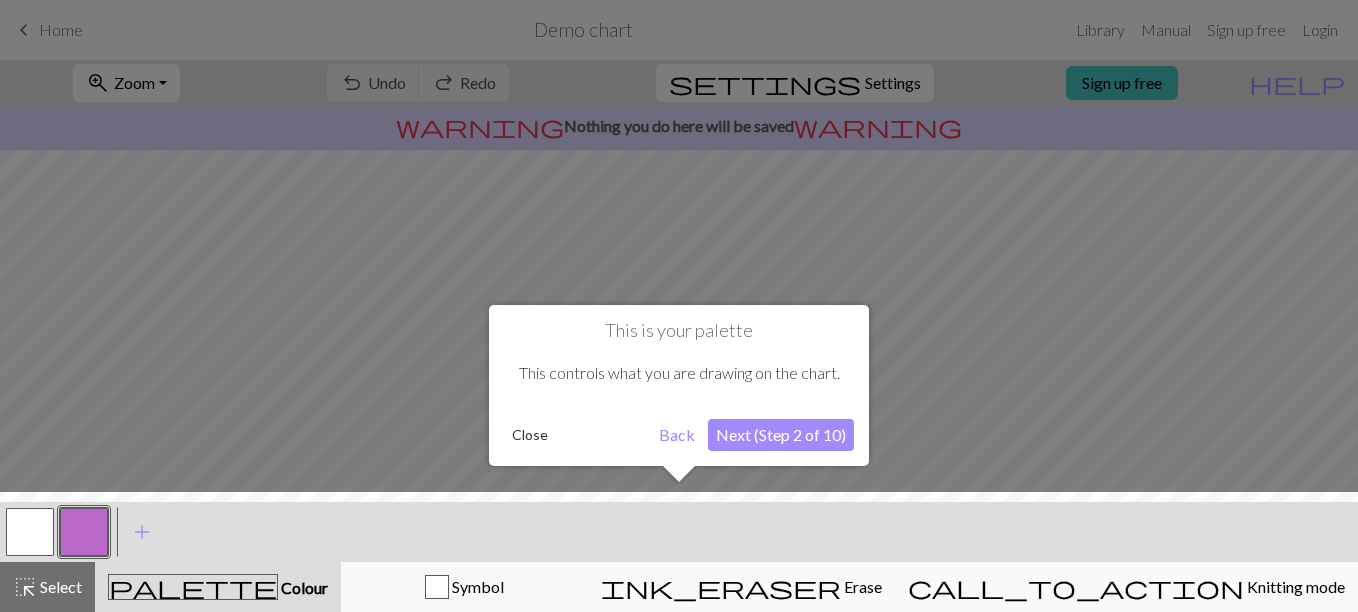 click on "This controls what you are drawing on the chart." at bounding box center [679, 373] 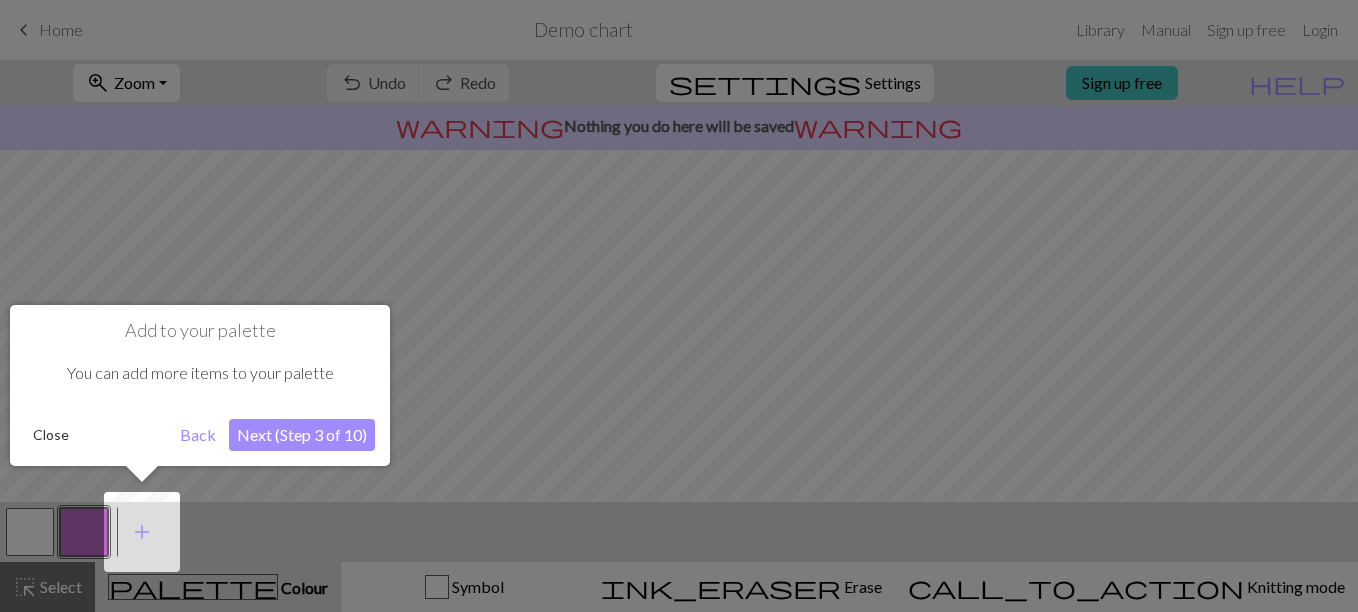 click on "Next (Step 3 of 10)" at bounding box center (302, 435) 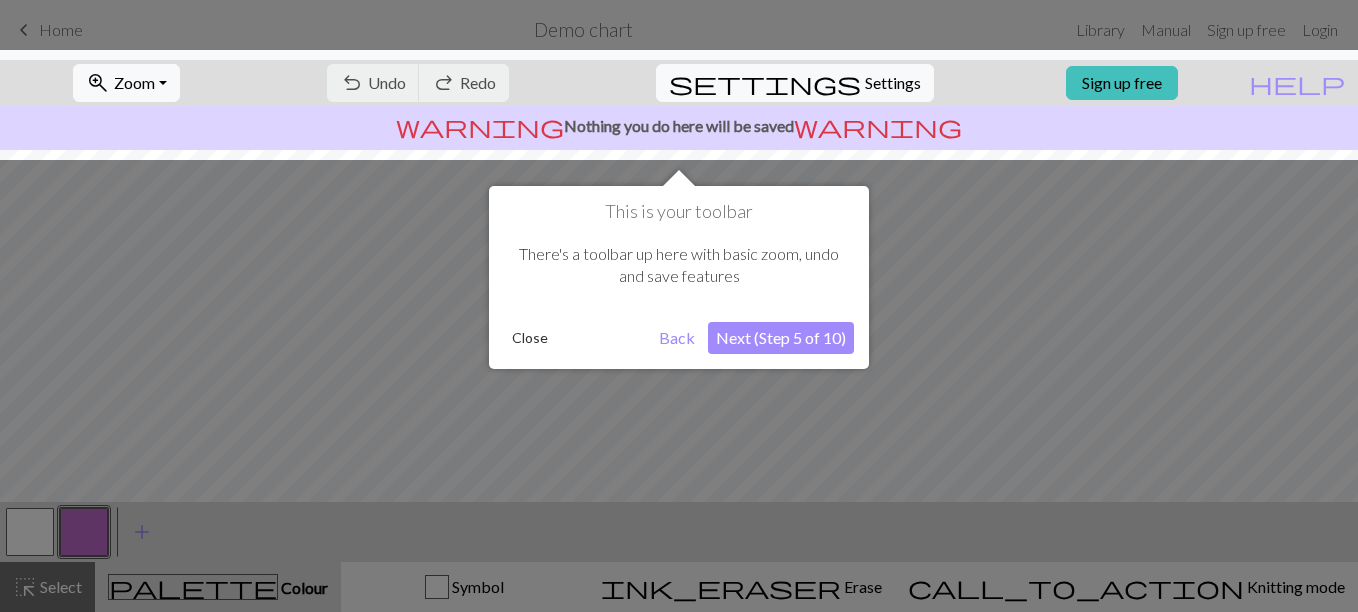 click on "Next (Step 5 of 10)" at bounding box center [781, 338] 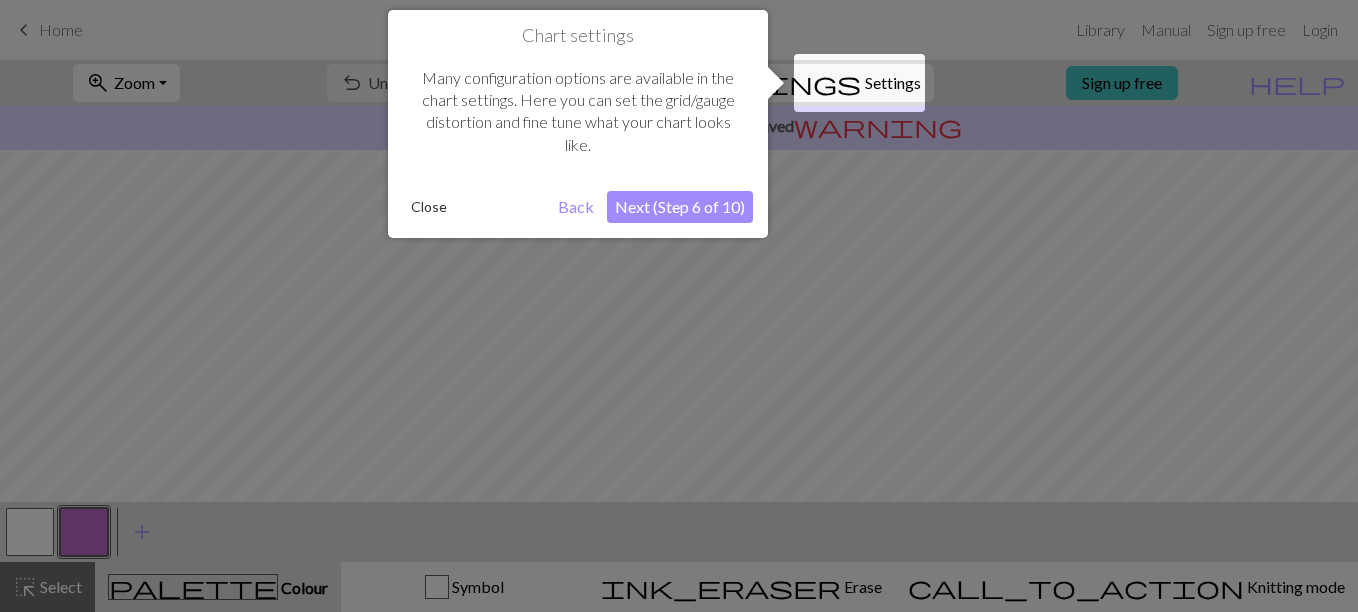 click on "Next (Step 6 of 10)" at bounding box center [680, 207] 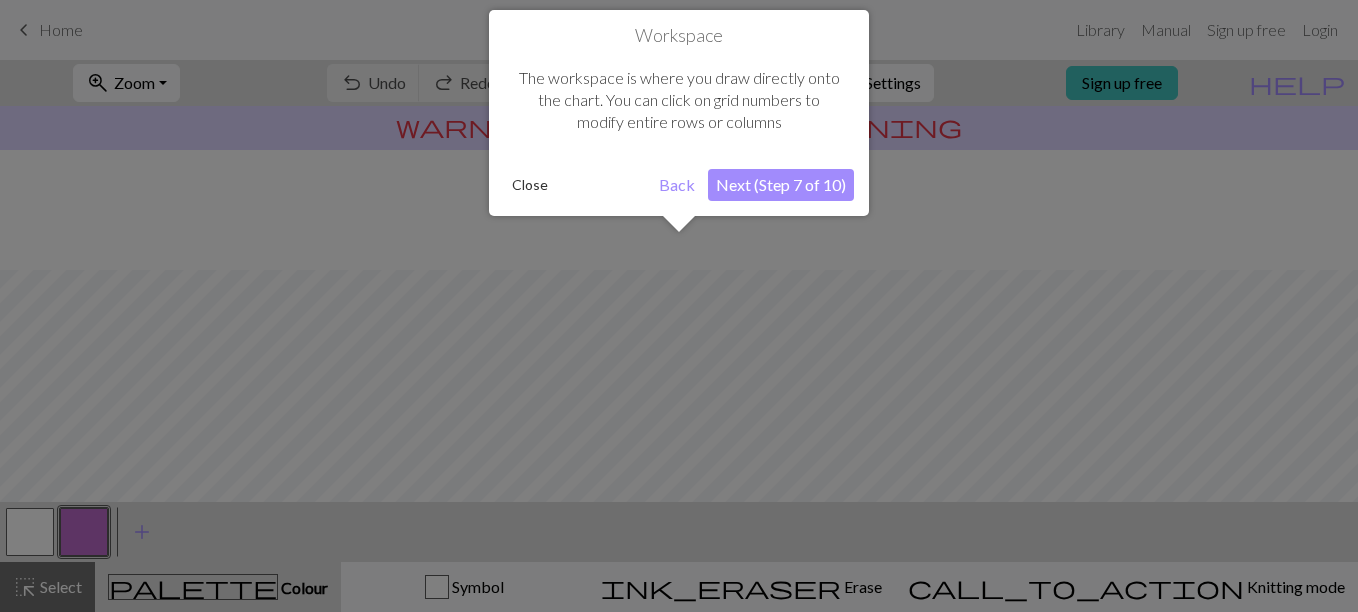 scroll, scrollTop: 120, scrollLeft: 0, axis: vertical 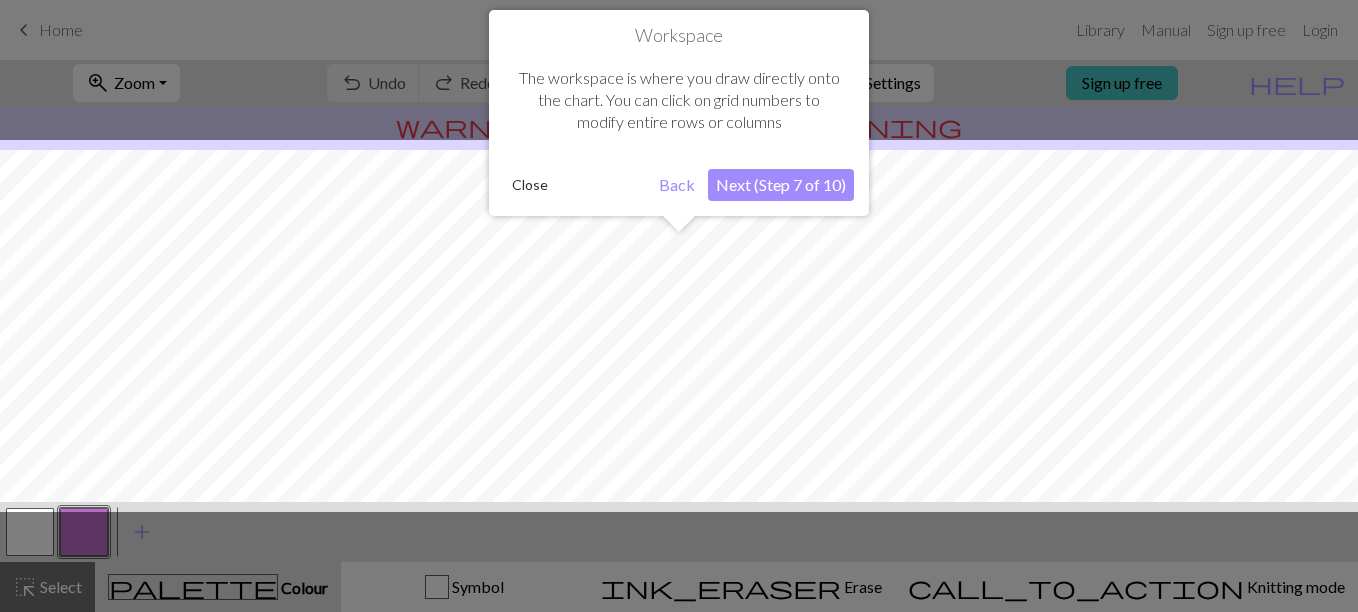 click on "Next (Step 7 of 10)" at bounding box center (781, 185) 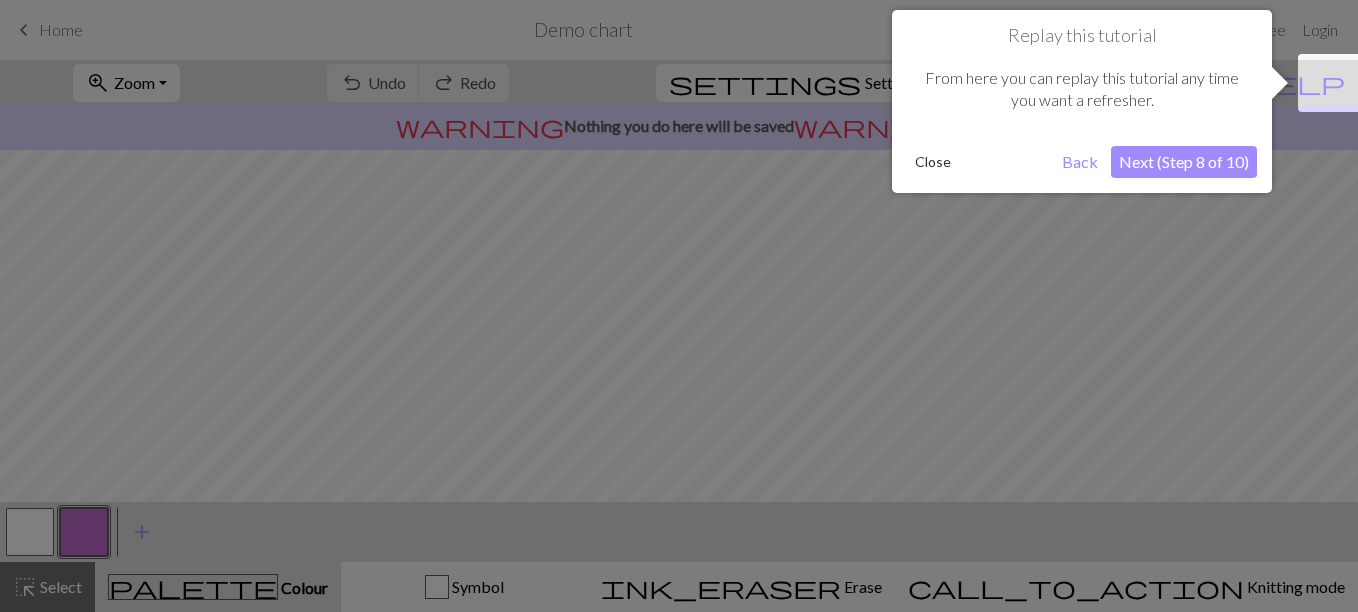click on "Next (Step 8 of 10)" at bounding box center [1184, 162] 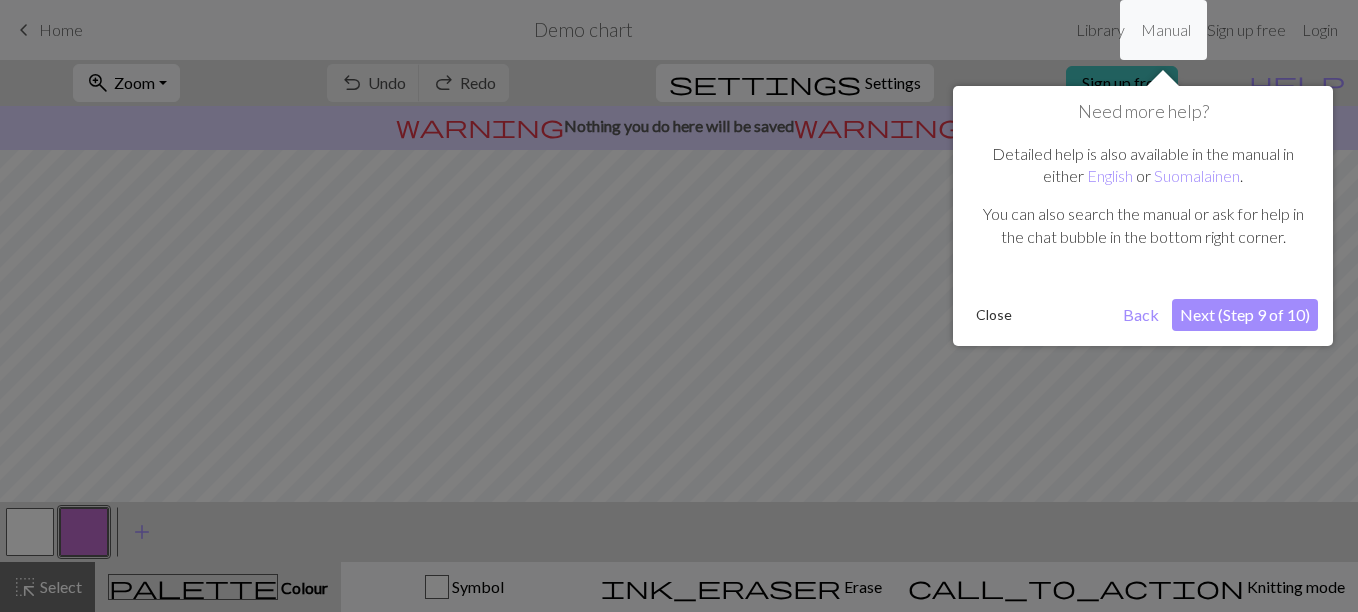 click on "Next (Step 9 of 10)" at bounding box center [1245, 315] 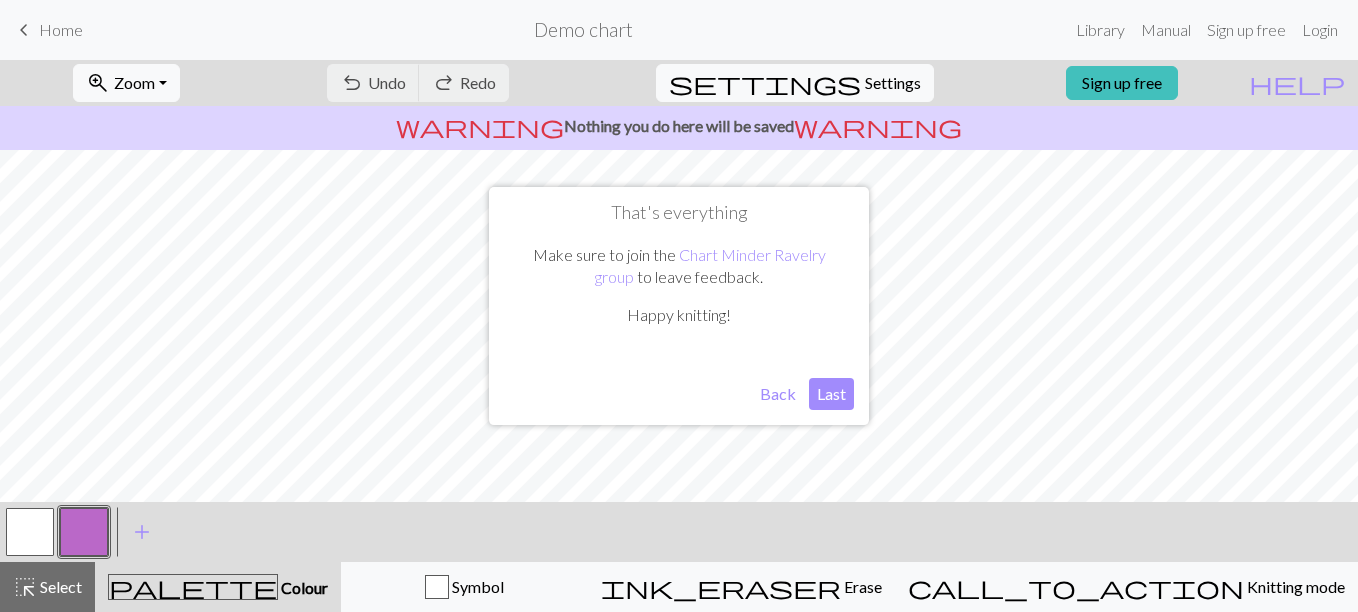 click on "Last" at bounding box center (831, 394) 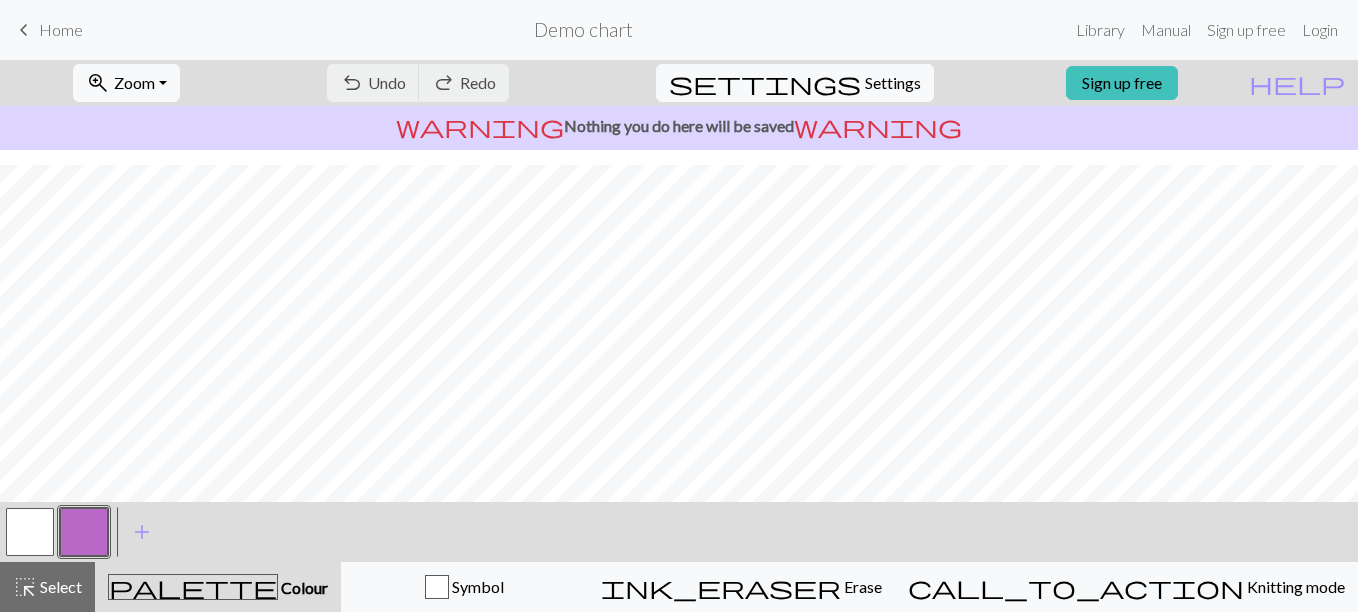 scroll, scrollTop: 393, scrollLeft: 0, axis: vertical 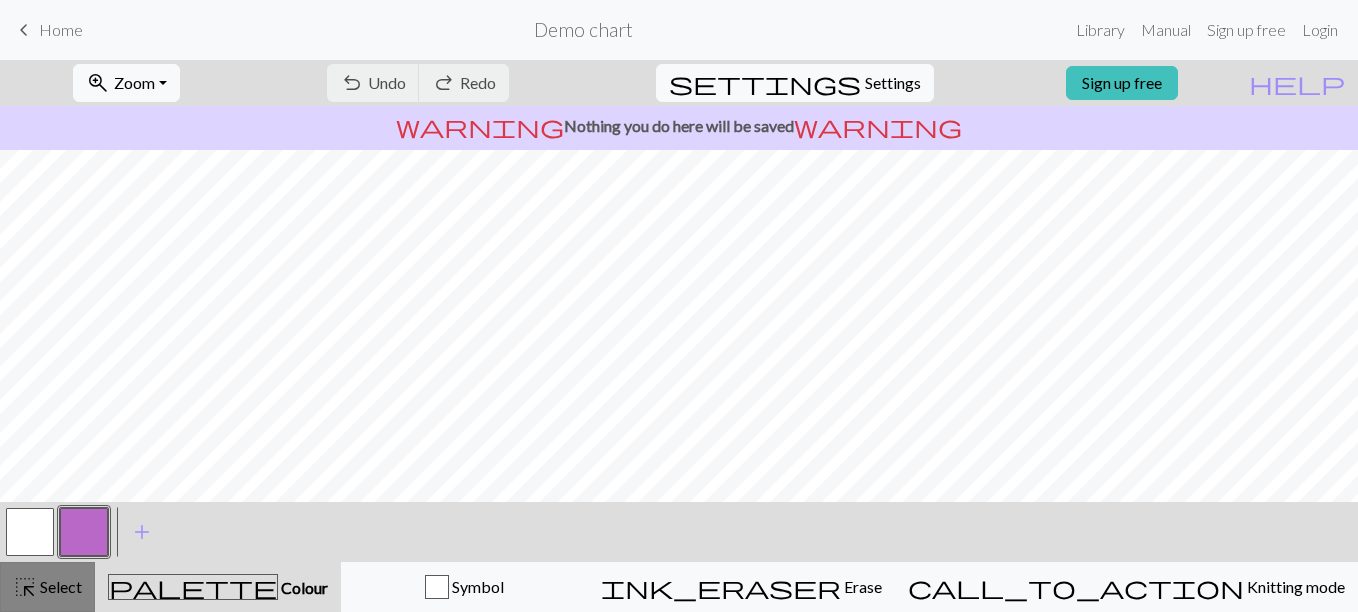 click on "Select" at bounding box center [59, 586] 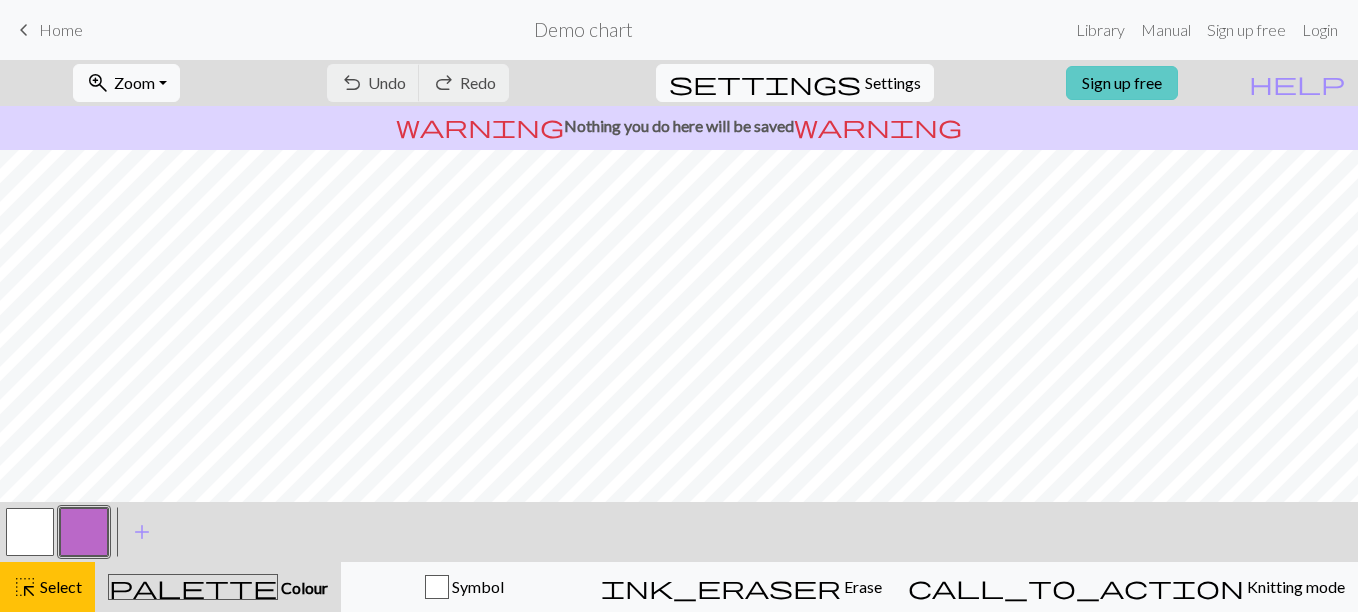 click on "Sign up free" at bounding box center [1122, 83] 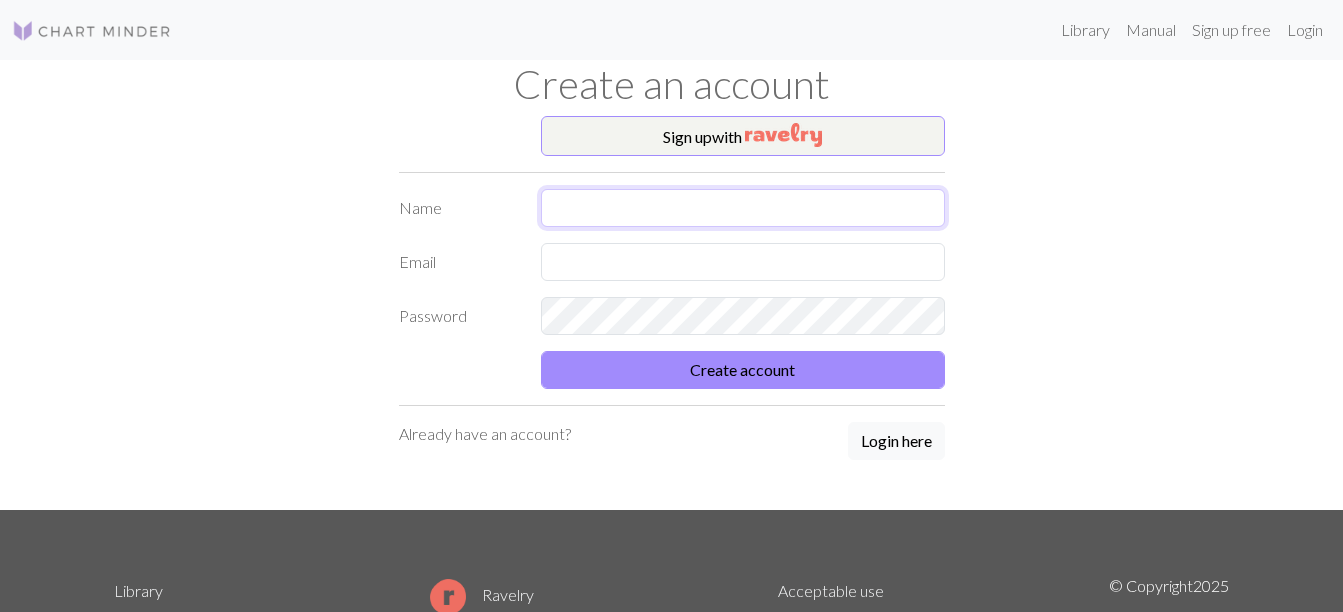 click at bounding box center (743, 208) 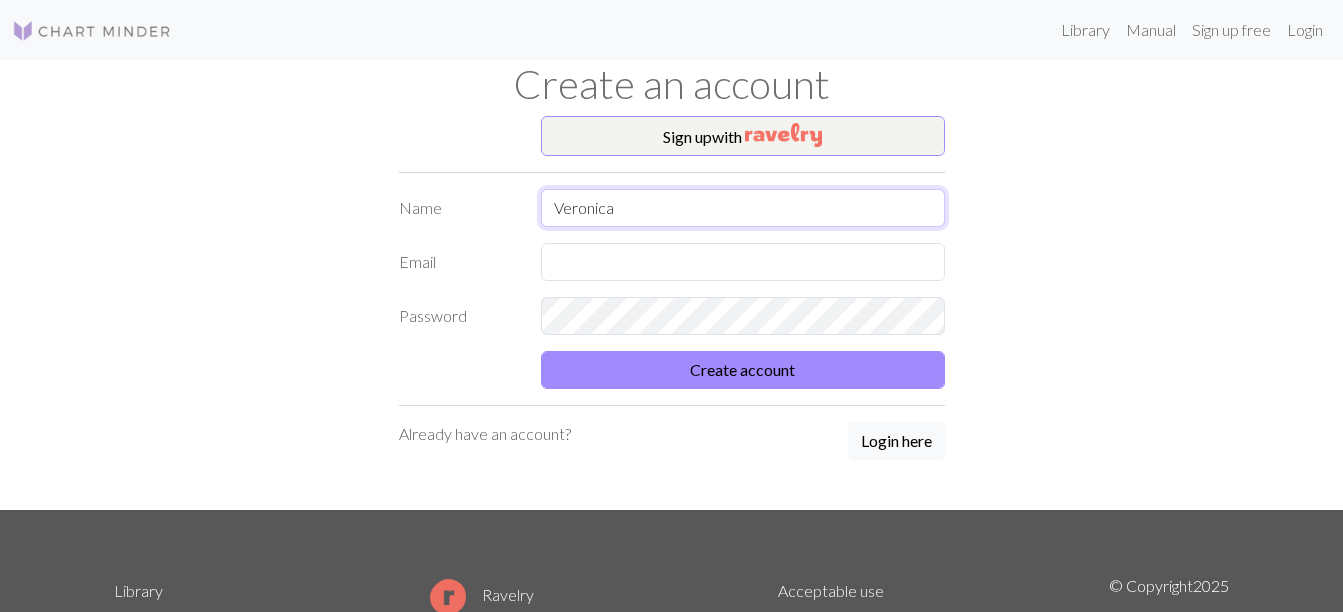 type on "Veronica" 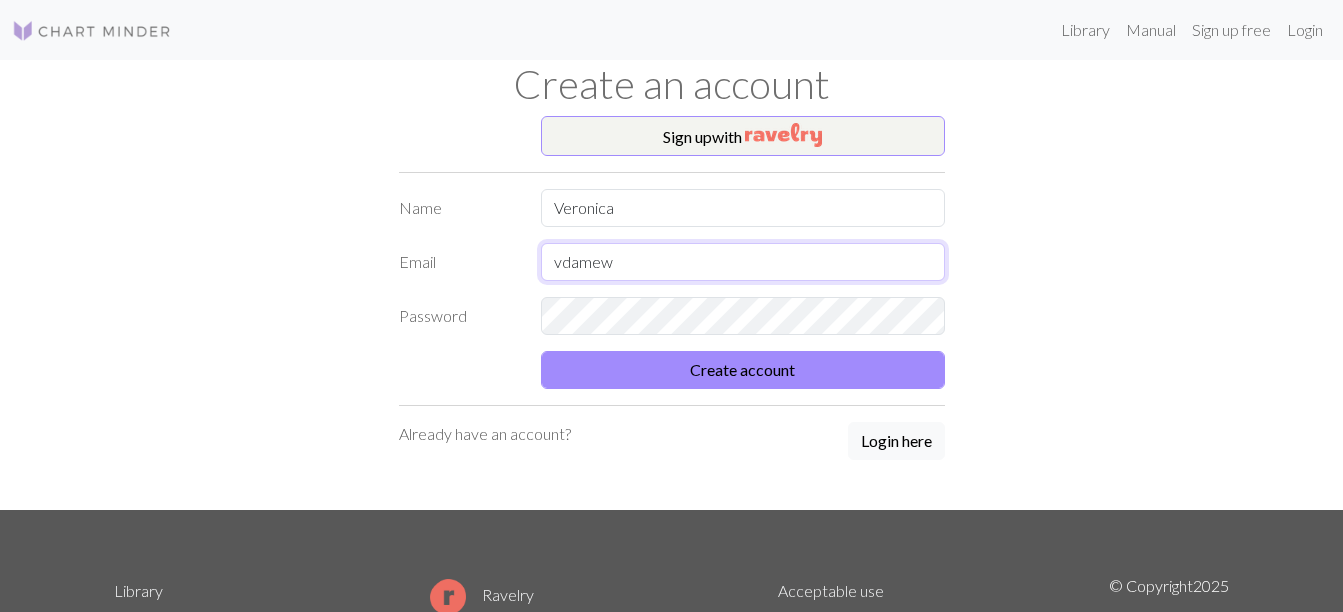 type on "[EMAIL]" 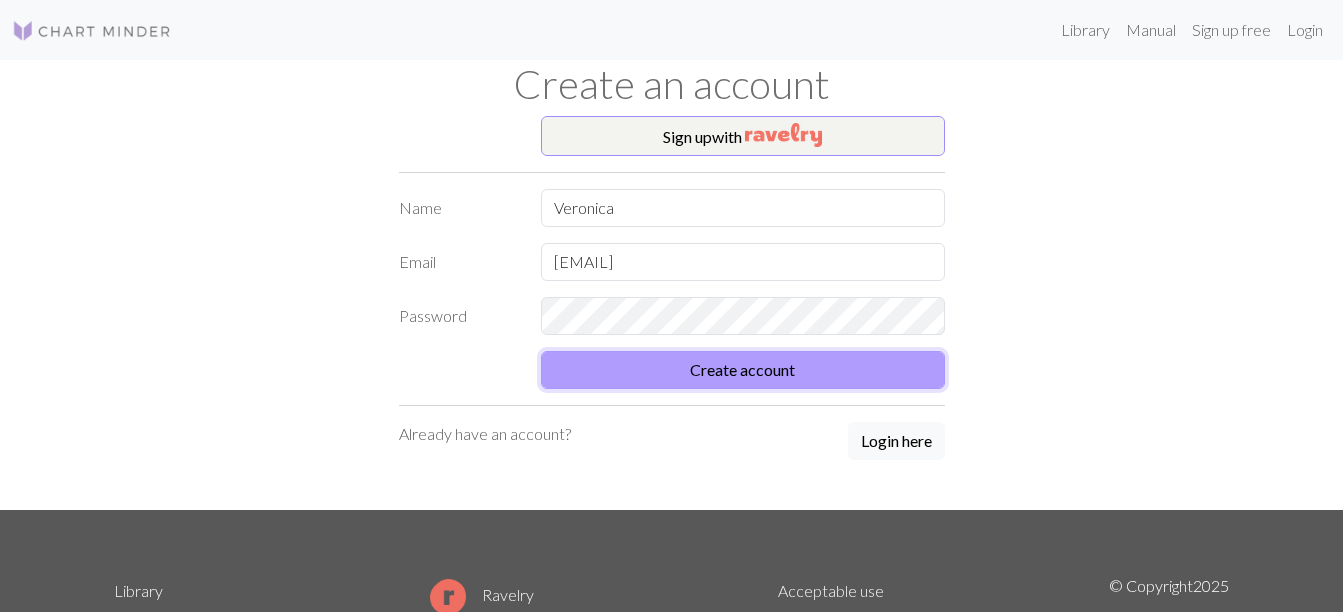 click on "Create account" at bounding box center (743, 370) 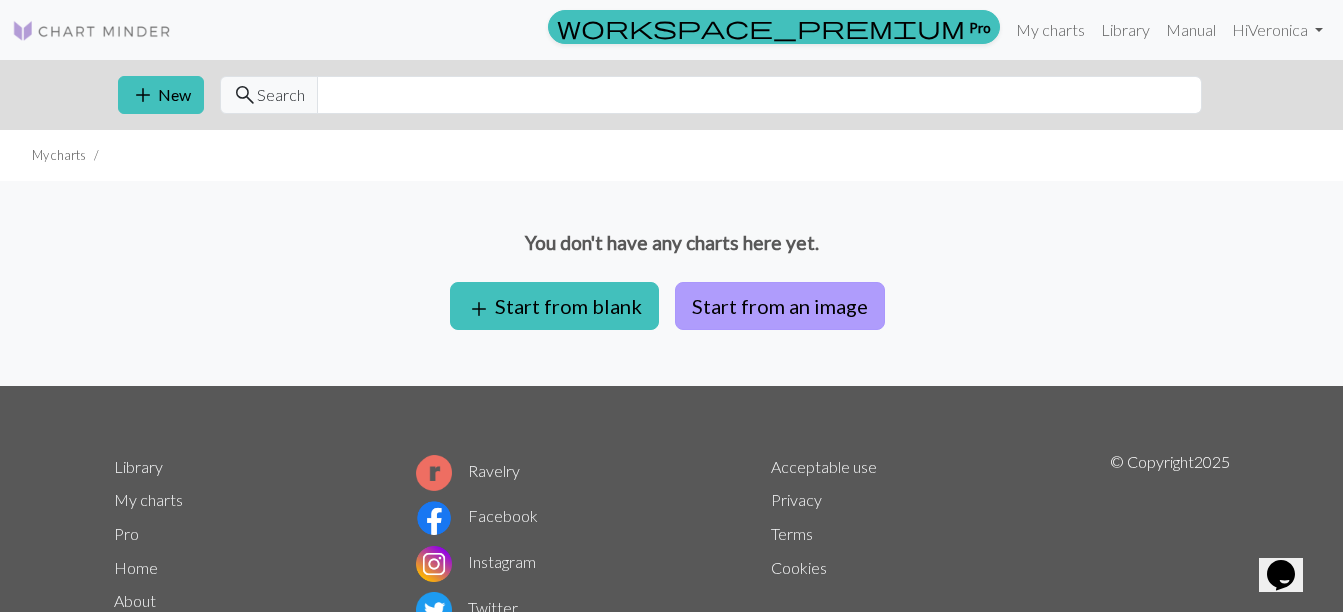 click on "Start from an image" at bounding box center (780, 306) 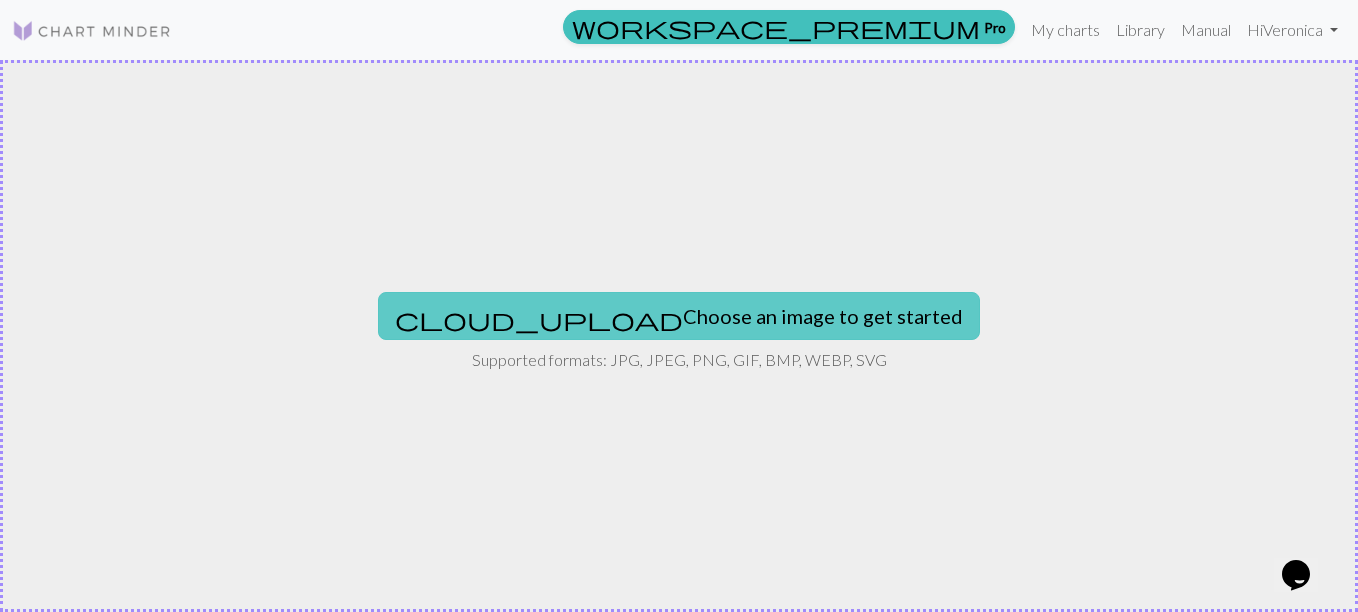 click on "cloud_upload  Choose an image to get started" at bounding box center (679, 316) 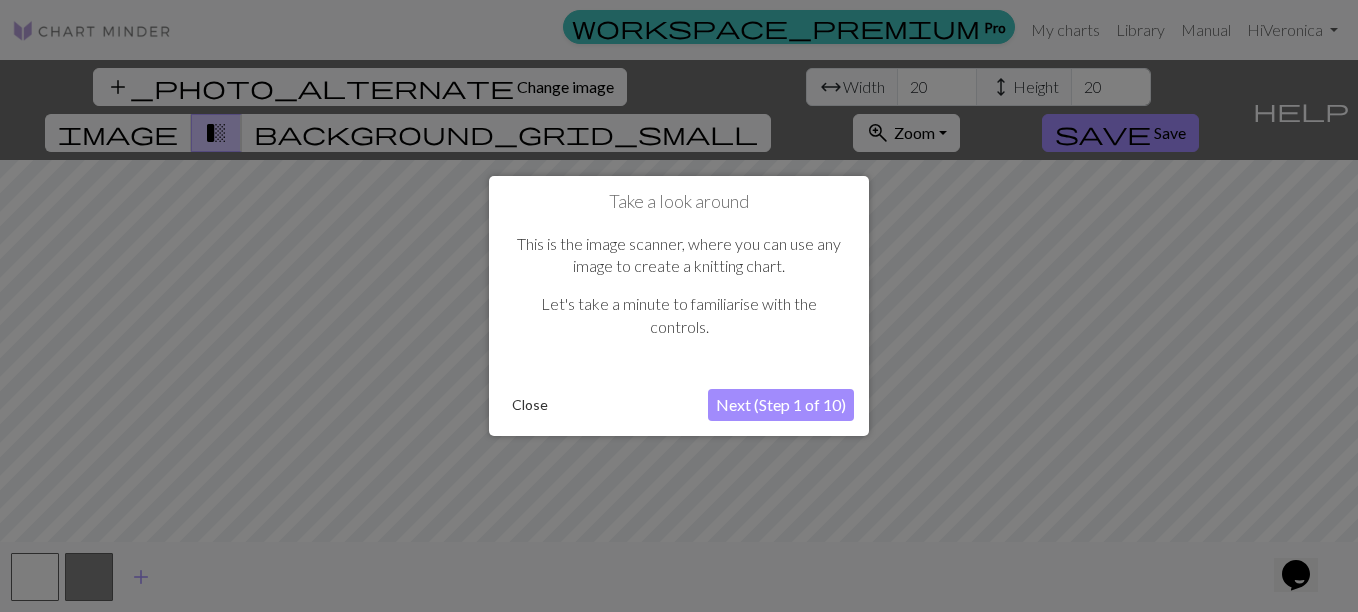 click on "Next (Step 1 of 10)" at bounding box center [781, 405] 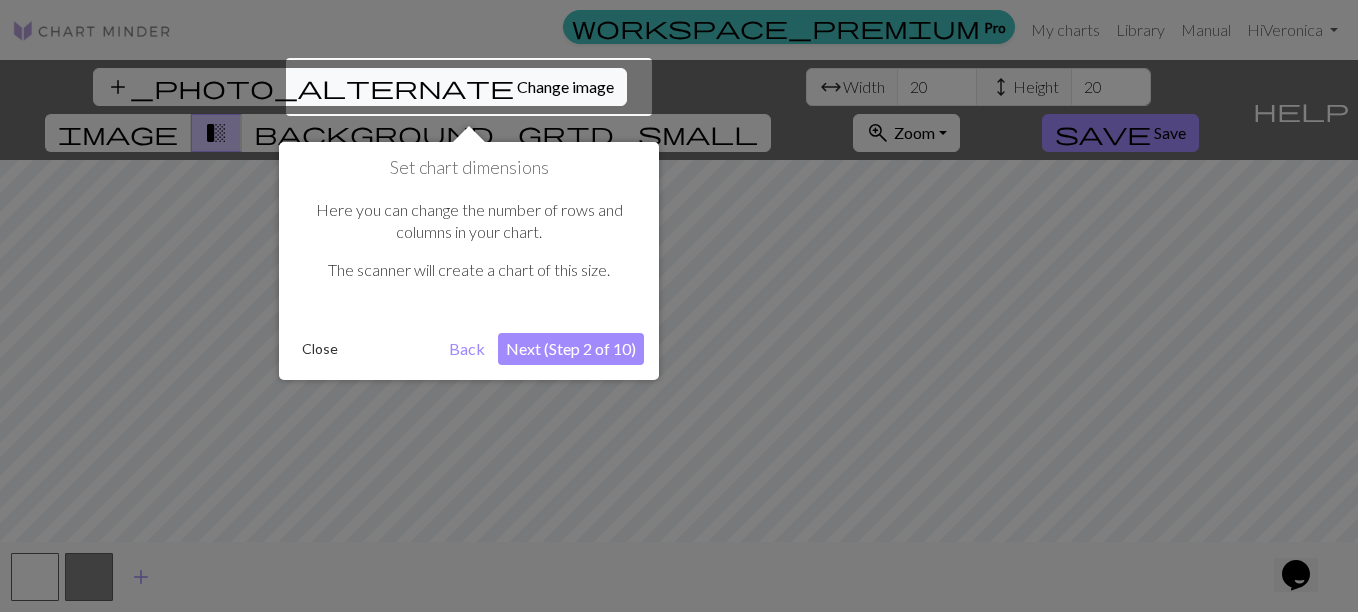 click on "Next (Step 2 of 10)" at bounding box center [571, 349] 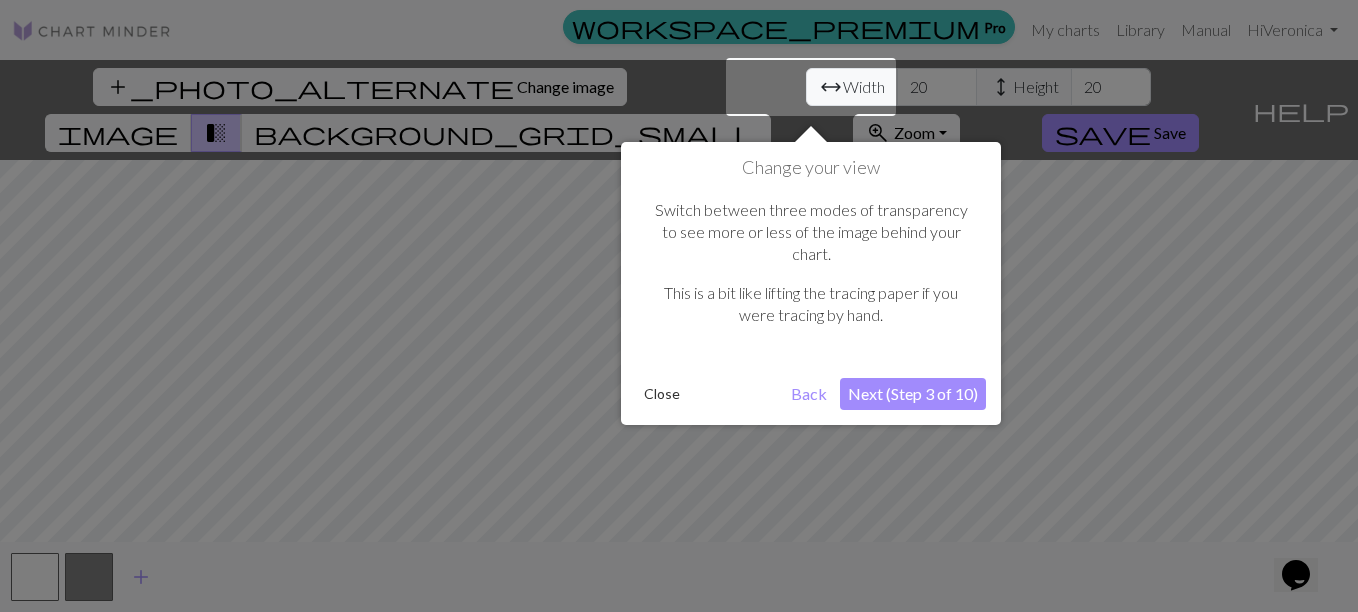 click on "Next (Step 3 of 10)" at bounding box center (913, 394) 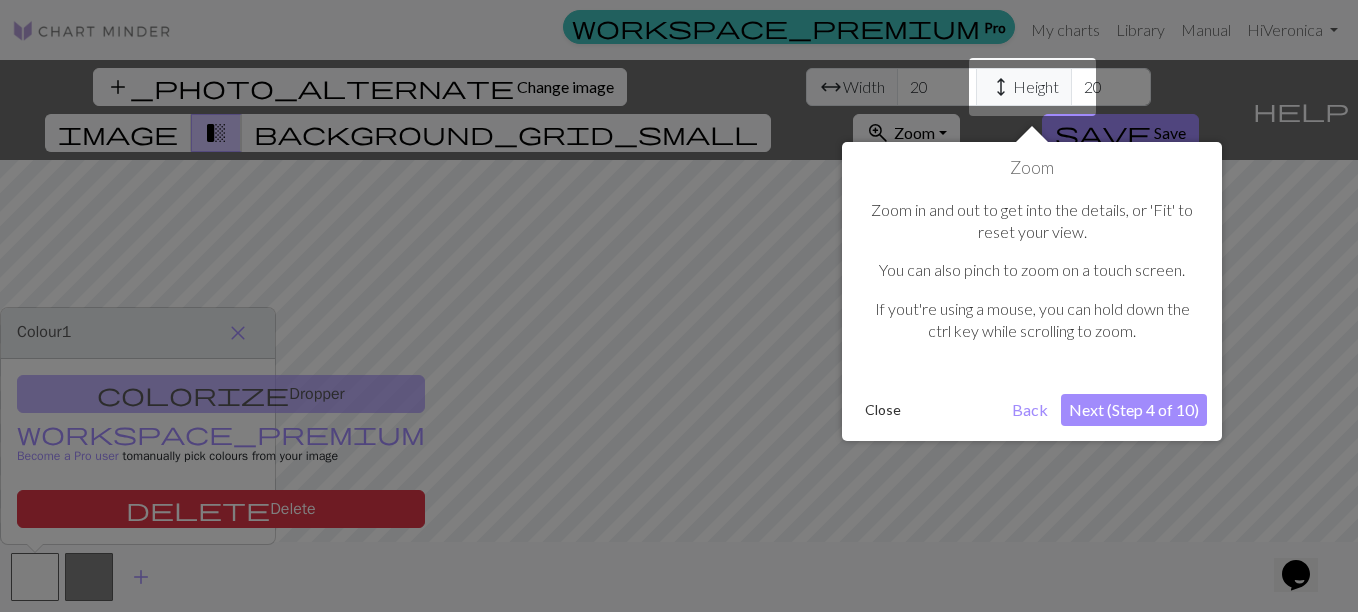 click on "Next (Step 4 of 10)" at bounding box center [1134, 410] 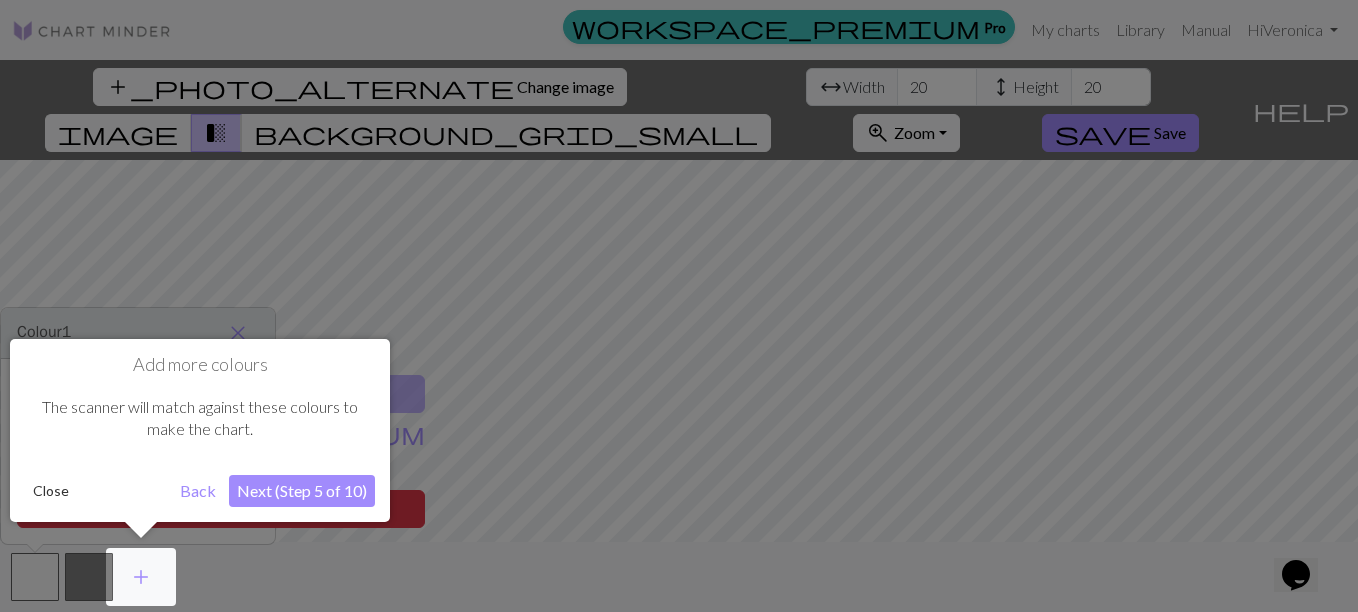click on "Next (Step 5 of 10)" at bounding box center (302, 491) 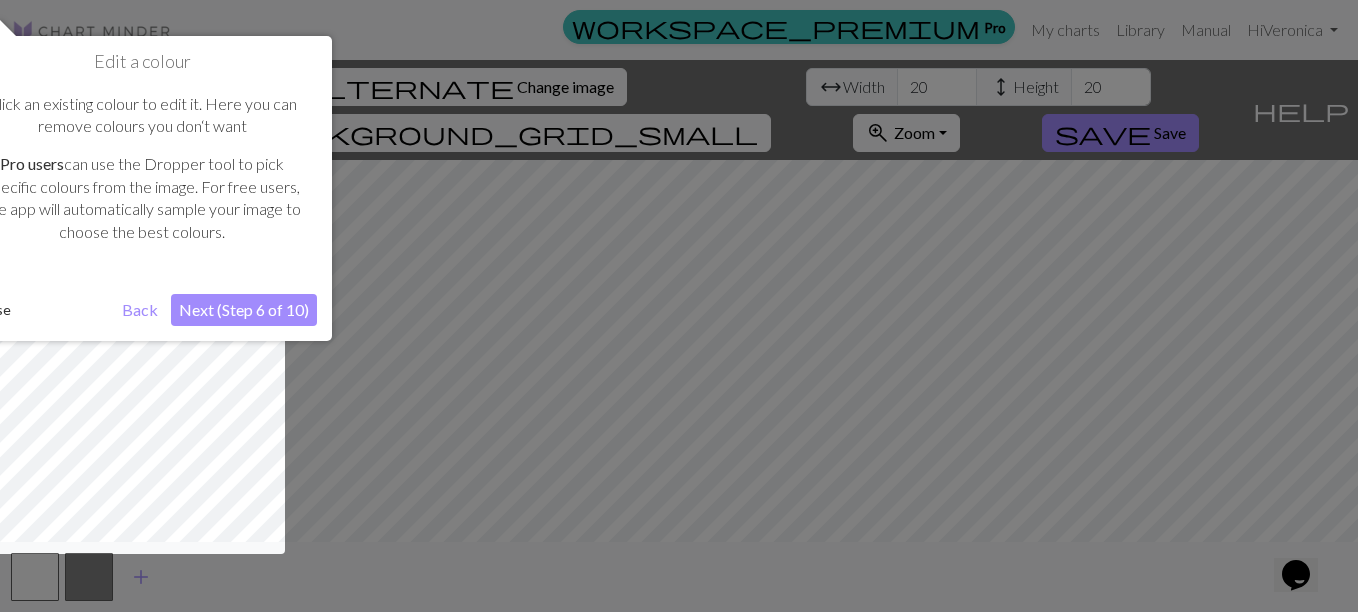 click on "Next (Step 6 of 10)" at bounding box center (244, 310) 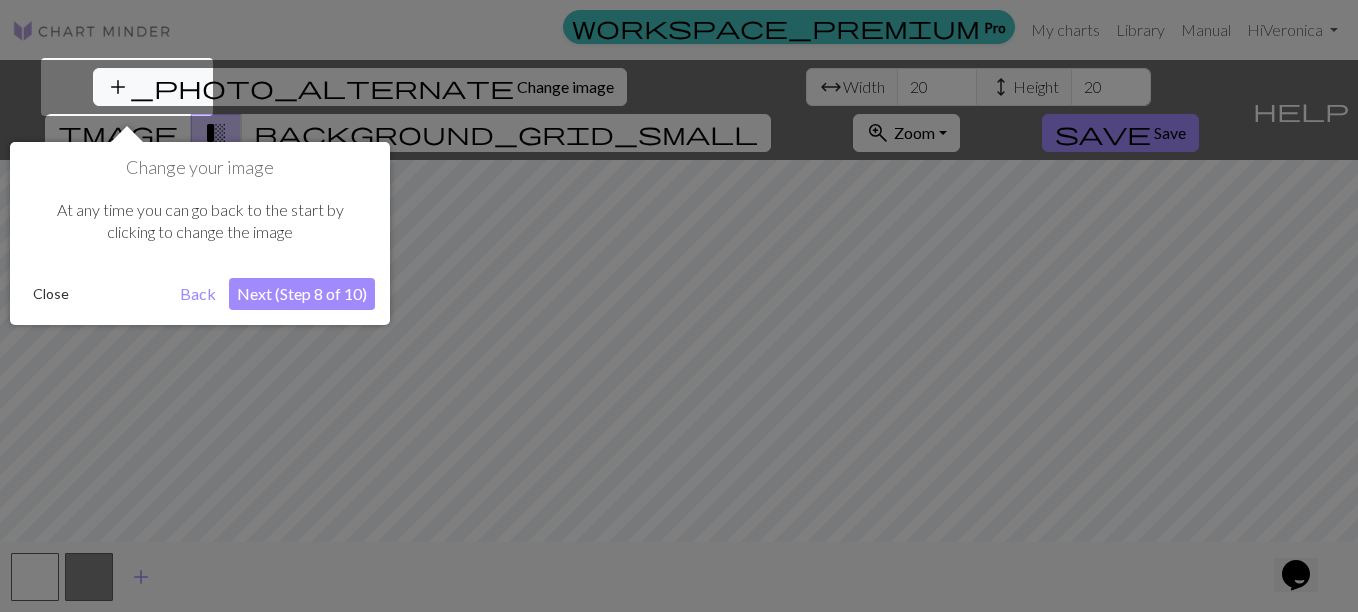 click on "Next (Step 8 of 10)" at bounding box center (302, 294) 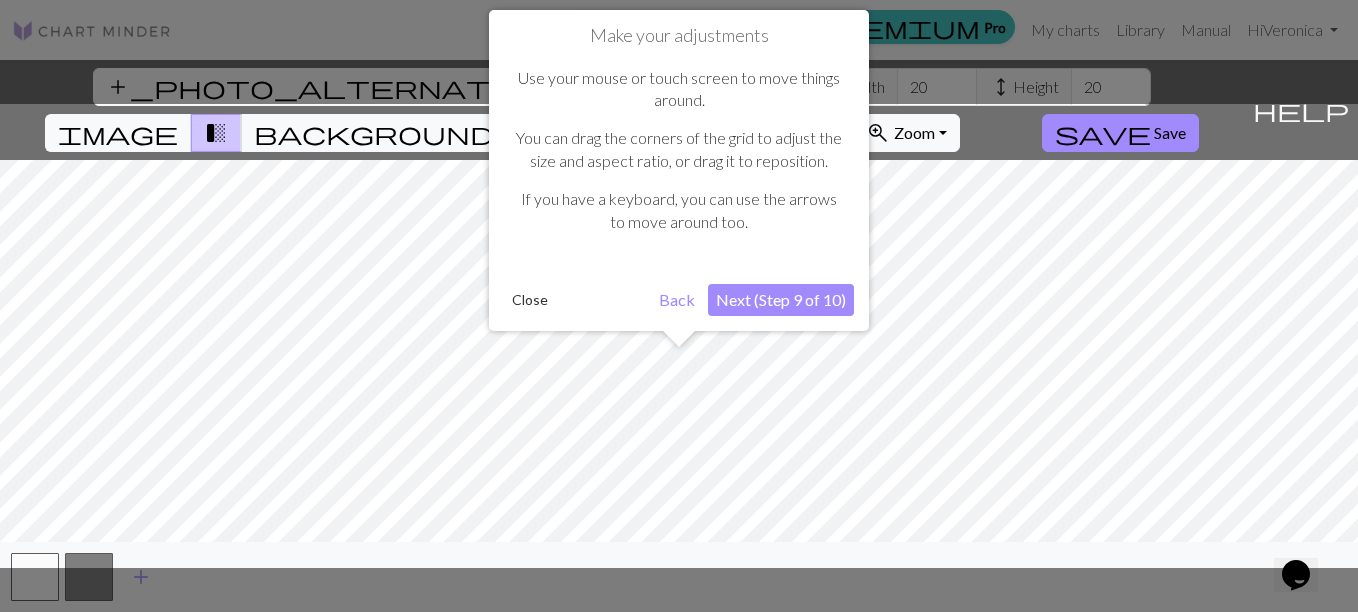 click on "Make your adjustments Use your mouse or touch screen to move things around. You can drag the corners of the grid to adjust the size and aspect ratio, or drag it to reposition. If you have a keyboard, you can use the arrows to move around too. Close Back Next (Step 9 of 10)" at bounding box center [679, 170] 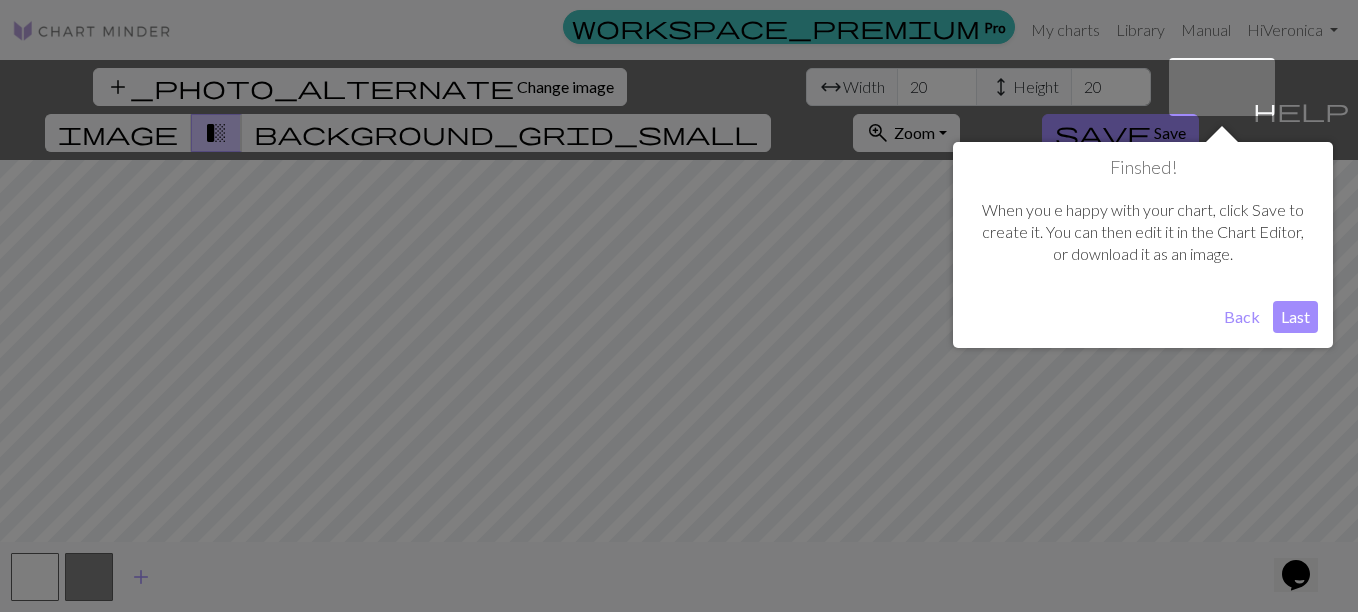 click on "Last" at bounding box center [1295, 317] 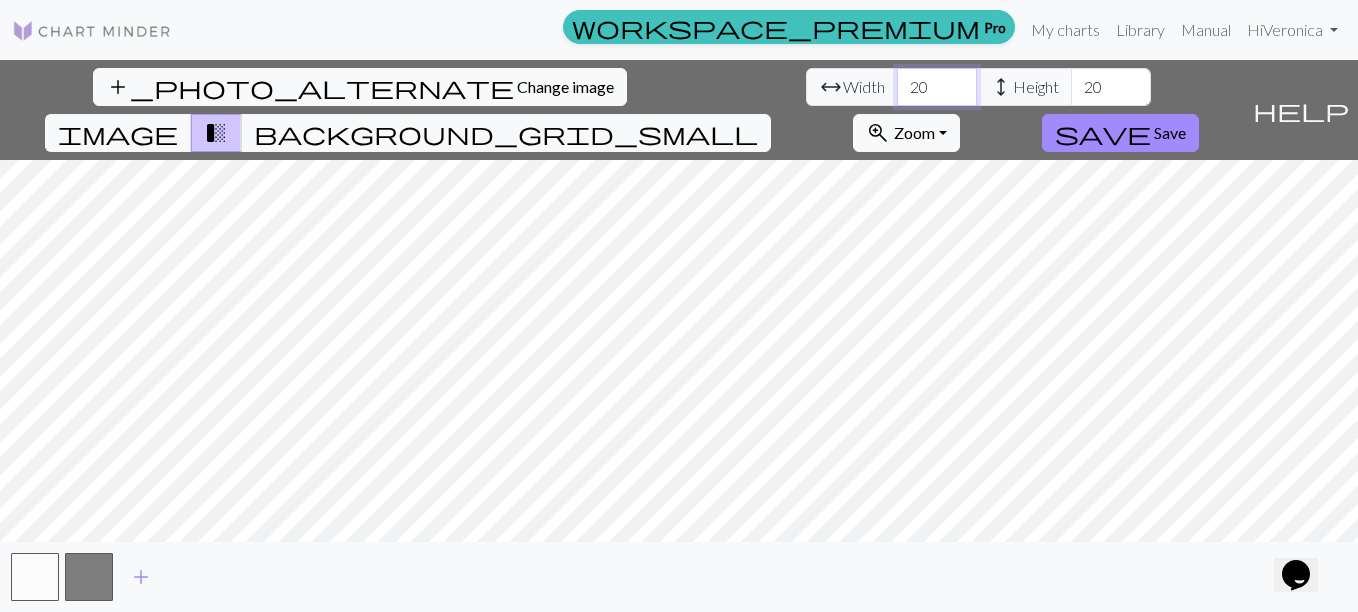click on "20" at bounding box center (937, 87) 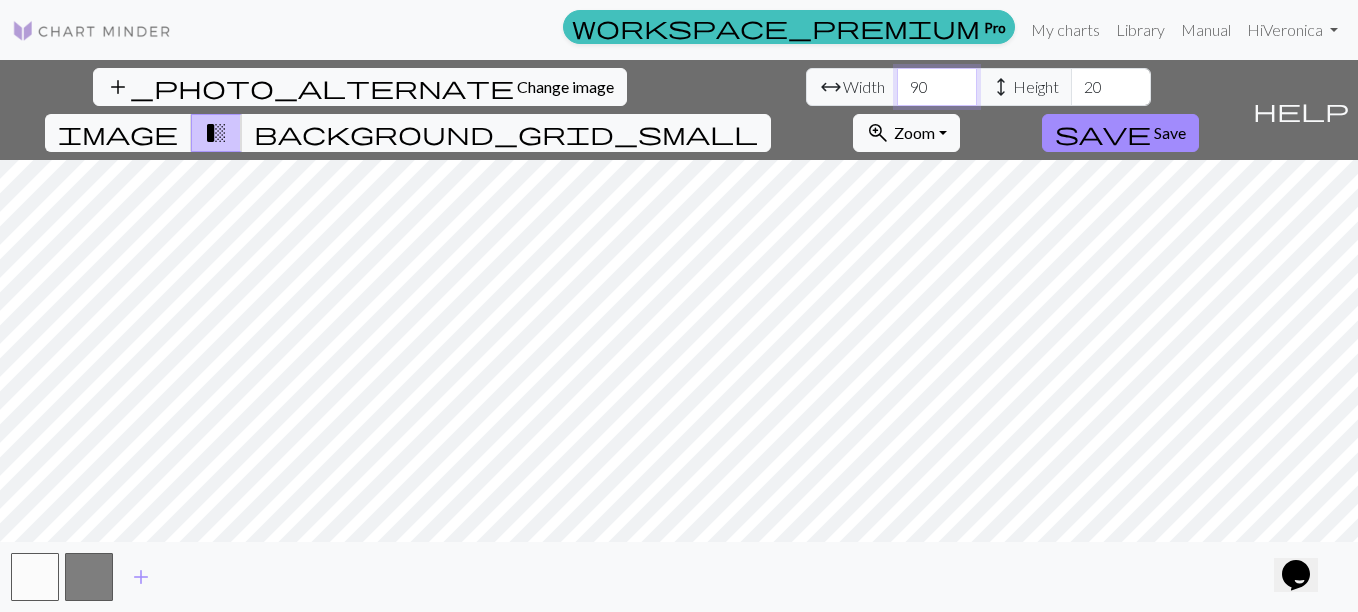type on "90" 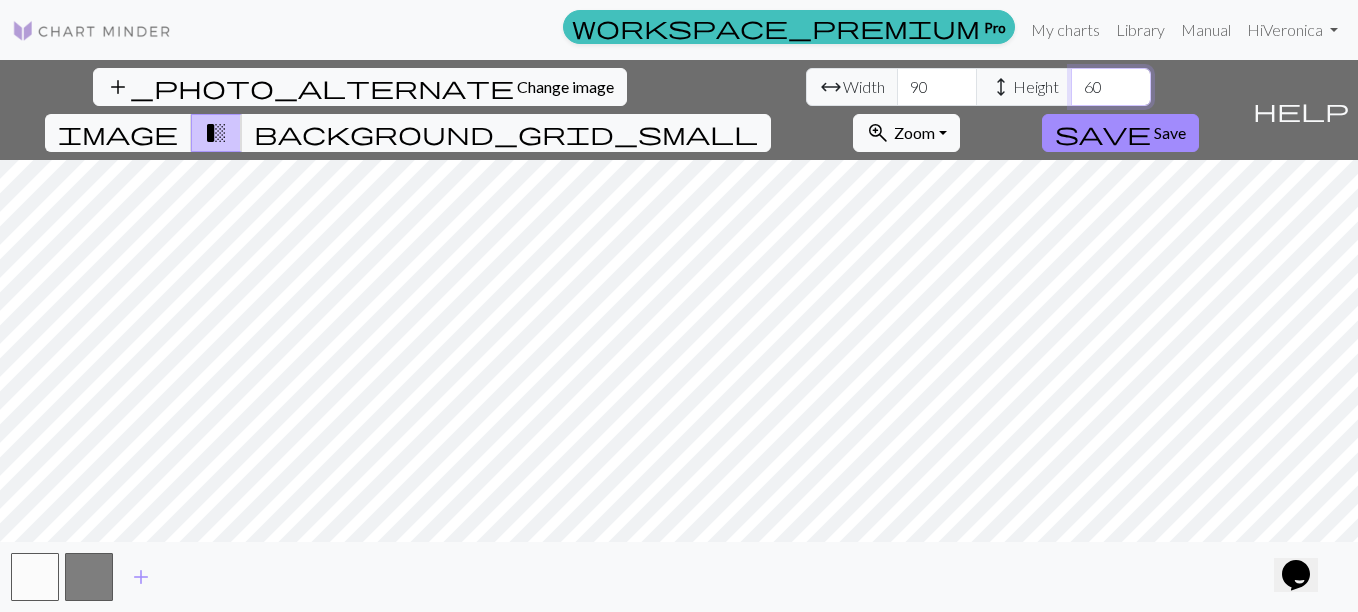 type on "60" 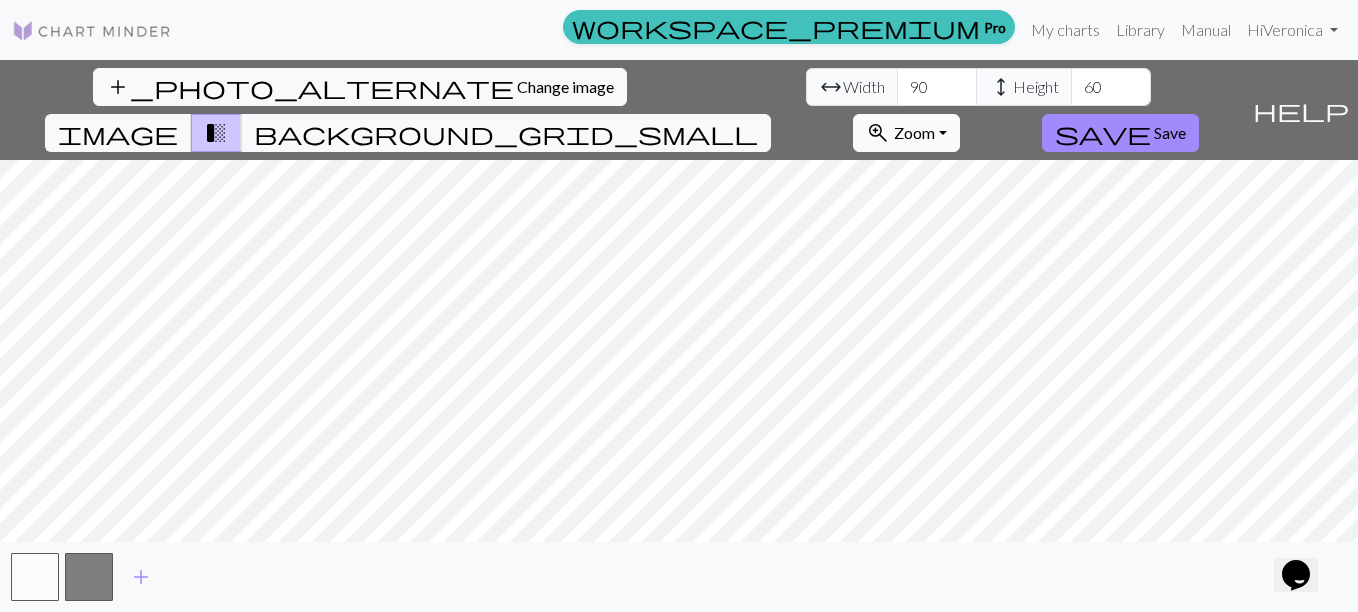 click on "Zoom" at bounding box center (914, 132) 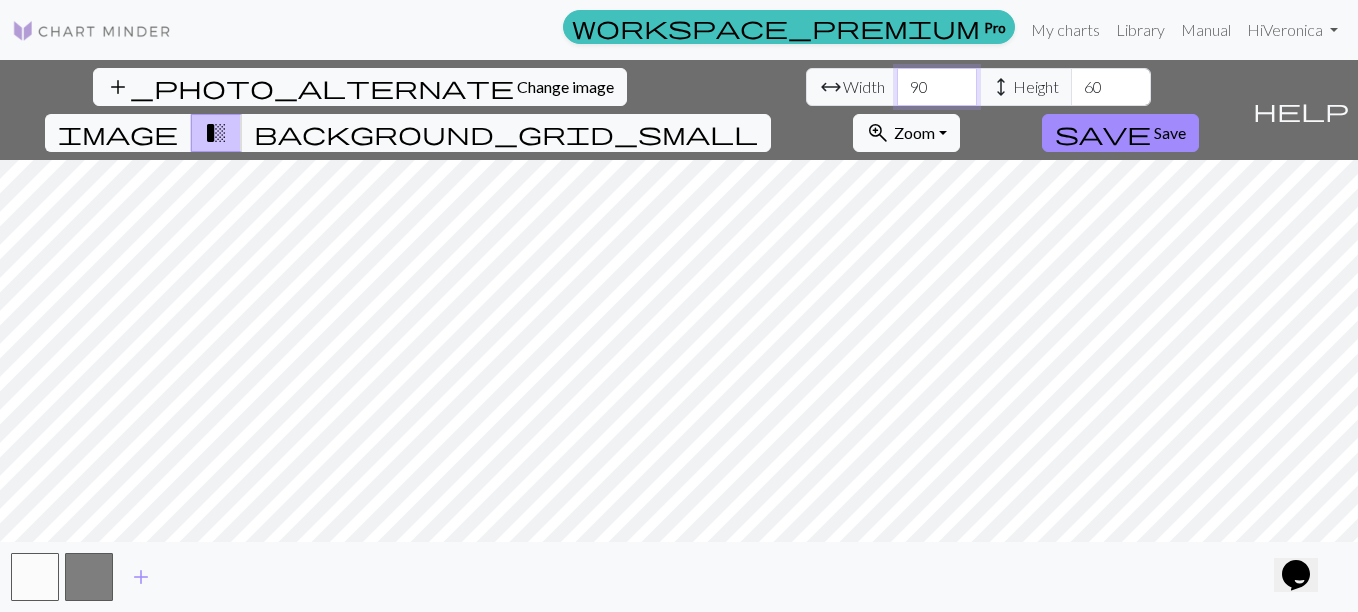 click on "90" at bounding box center [937, 87] 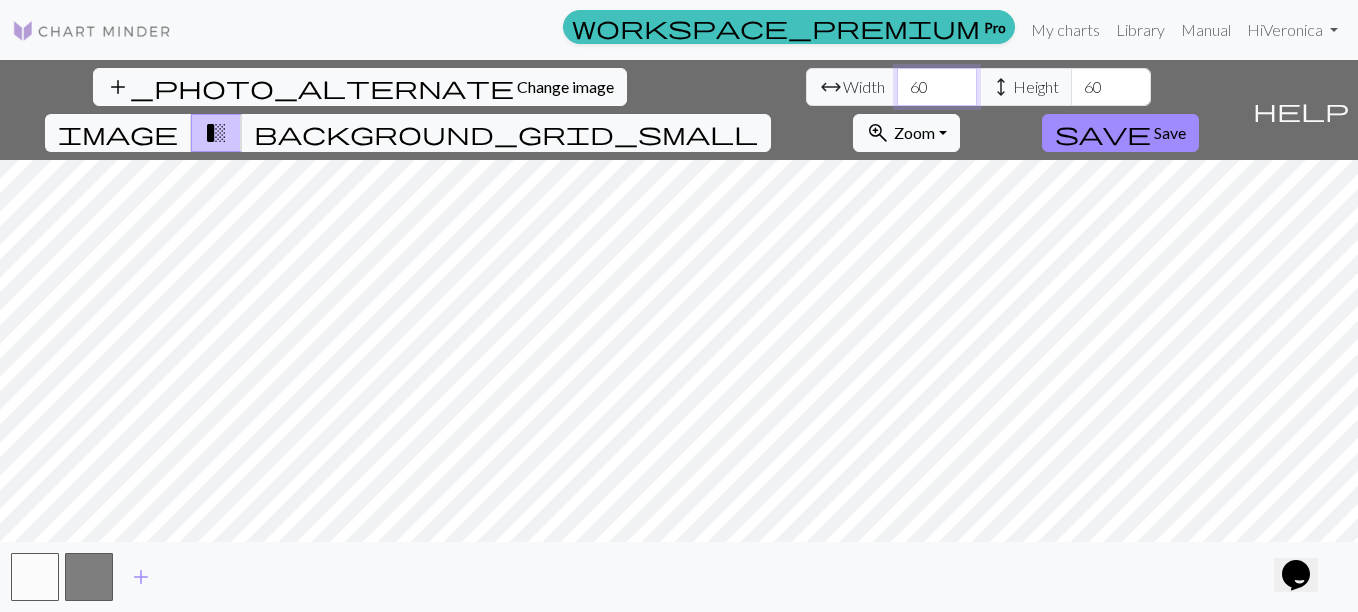 type on "60" 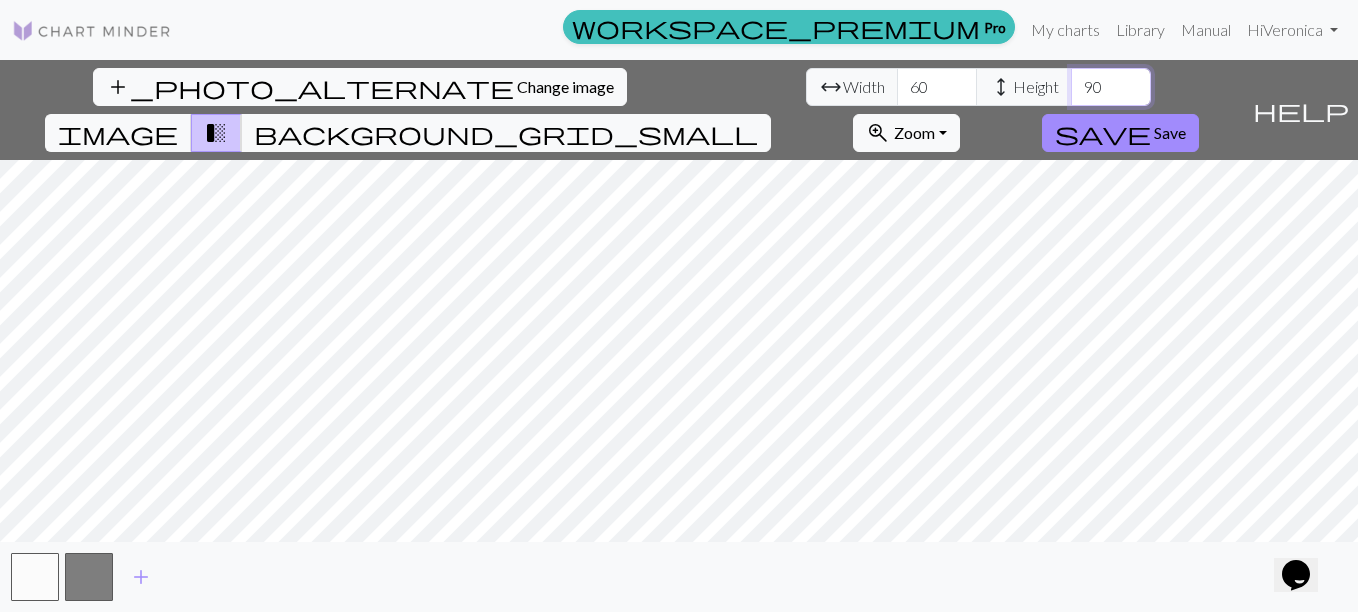 type on "90" 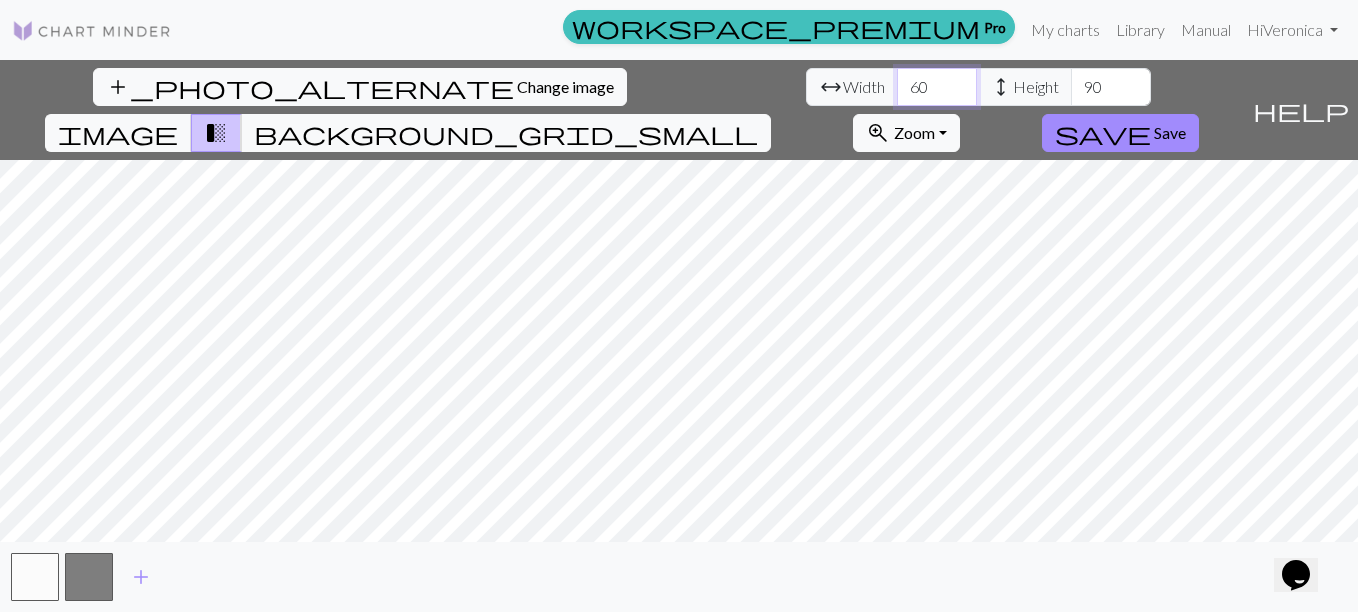 click on "60" at bounding box center [937, 87] 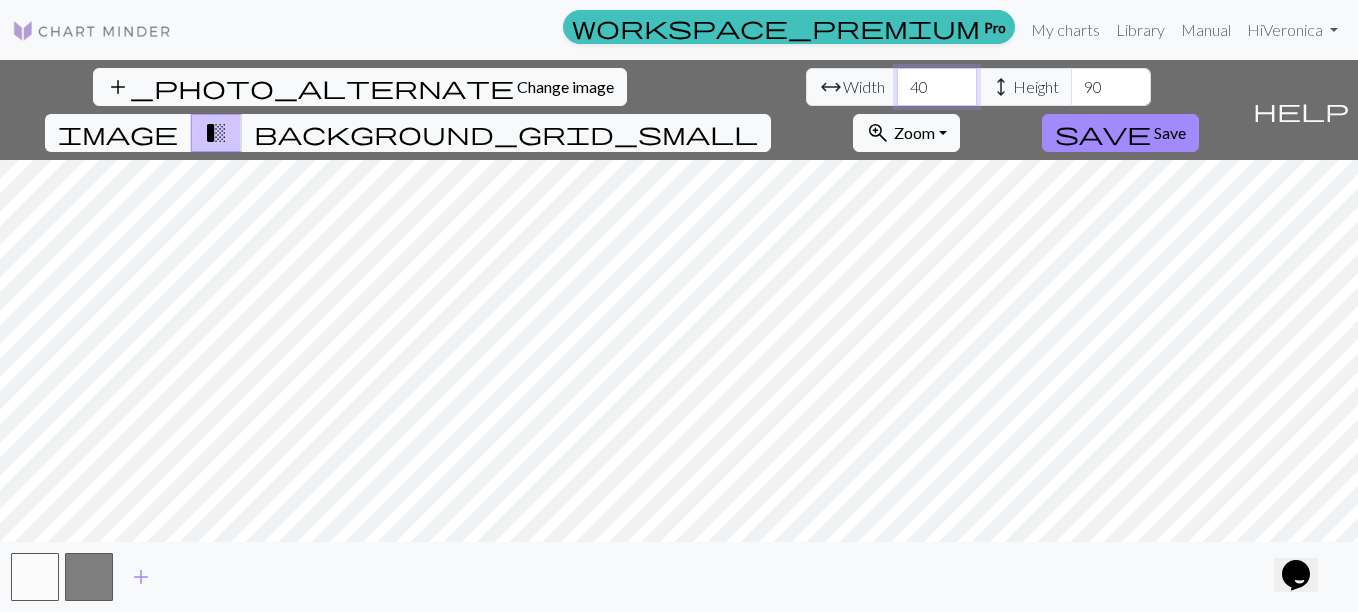 type on "40" 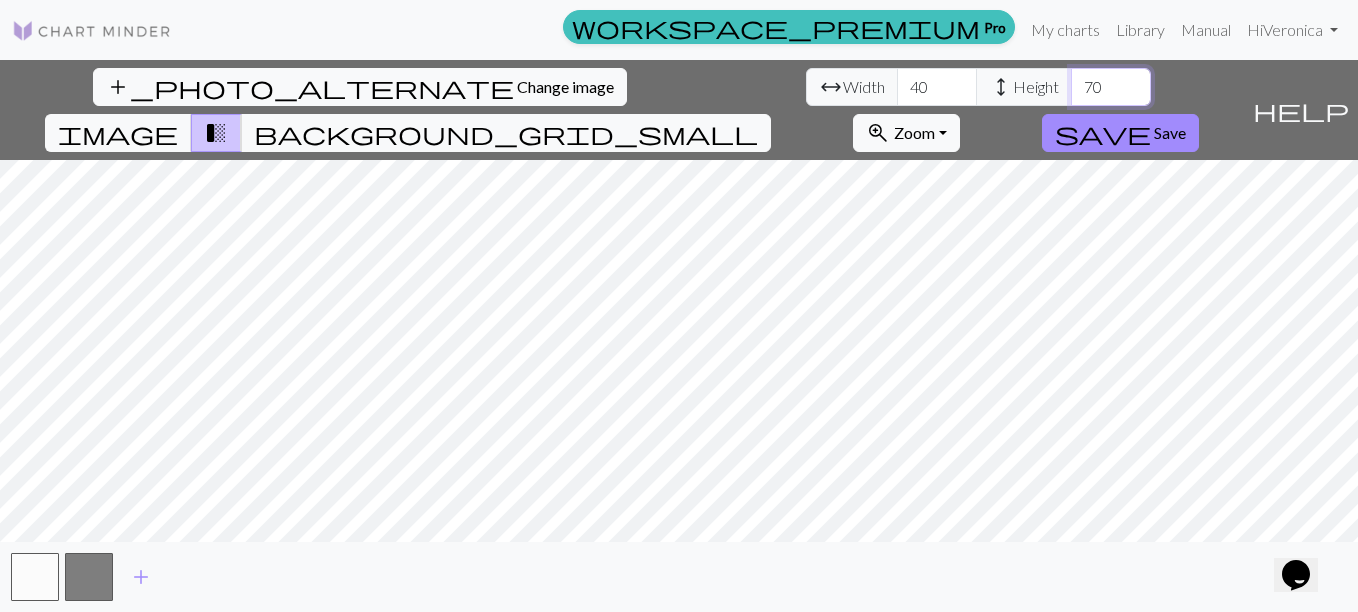 type on "70" 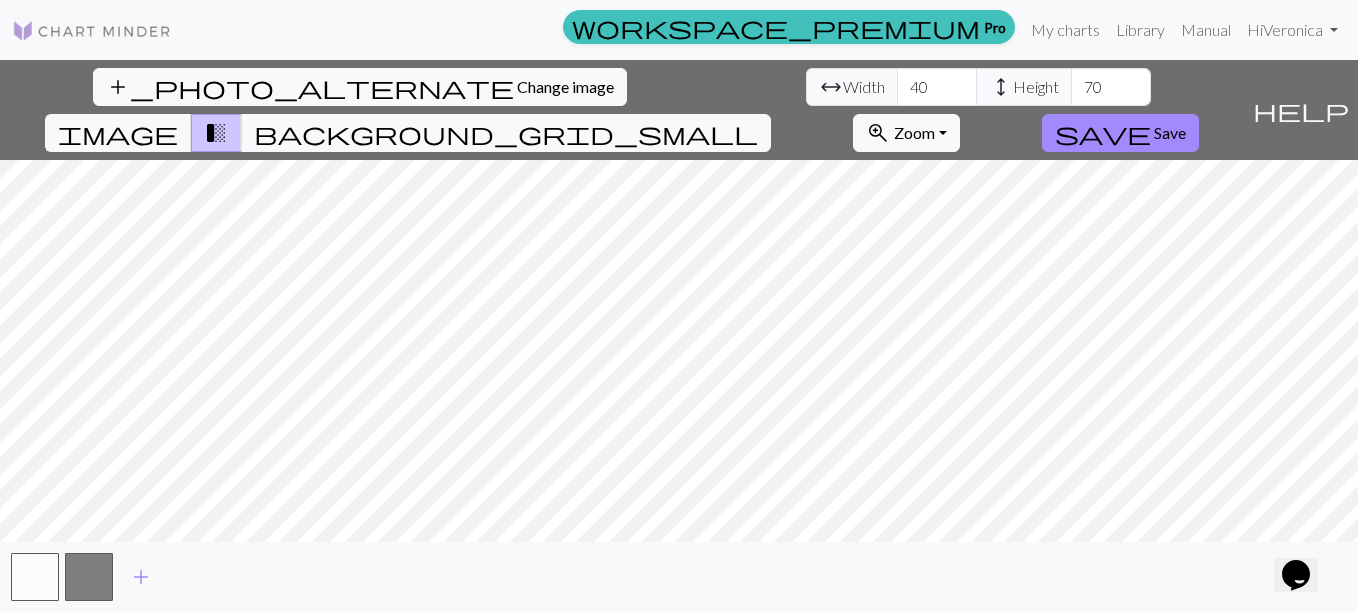 type 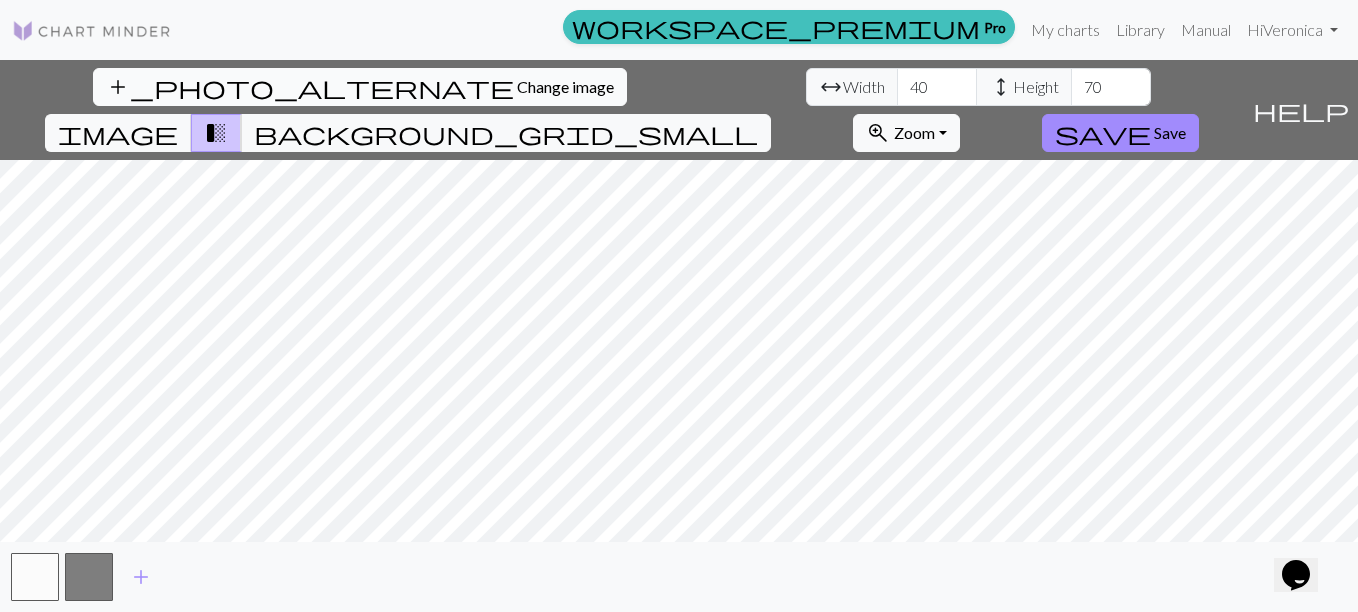 click on "Change image" at bounding box center [565, 86] 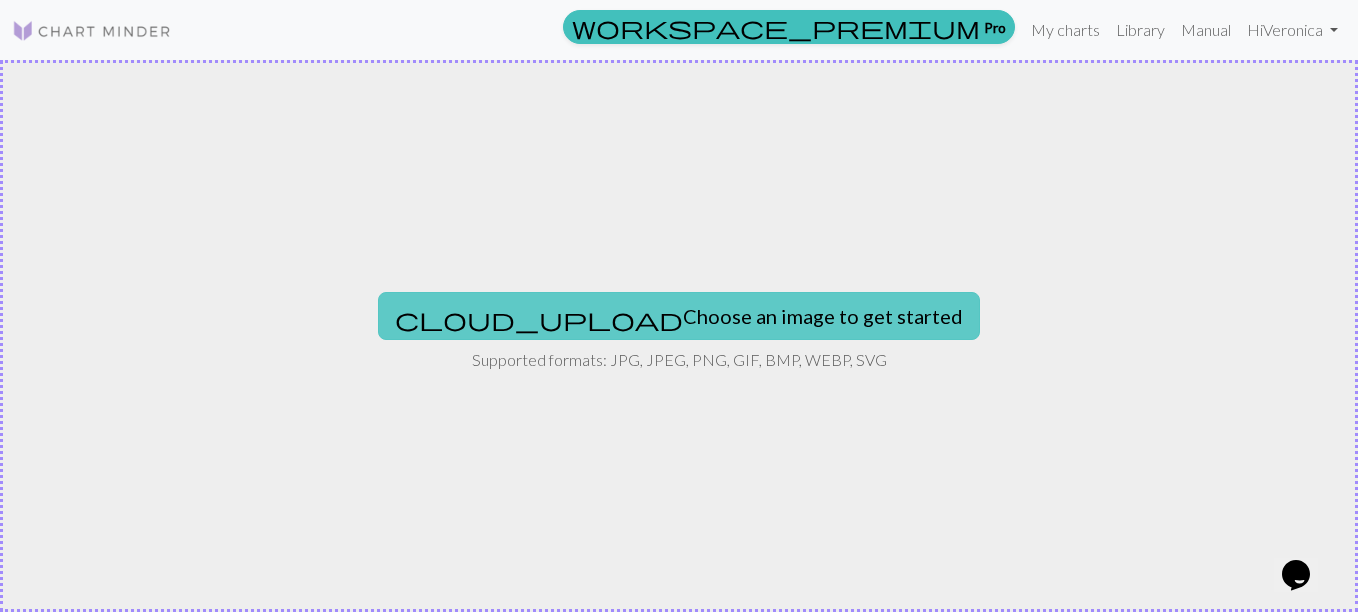 click on "cloud_upload  Choose an image to get started" at bounding box center (679, 316) 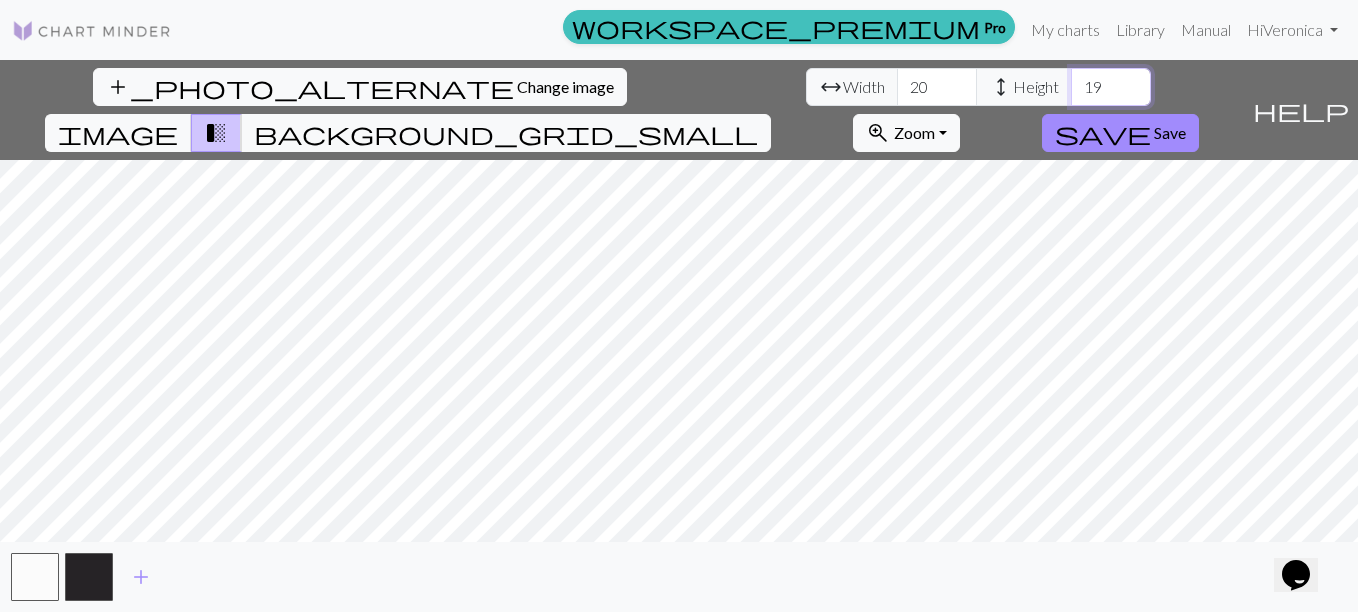 click on "19" at bounding box center (1111, 87) 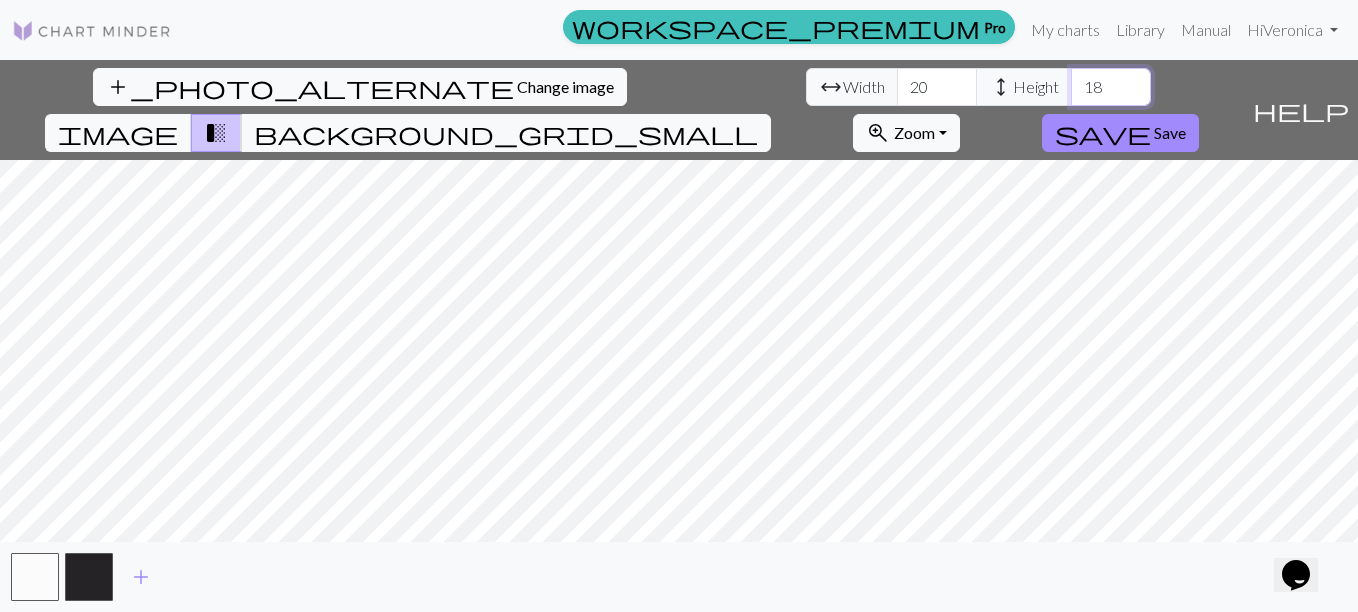 click on "18" at bounding box center [1111, 87] 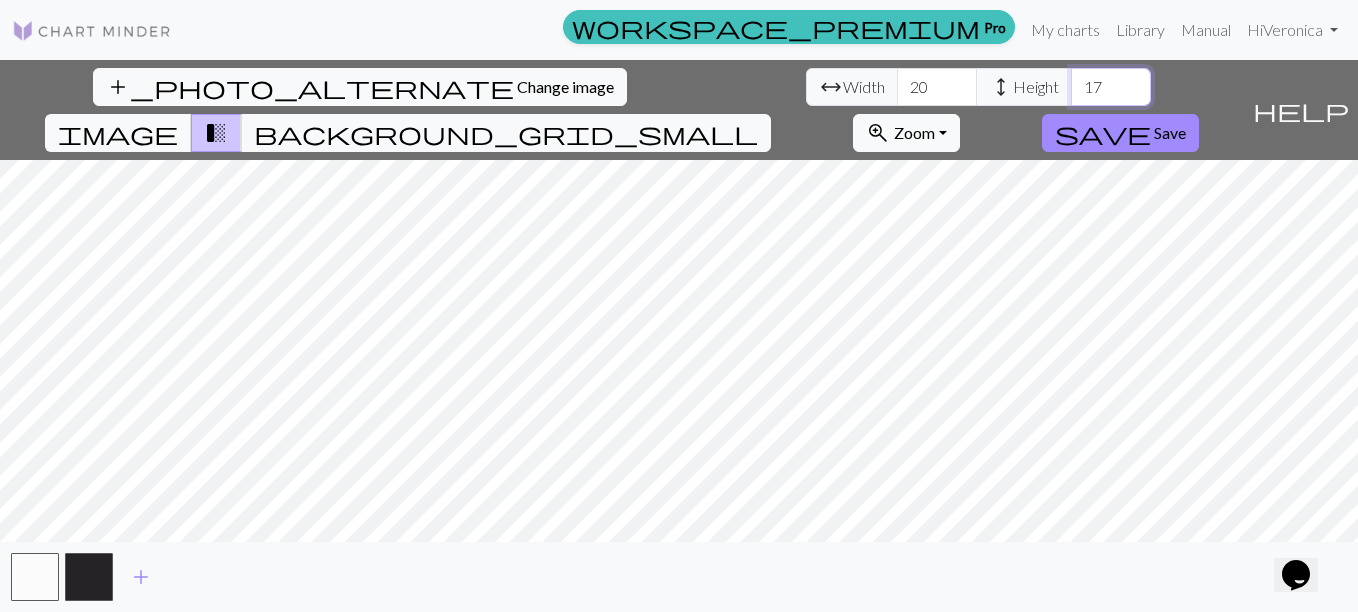 click on "17" at bounding box center [1111, 87] 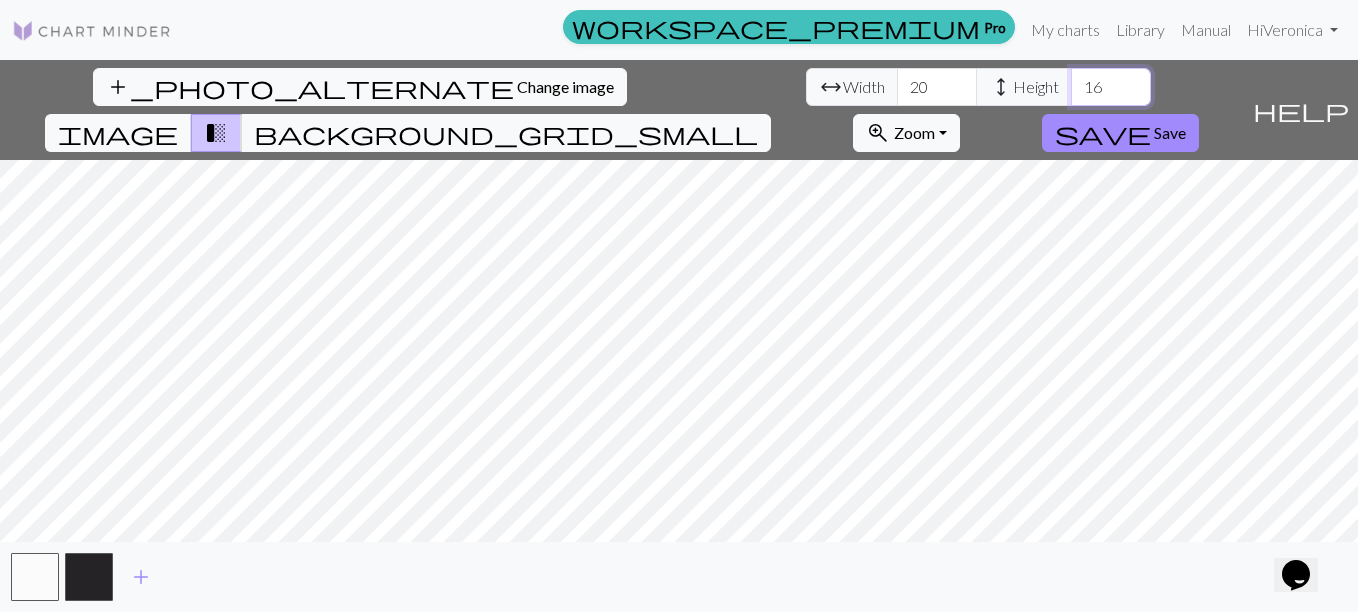 click on "16" at bounding box center [1111, 87] 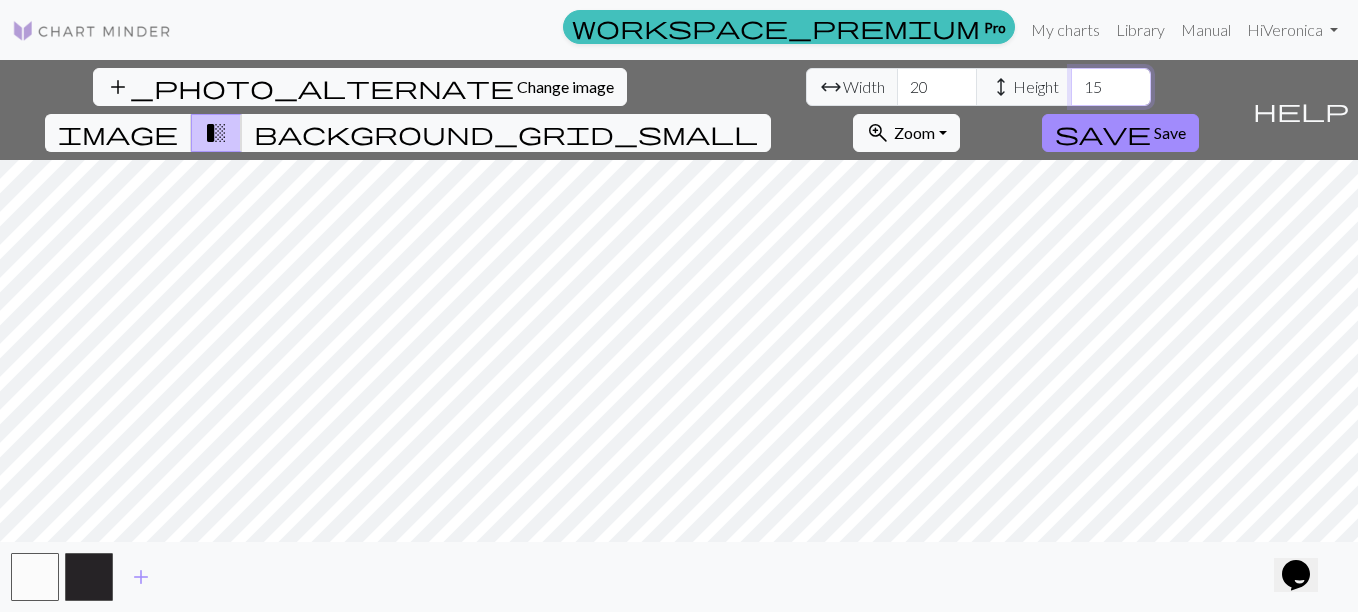 type on "15" 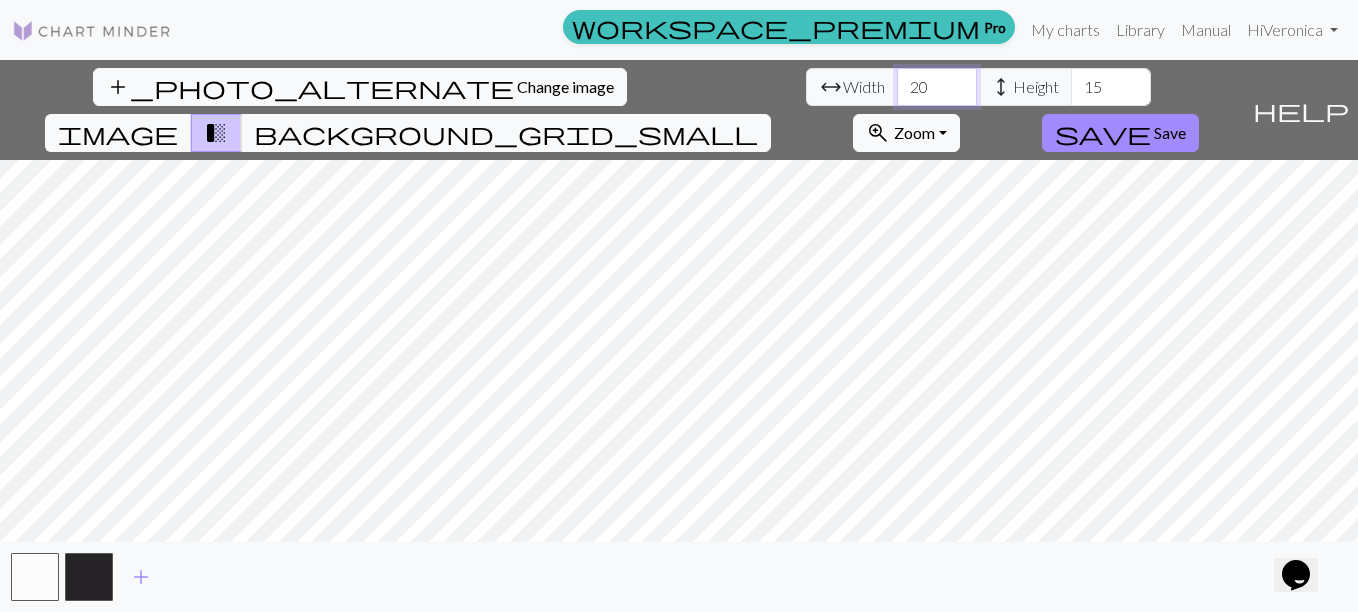 drag, startPoint x: 435, startPoint y: 83, endPoint x: 333, endPoint y: 86, distance: 102.044106 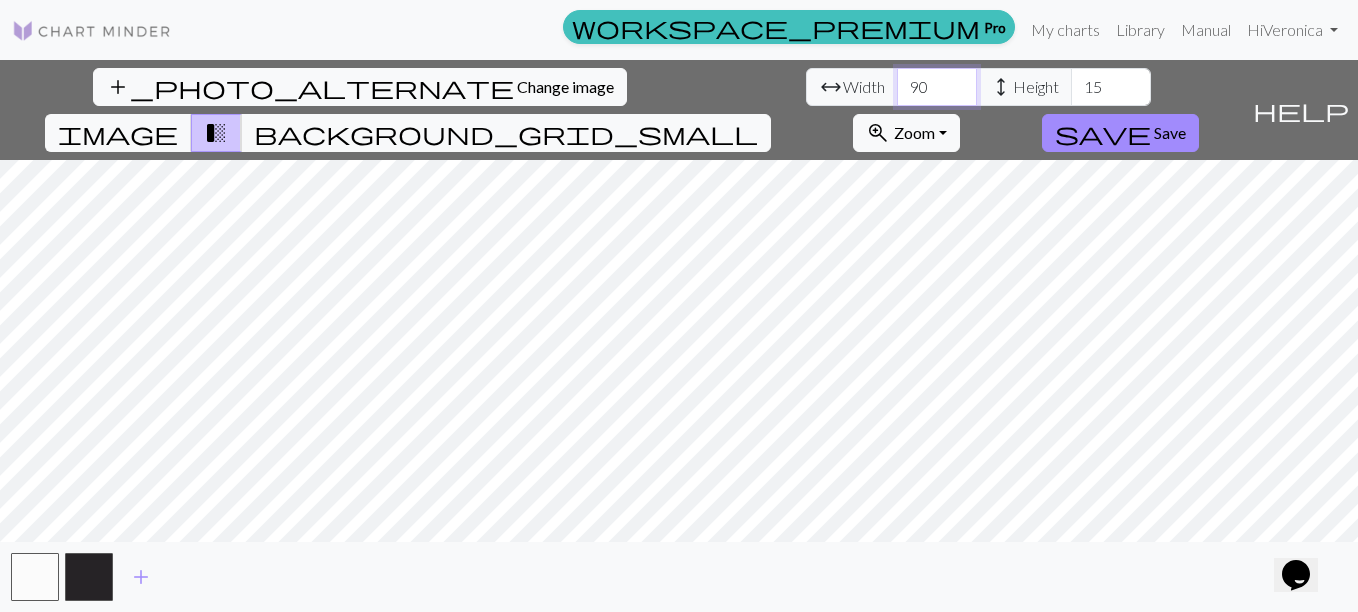 type on "90" 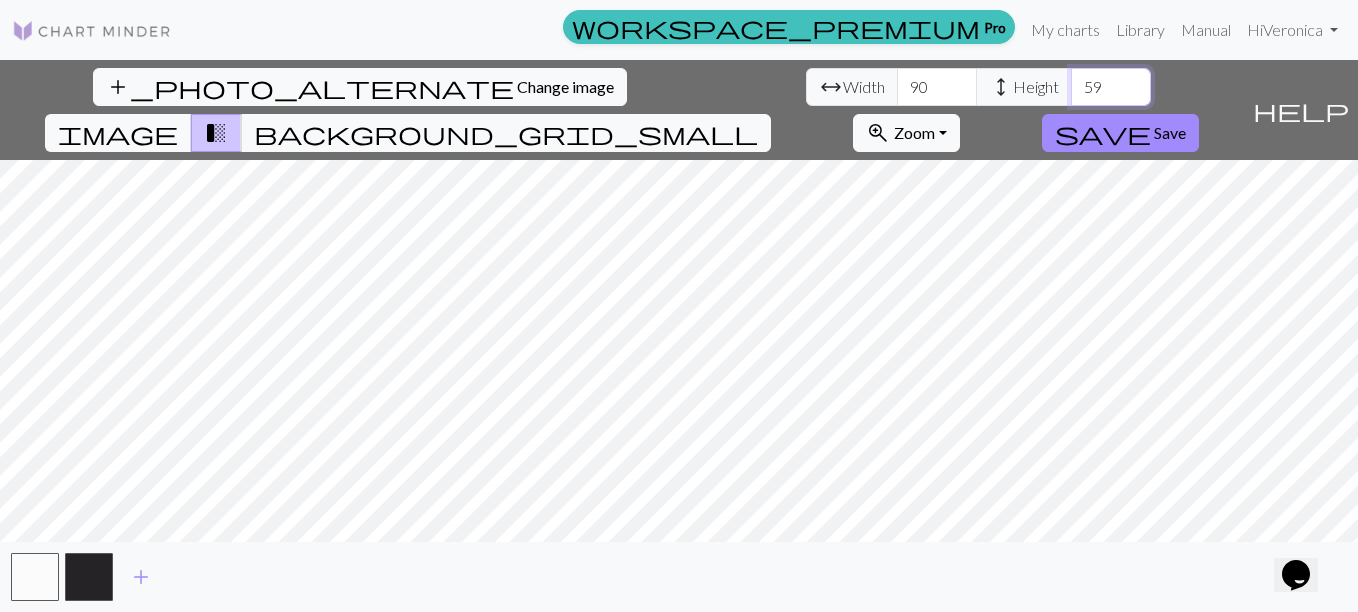 type on "59" 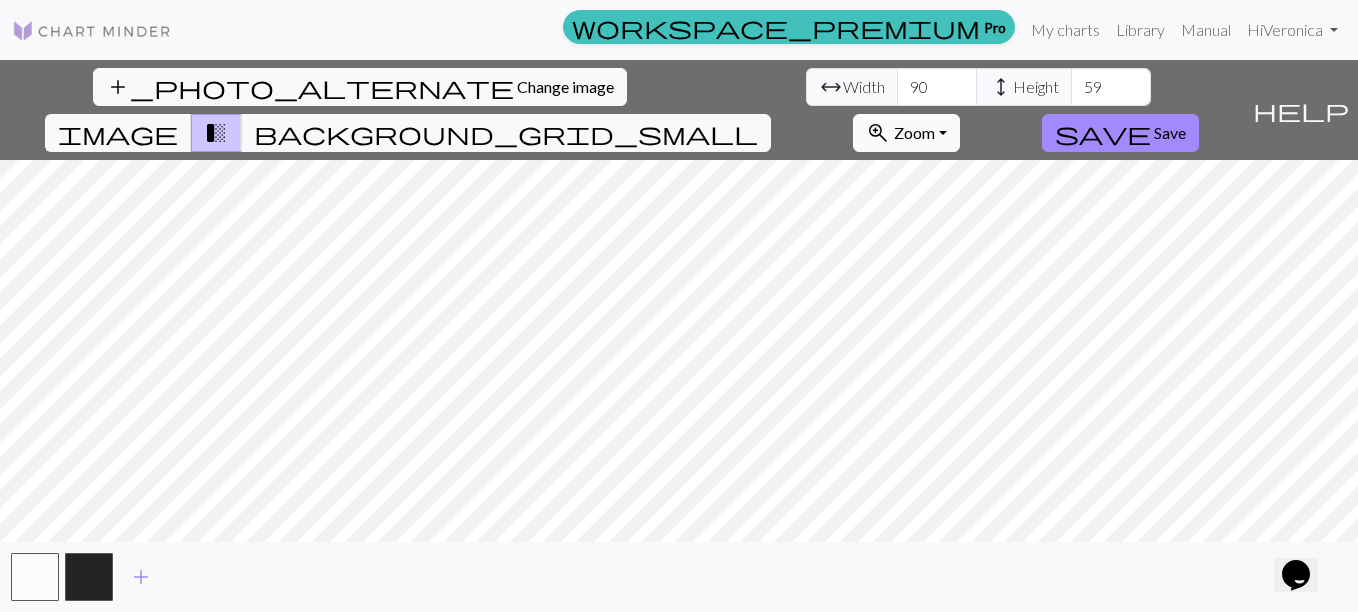 click on "Zoom" at bounding box center [914, 132] 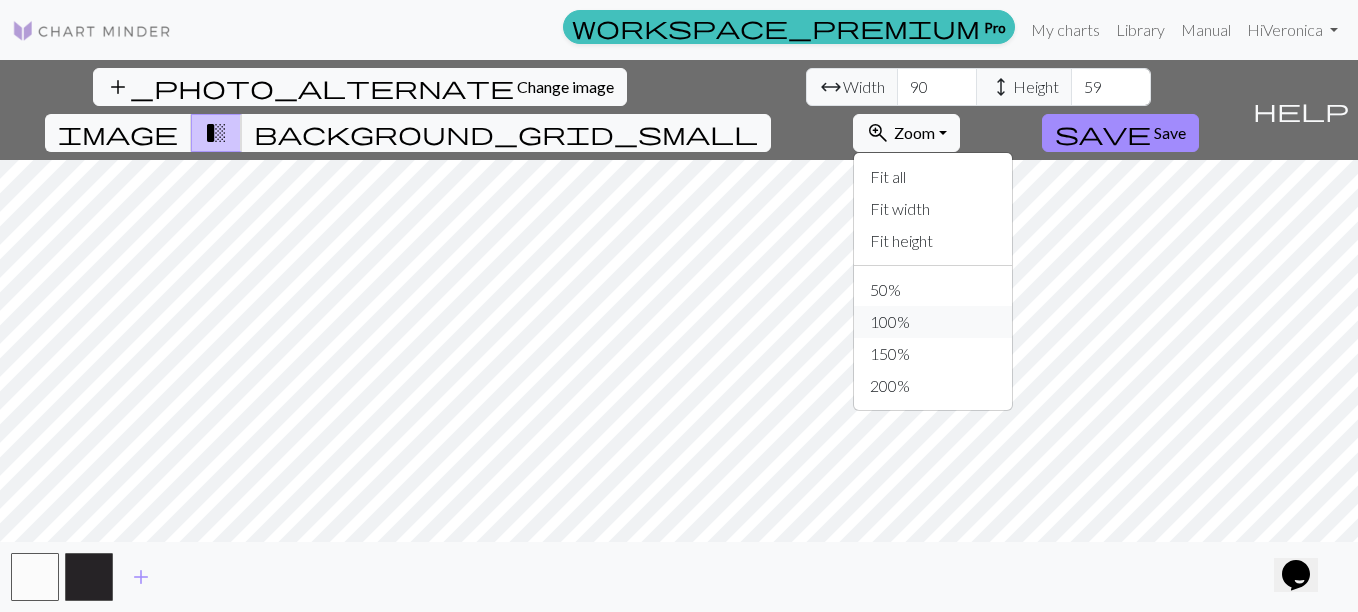 click on "100%" at bounding box center (933, 322) 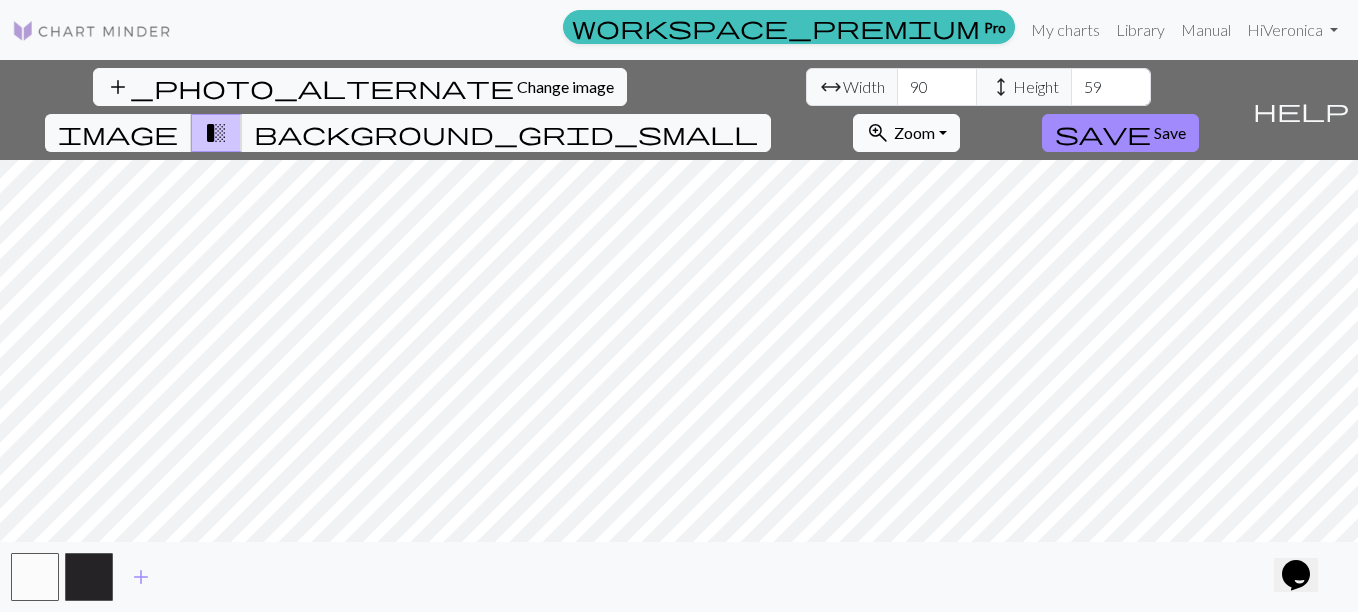 click on "Zoom" at bounding box center [914, 132] 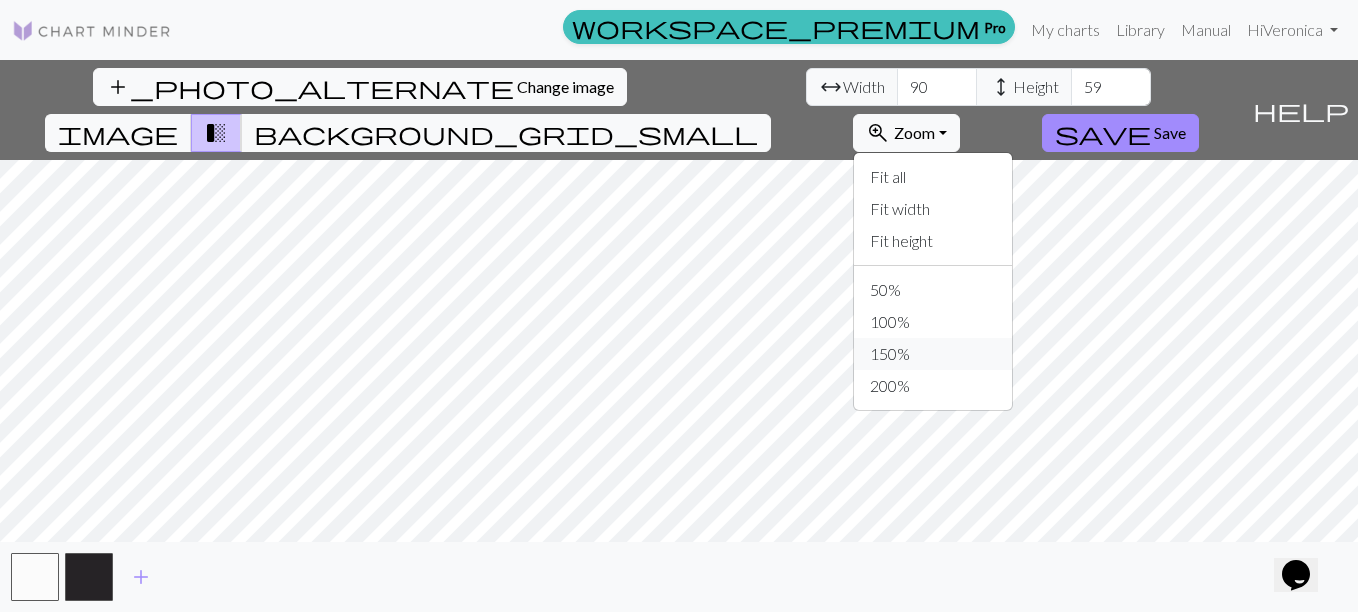 click on "150%" at bounding box center [933, 354] 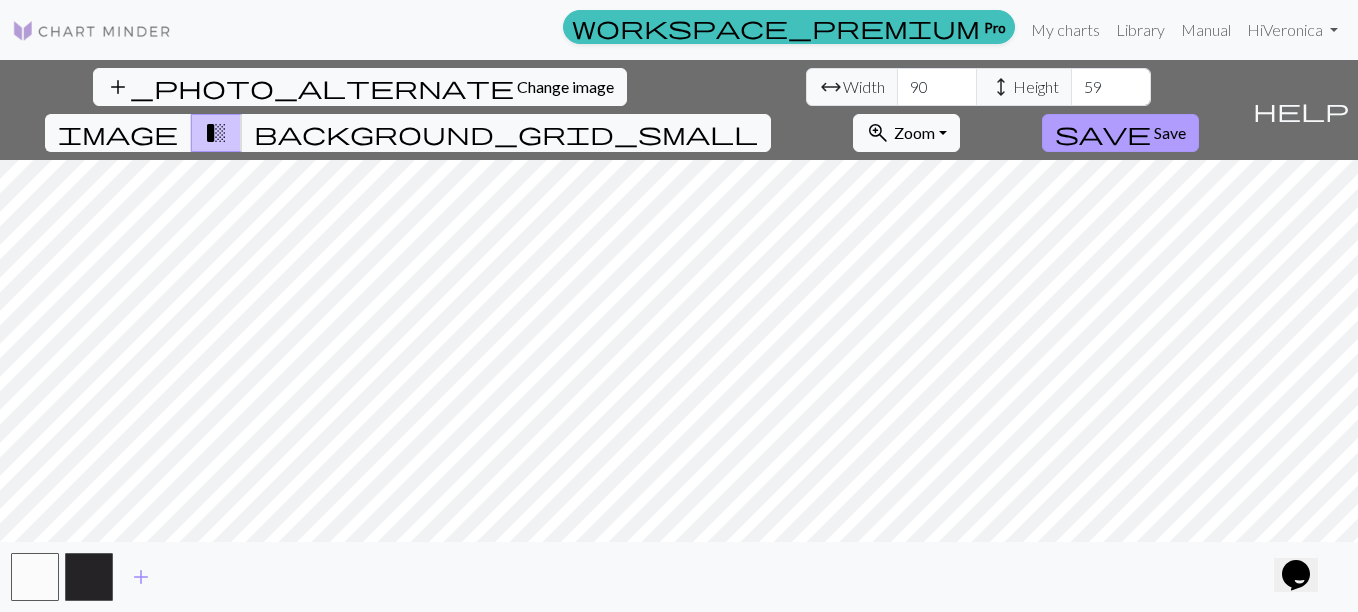 click on "Save" at bounding box center (1170, 132) 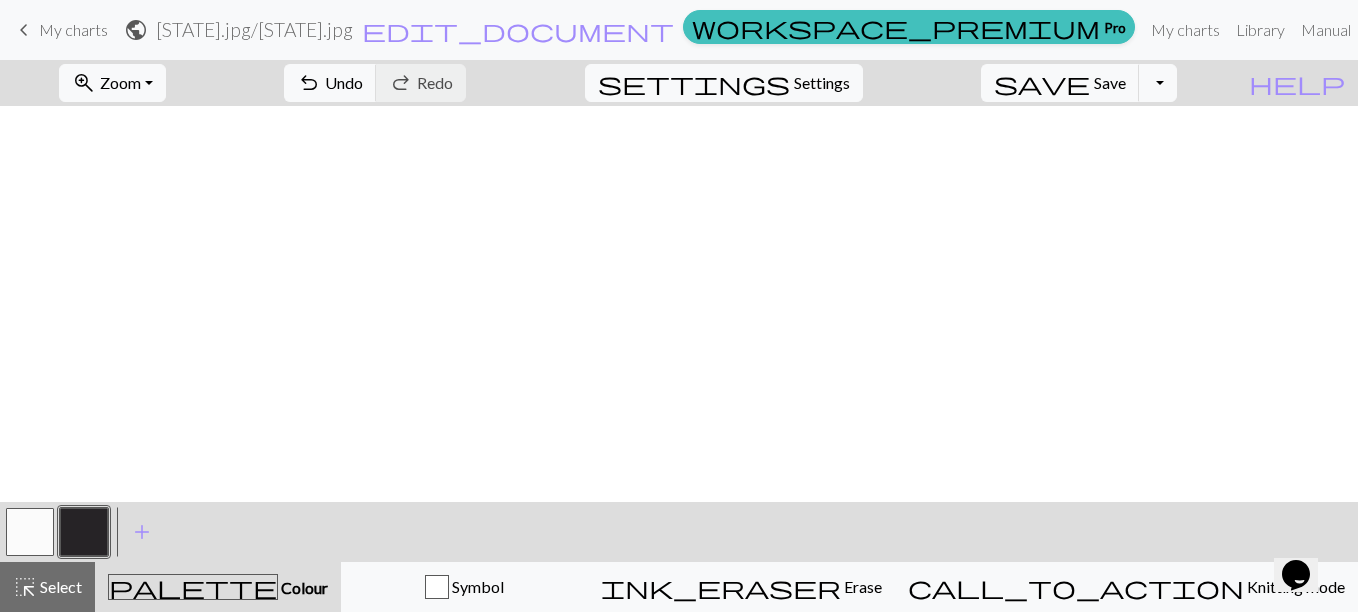 scroll, scrollTop: 1363, scrollLeft: 0, axis: vertical 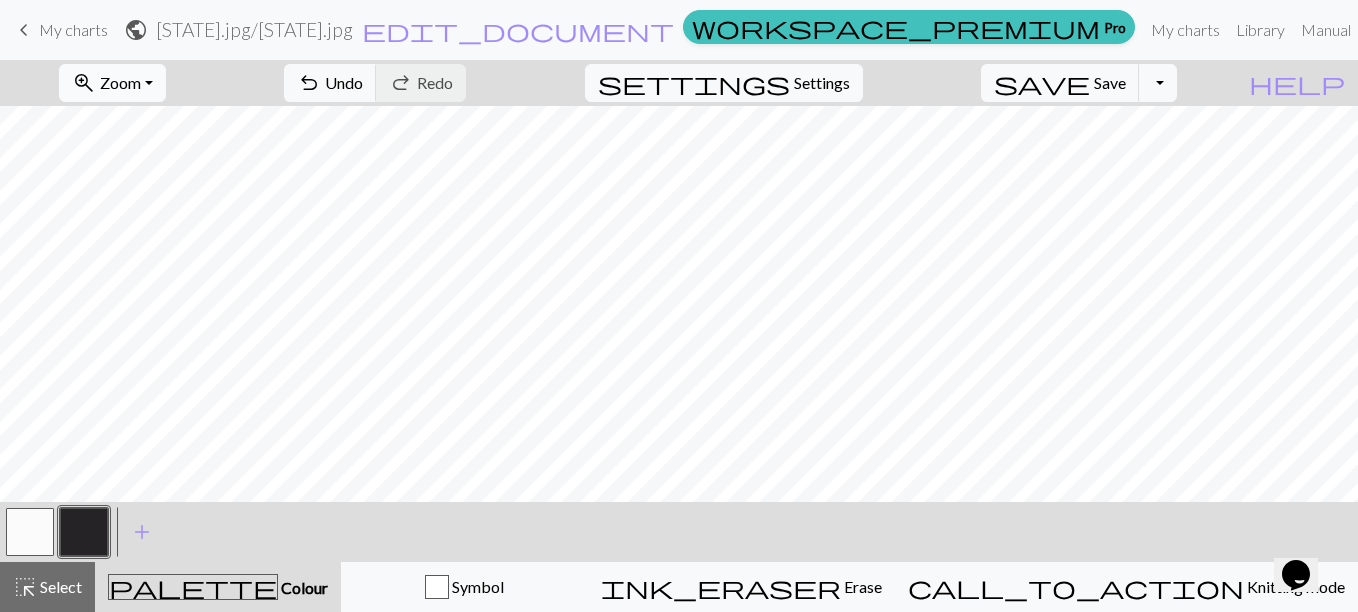click on "zoom_in Zoom Zoom" at bounding box center [112, 83] 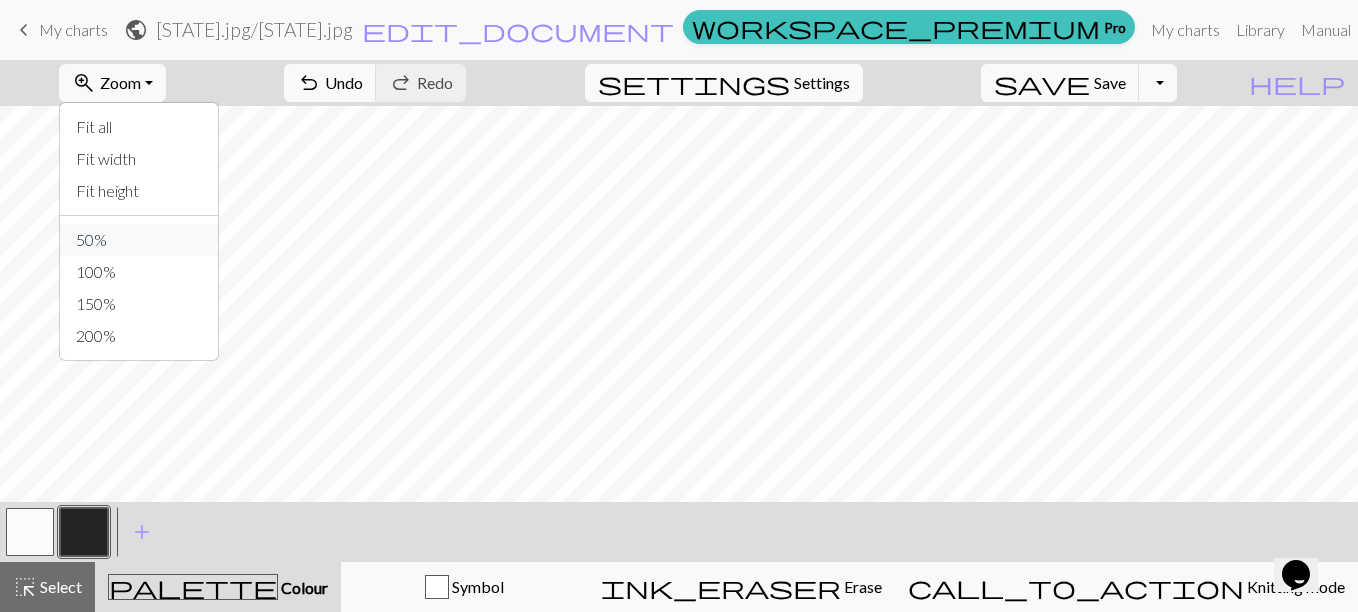 click on "50%" at bounding box center [139, 240] 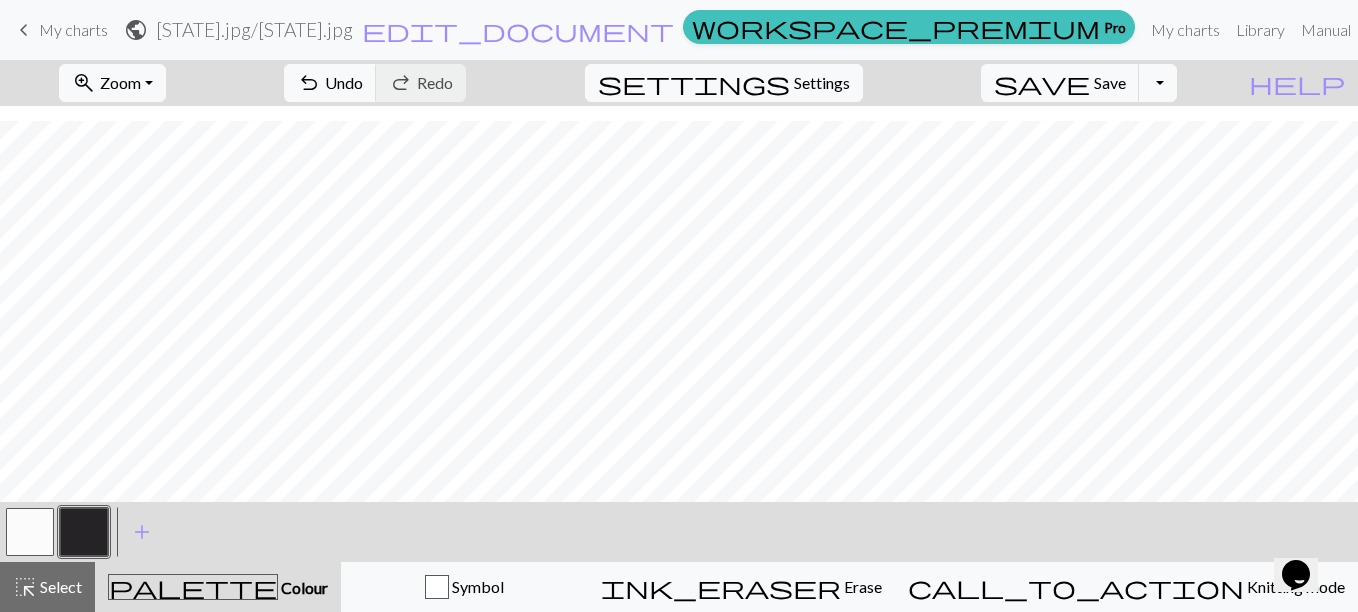 scroll, scrollTop: 516, scrollLeft: 0, axis: vertical 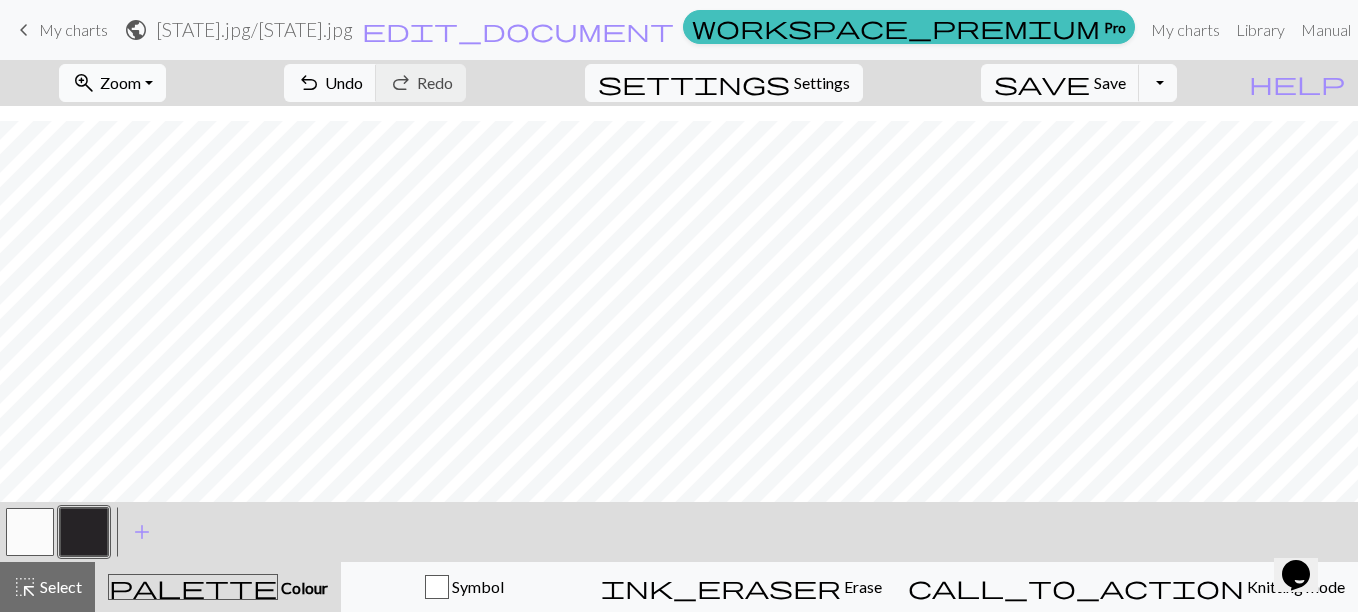 click on "zoom_in Zoom Zoom" at bounding box center (112, 83) 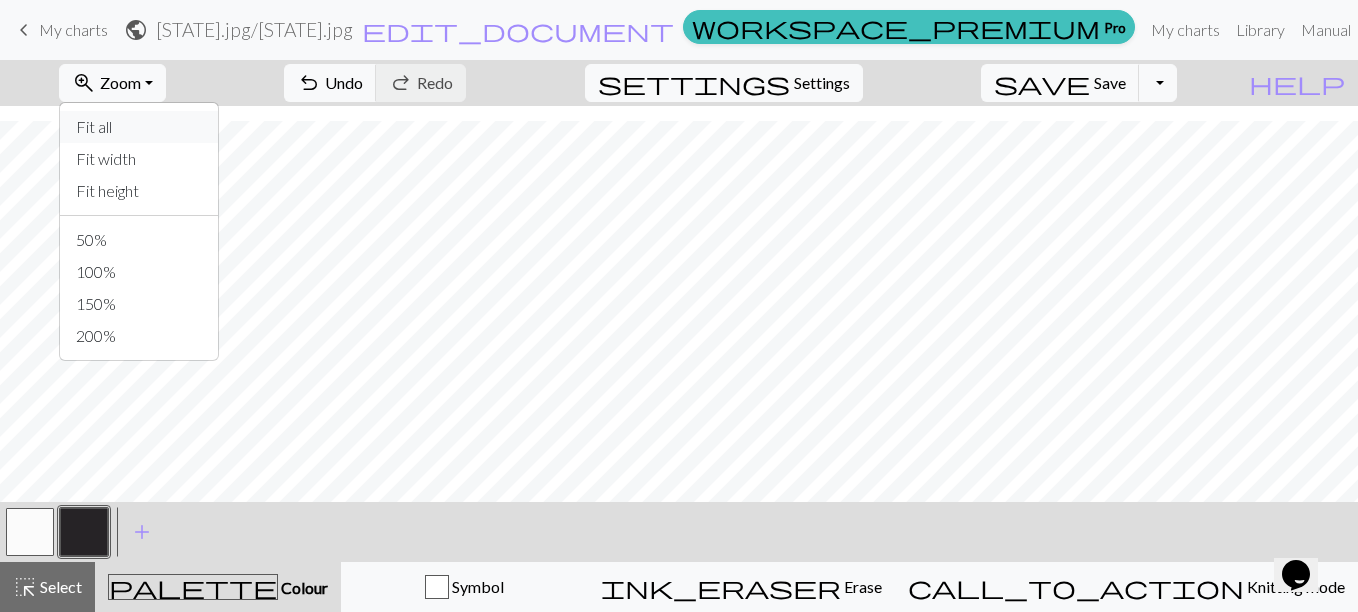 click on "Fit all" at bounding box center [139, 127] 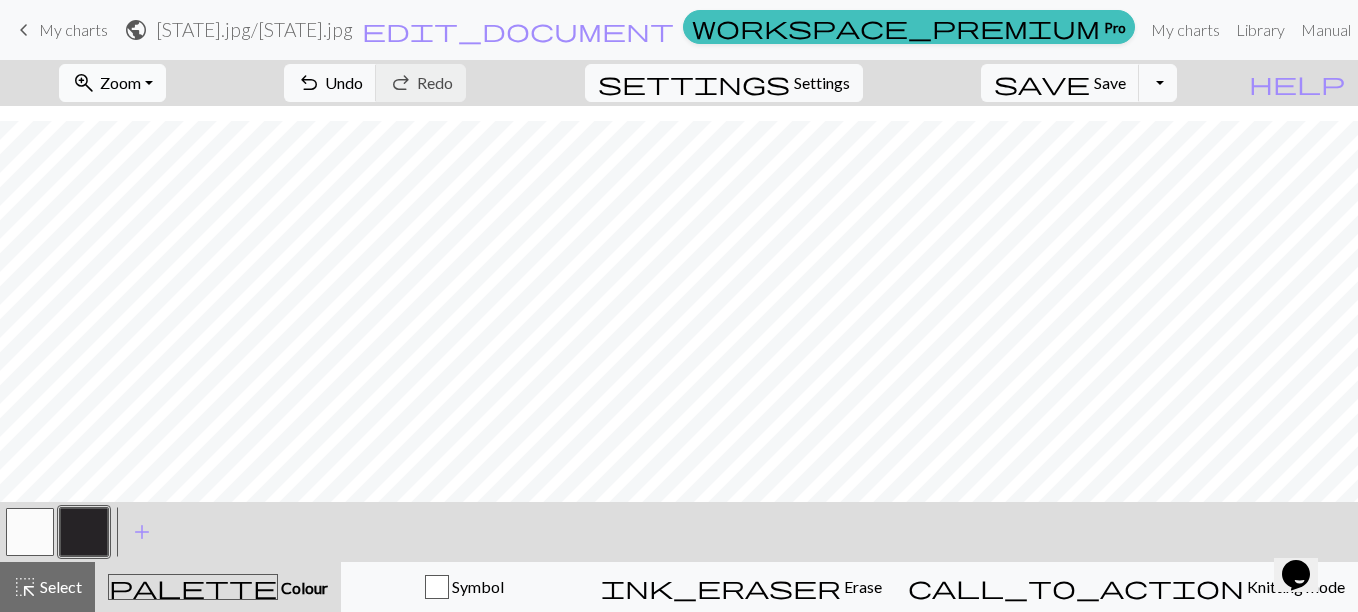 click on "zoom_in Zoom Zoom" at bounding box center (112, 83) 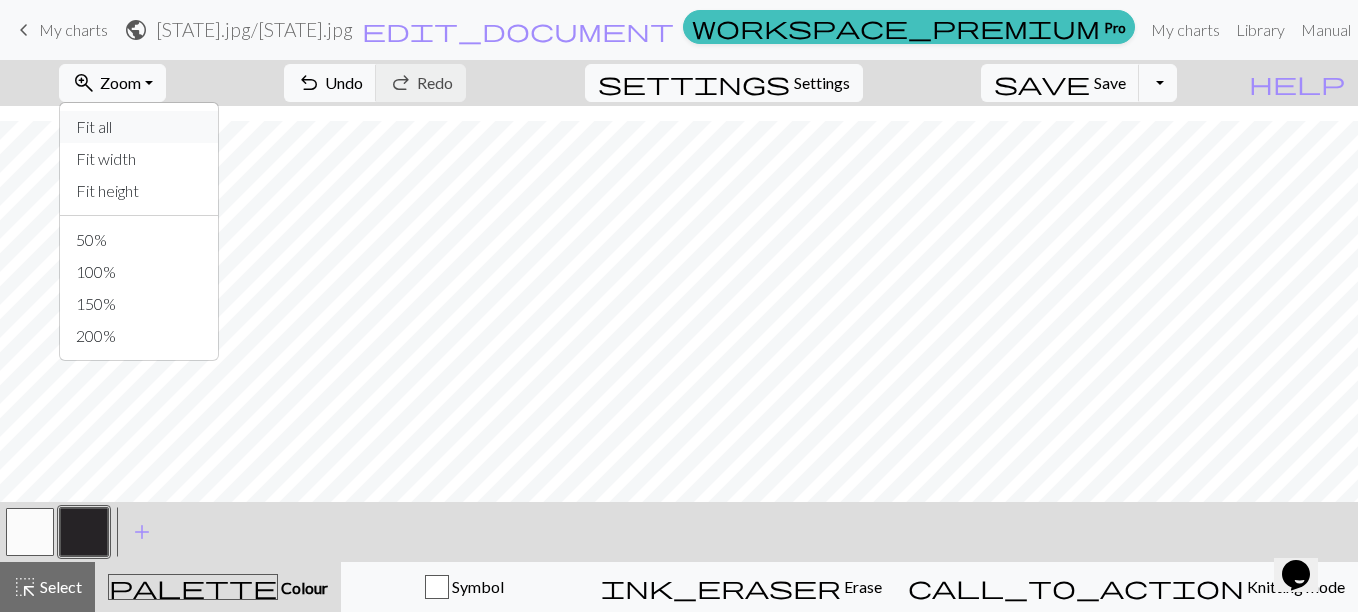 click on "Fit all" at bounding box center [139, 127] 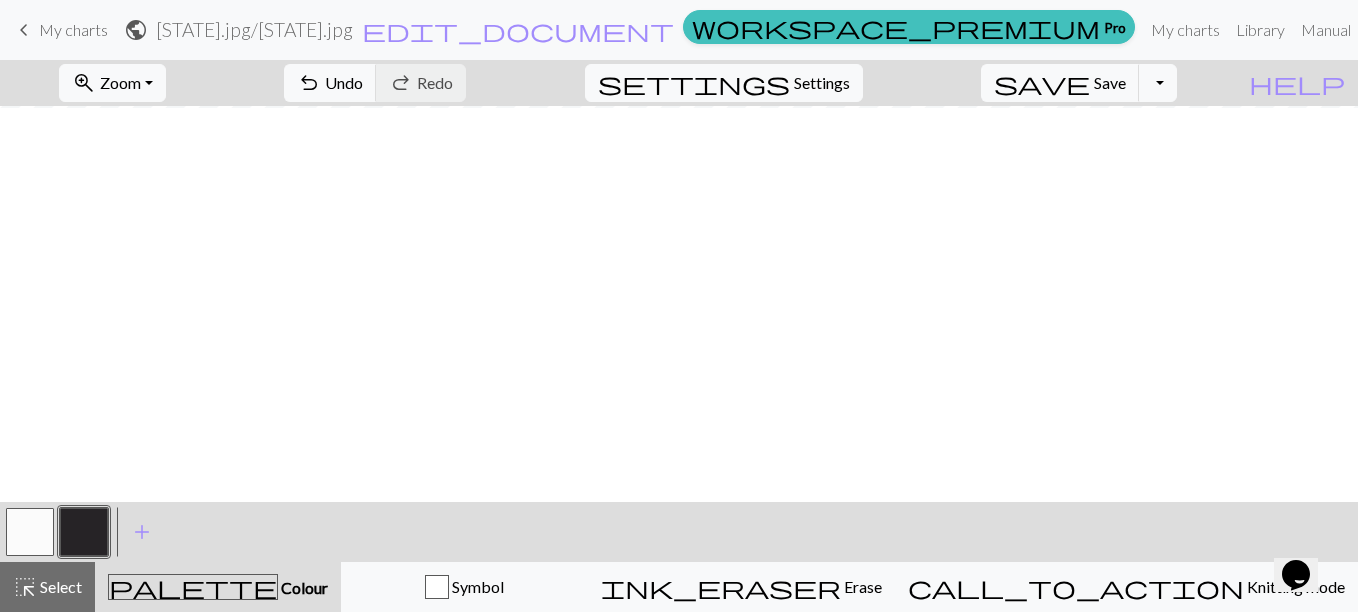 scroll, scrollTop: 107, scrollLeft: 0, axis: vertical 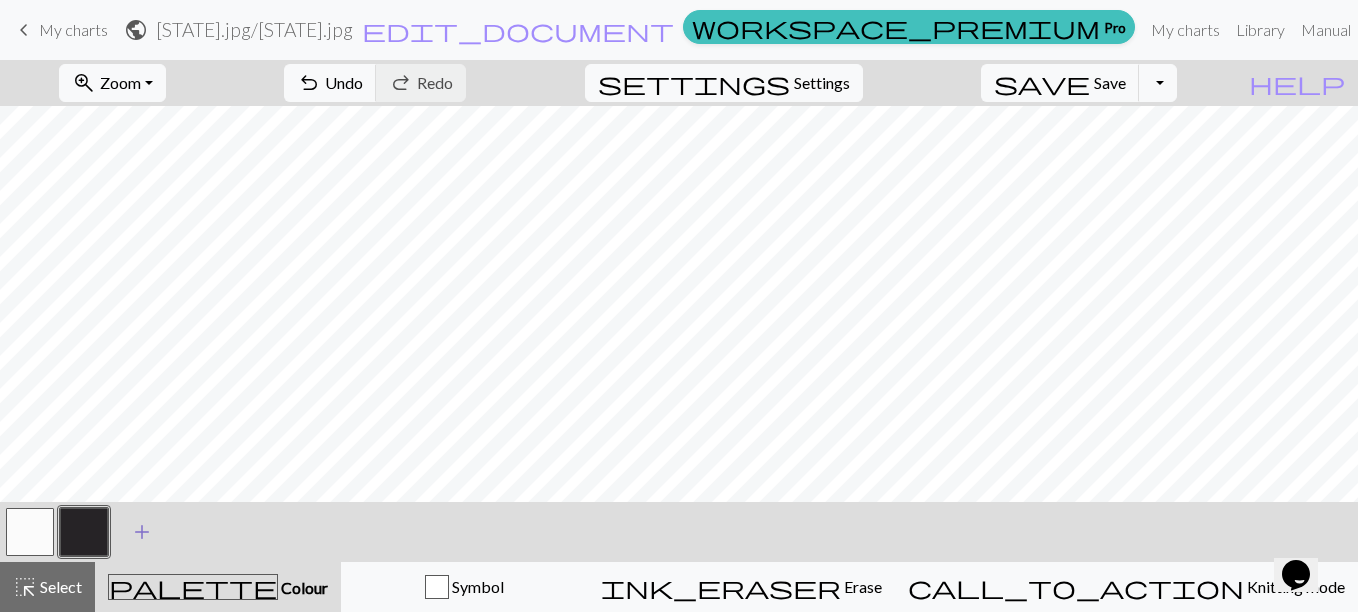 click on "add" at bounding box center [142, 532] 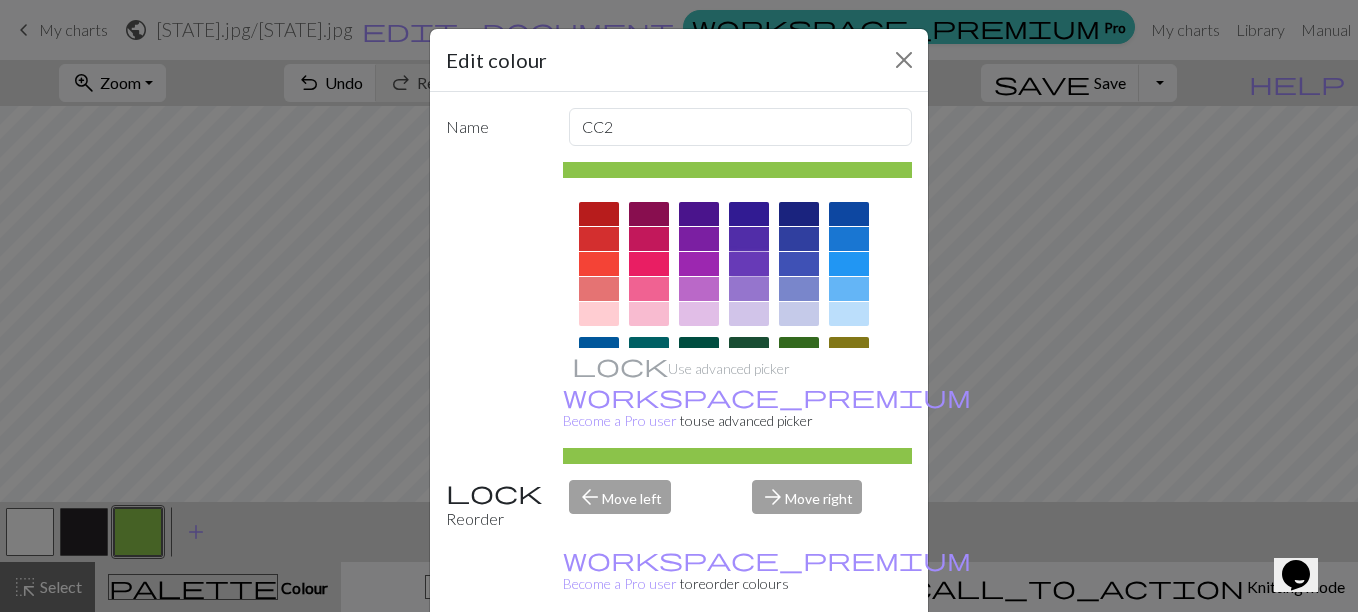 click at bounding box center (749, 264) 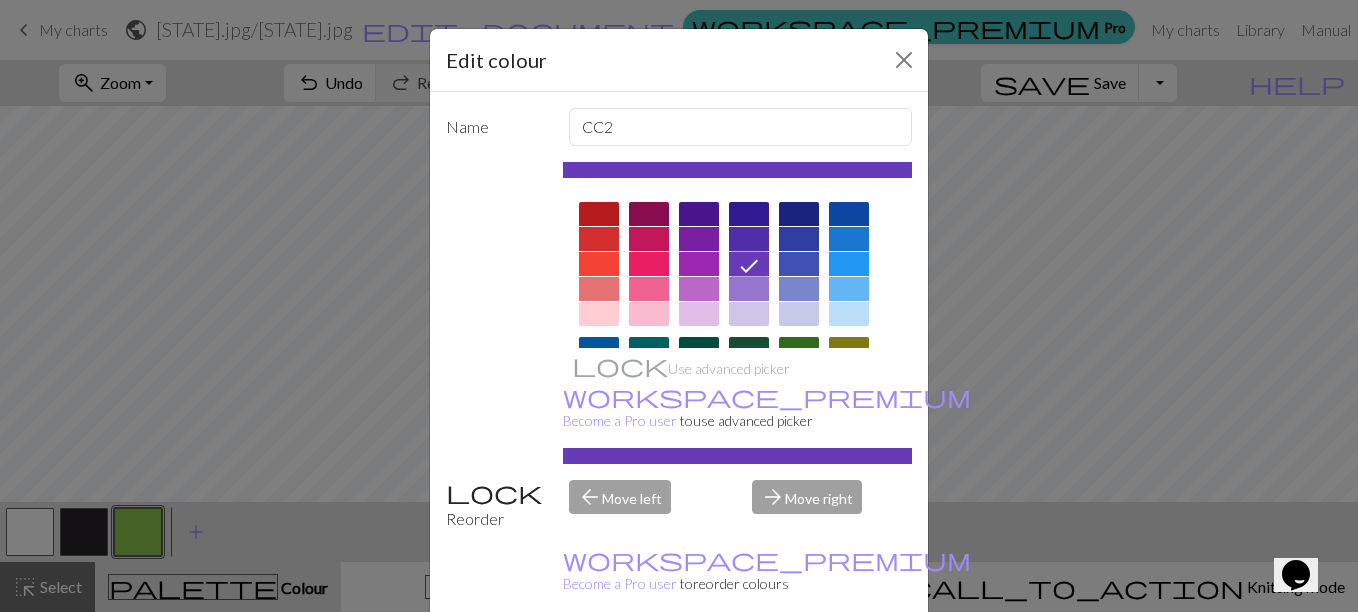 click on "Done" at bounding box center (799, 663) 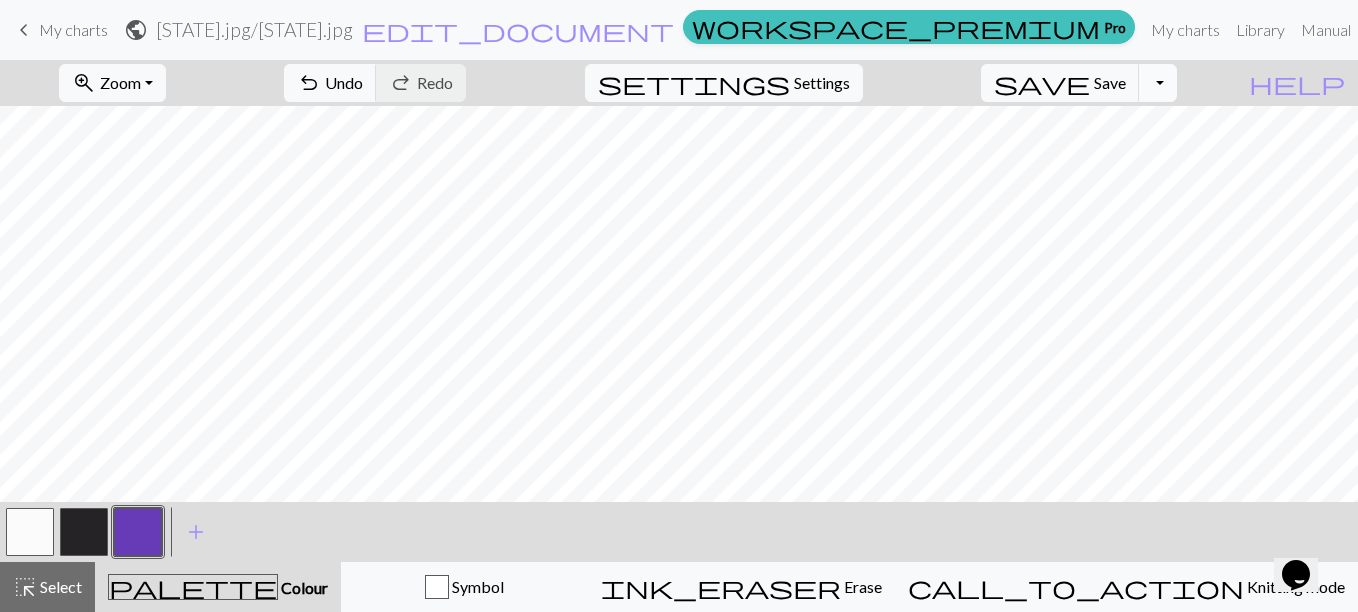 click on "Toggle Dropdown" at bounding box center [1158, 83] 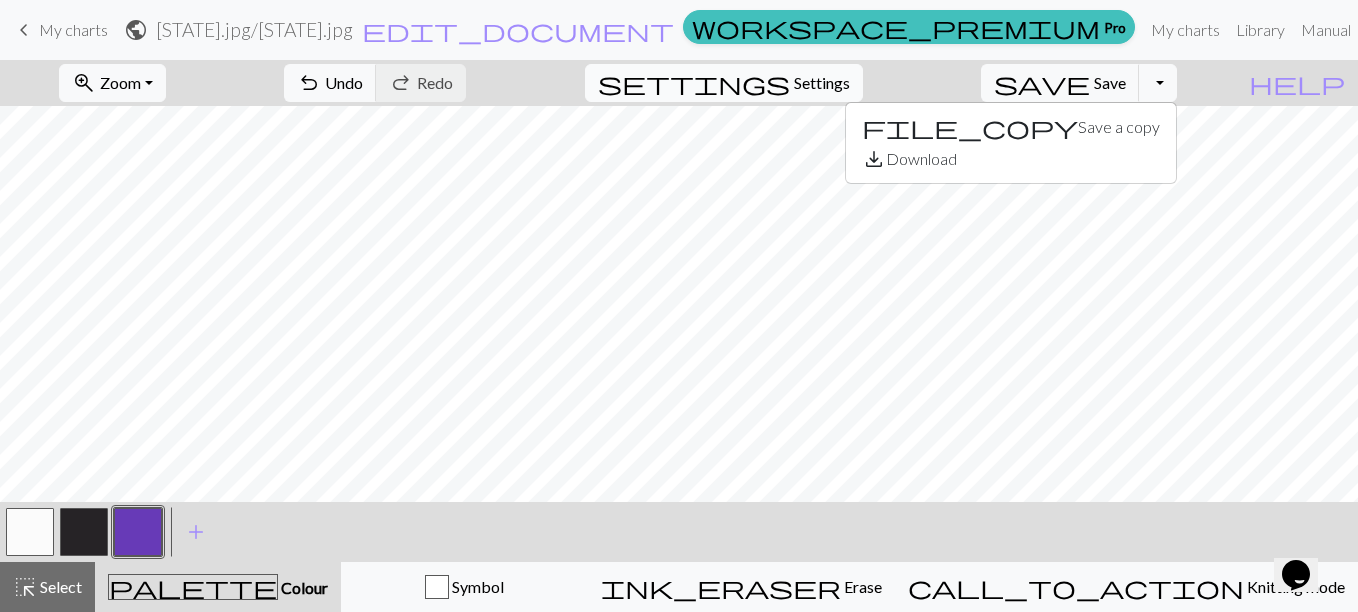 click on "Settings" at bounding box center [822, 83] 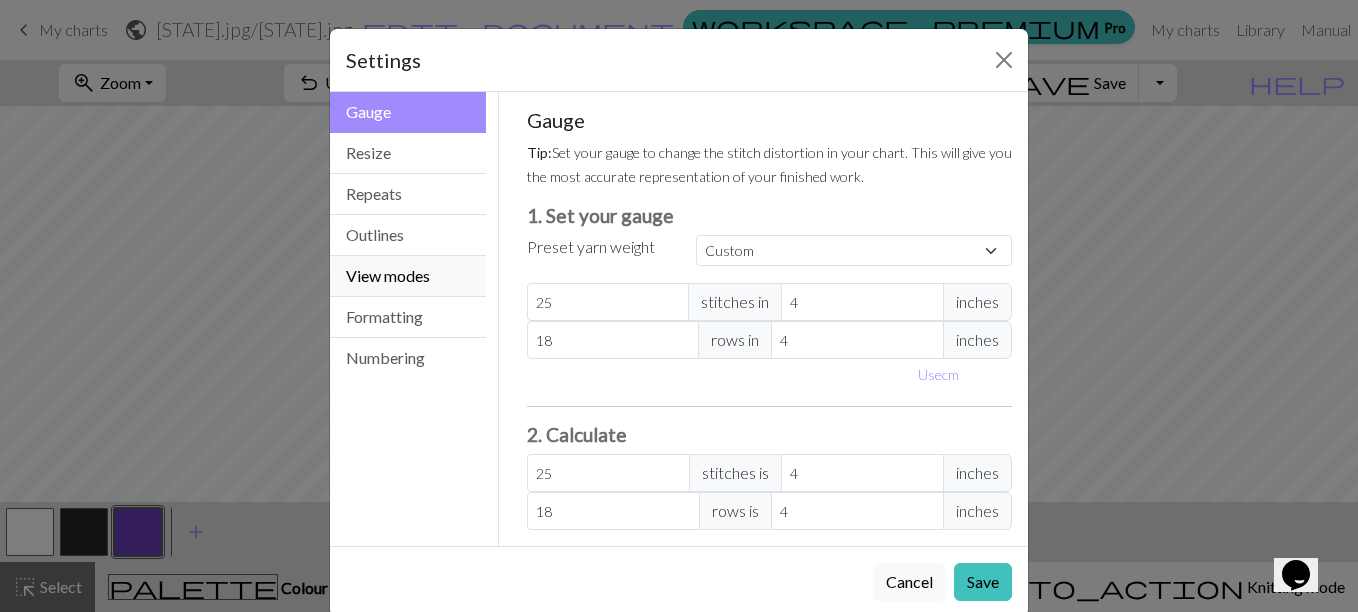 click on "View modes" at bounding box center (408, 276) 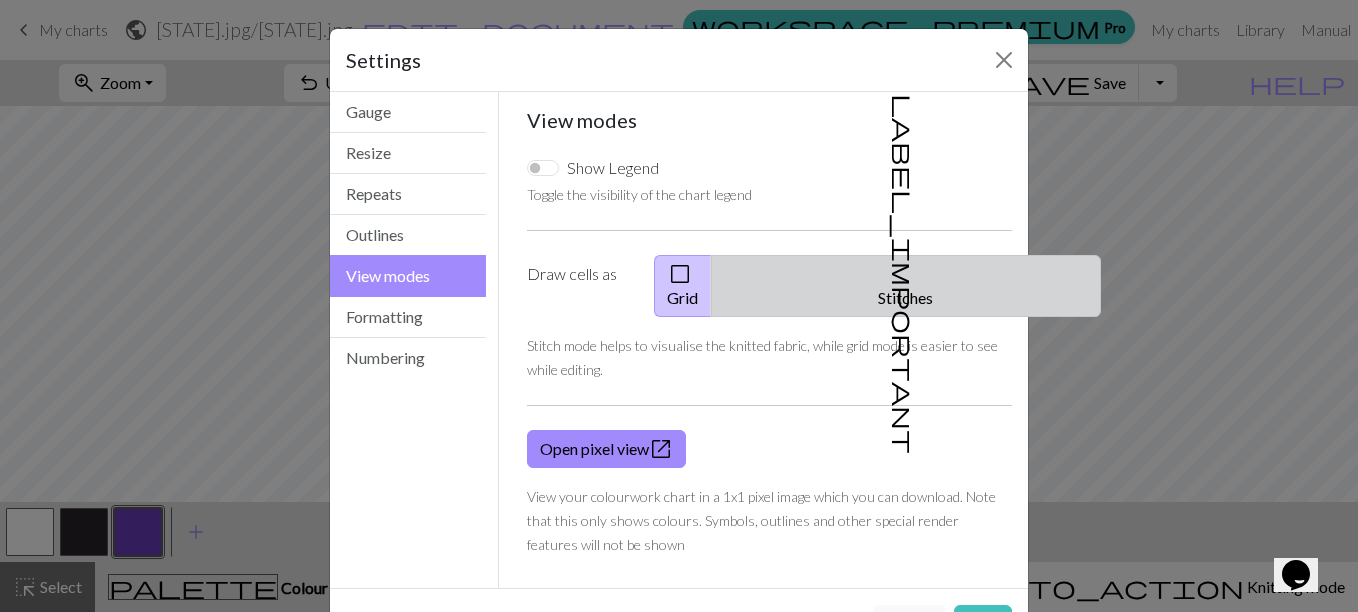 click on "label_important Stitches" at bounding box center (906, 286) 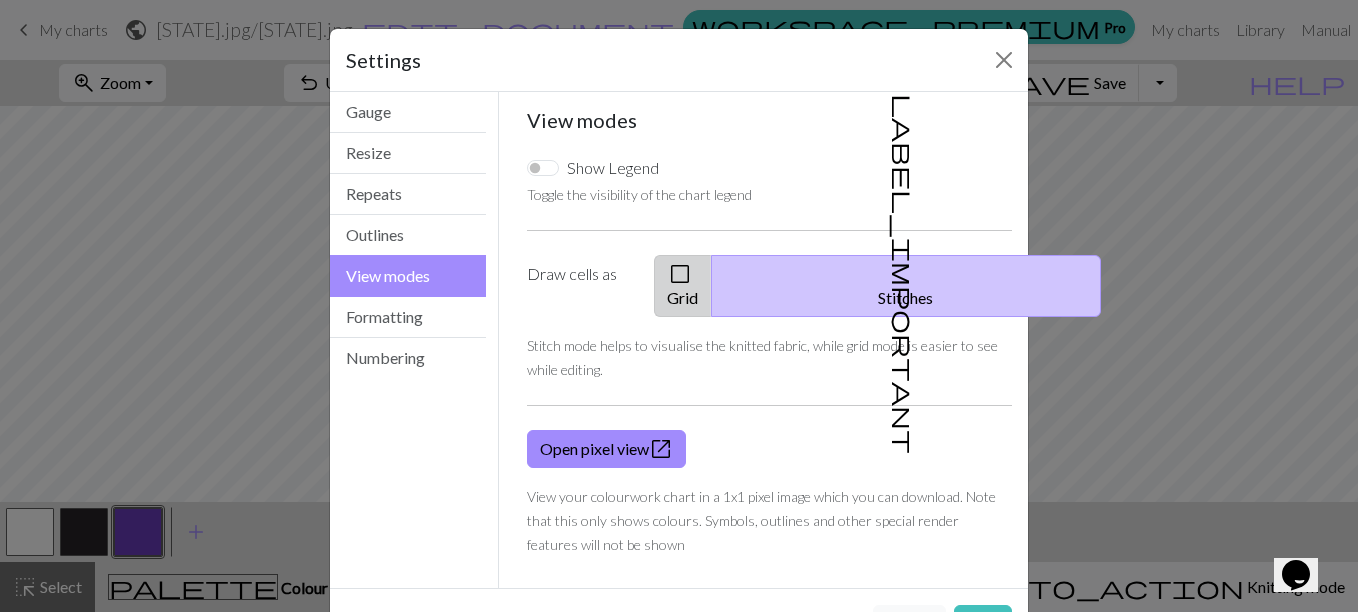 click on "check_box_outline_blank Grid" at bounding box center [683, 286] 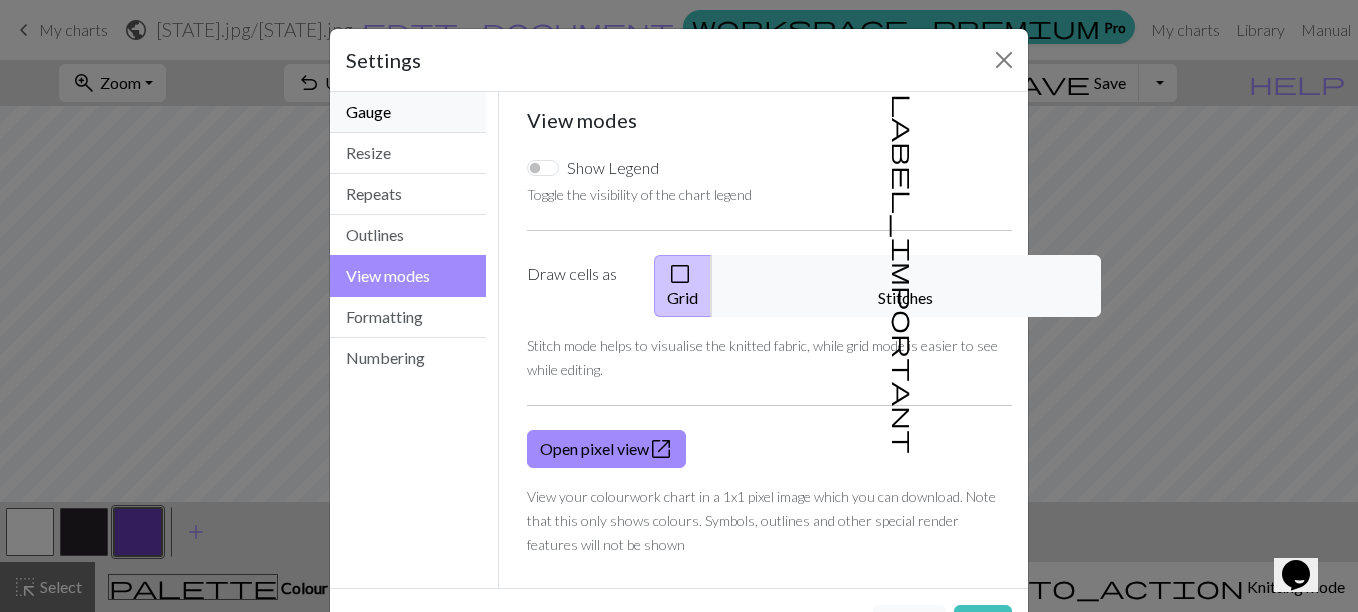 click on "Gauge" at bounding box center [408, 112] 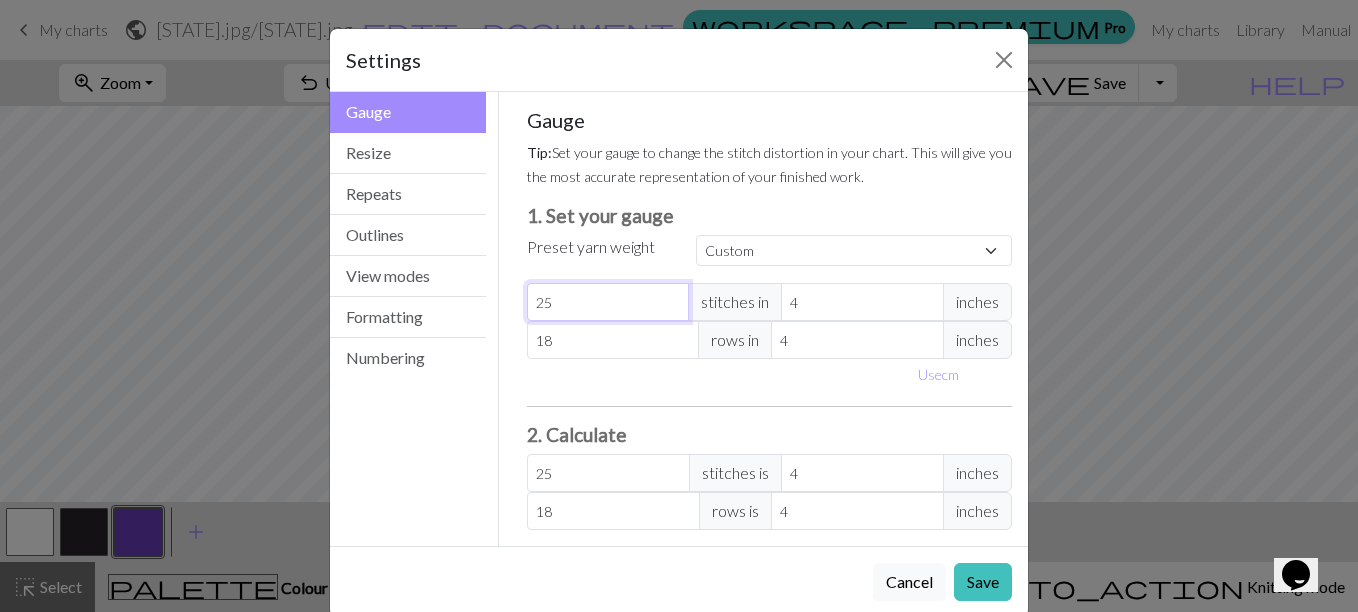 drag, startPoint x: 558, startPoint y: 294, endPoint x: 484, endPoint y: 294, distance: 74 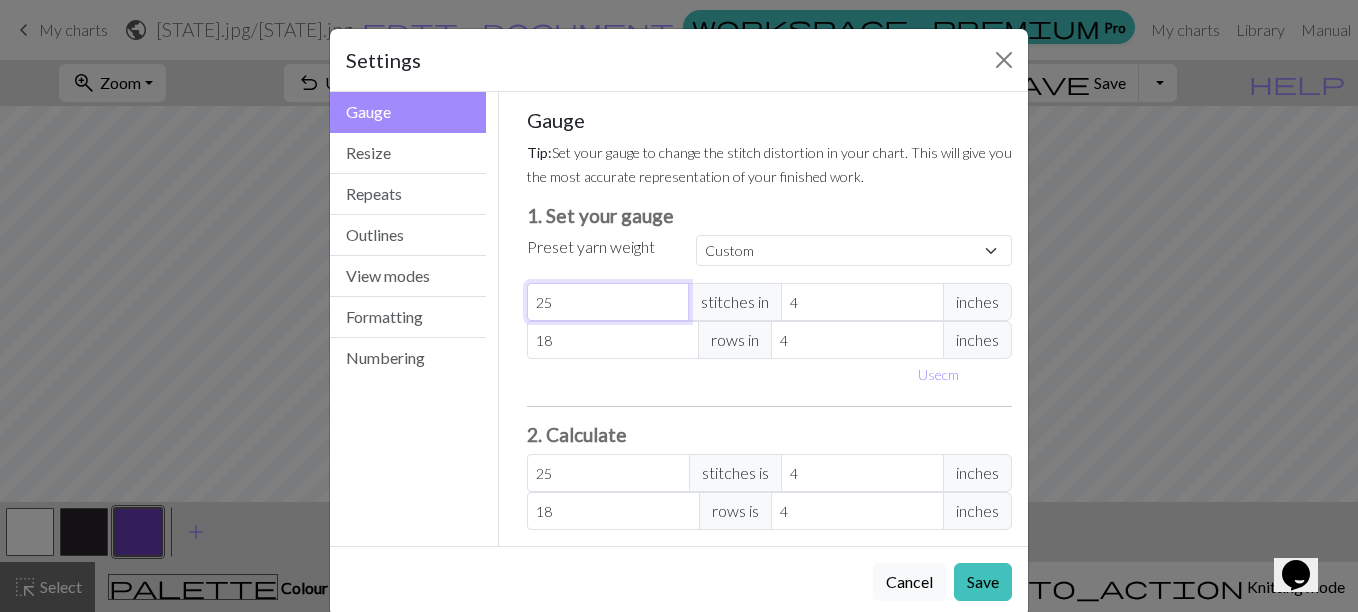 click on "Gauge Gauge Resize Repeats Outlines View modes Formatting Numbering Gauge Resize Repeats Outlines View modes Formatting Numbering Gauge Tip:  Set your gauge to change the stitch distortion in your chart. This will give you the most accurate representation of your finished work. 1. Set your gauge Preset yarn weight Custom Square Lace Light Fingering Fingering Sport Double knit Worsted Aran Bulky Super Bulky 25 stitches in  4 inches 18 rows in  4 inches Use  cm 2. Calculate 25 stitches is 4 inches 18 rows is 4 inches Resize your chart Tip:  Changes will be applied from the bottom right. To change rows and columns in other areas (e.g. within the chart or at the top), use the select tool or click the grid numbers to select then insert or remove from the top toolbar. Width 90 Height 59 Repeats workspace_premium Become a Pro user   to  visualise repeats Tip:   This will show your entire chart repeated, so you can preview what joining panels look like together. arrow_forward  Horizontal 1 arrow_downward  Vertical 1" at bounding box center [679, 319] 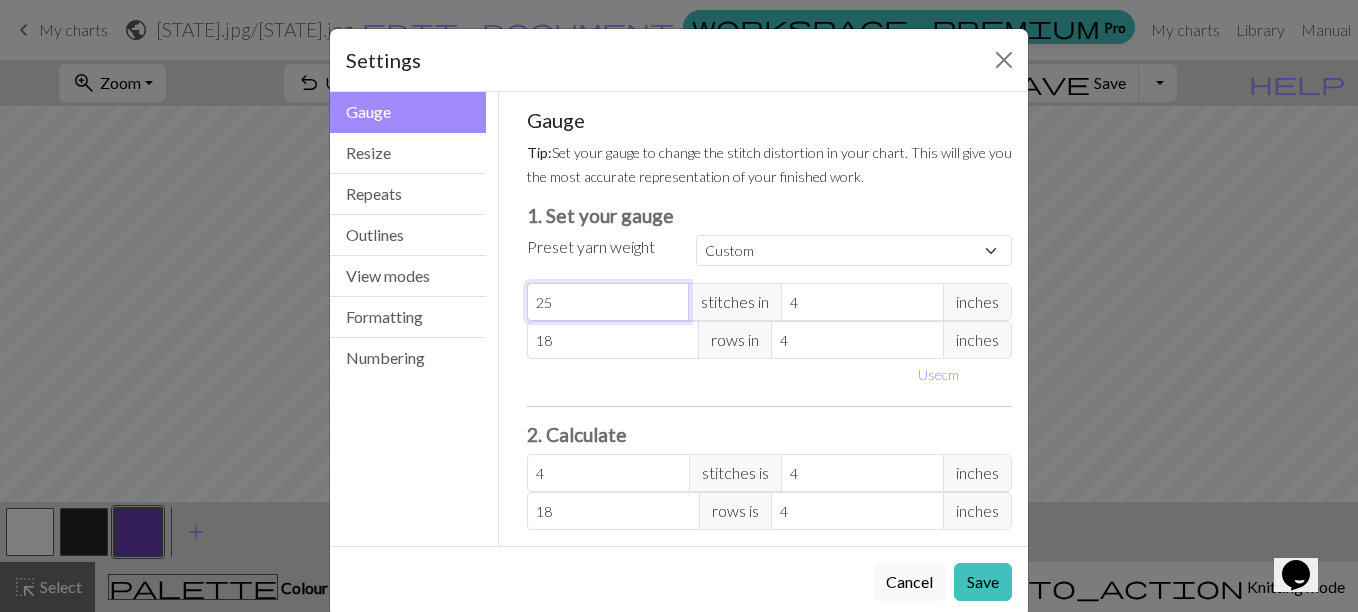 type on "4" 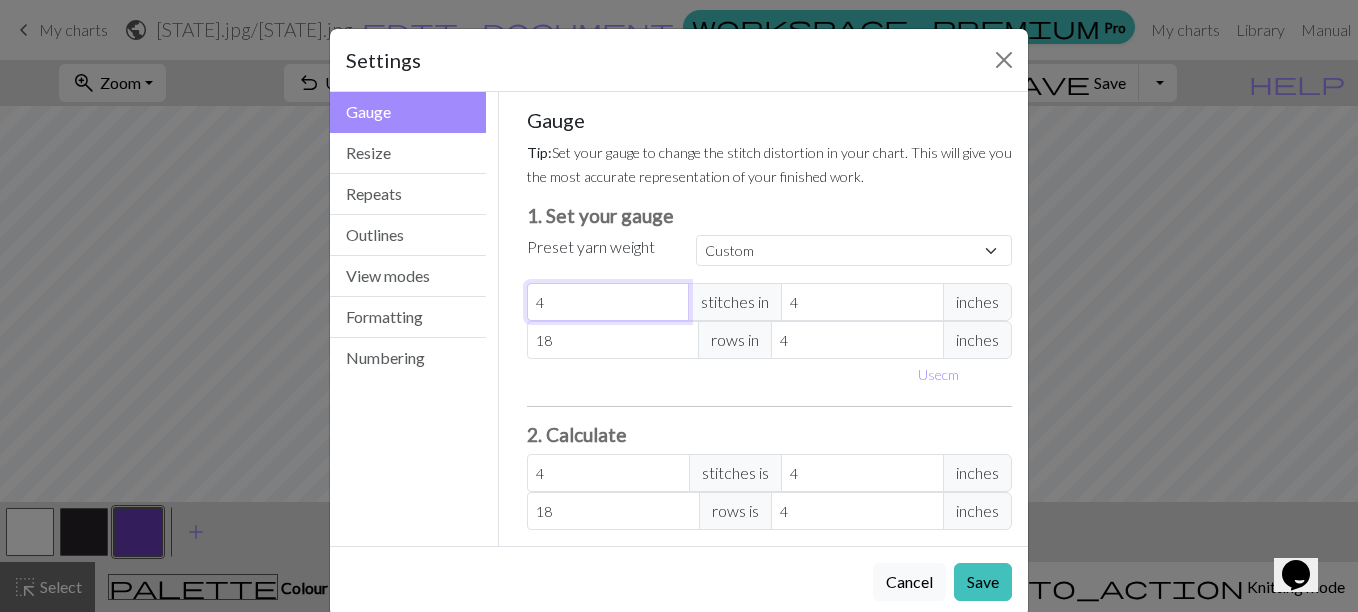 type on "45" 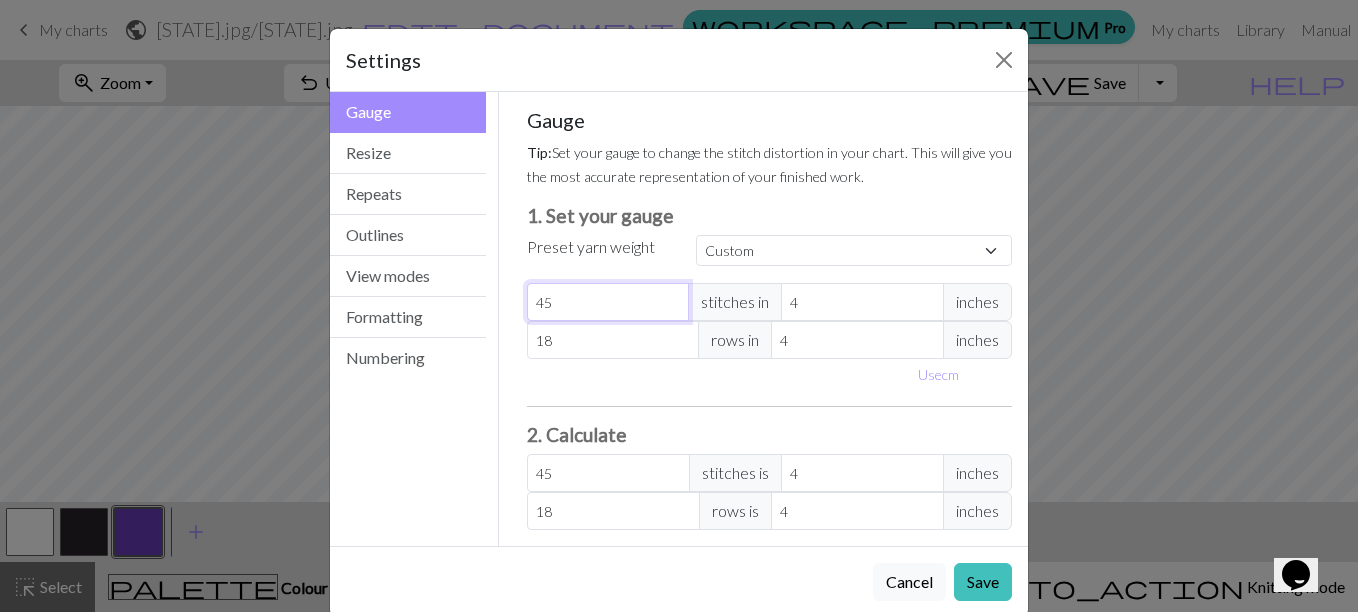 type on "4" 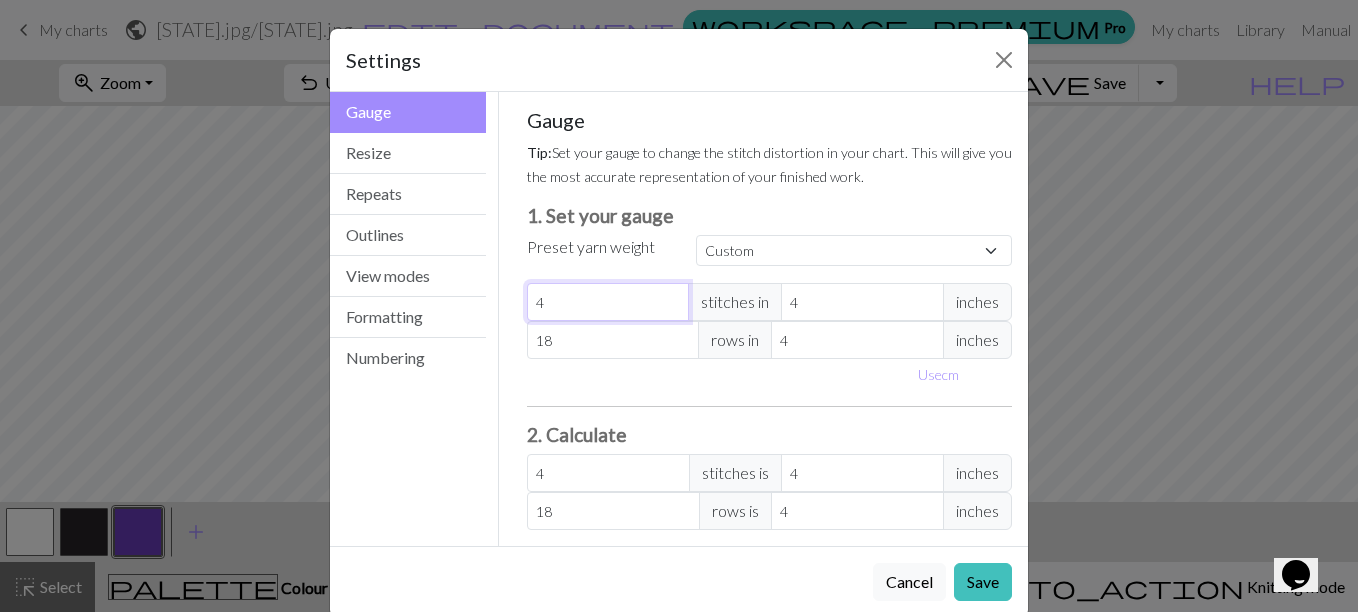 type on "4.5" 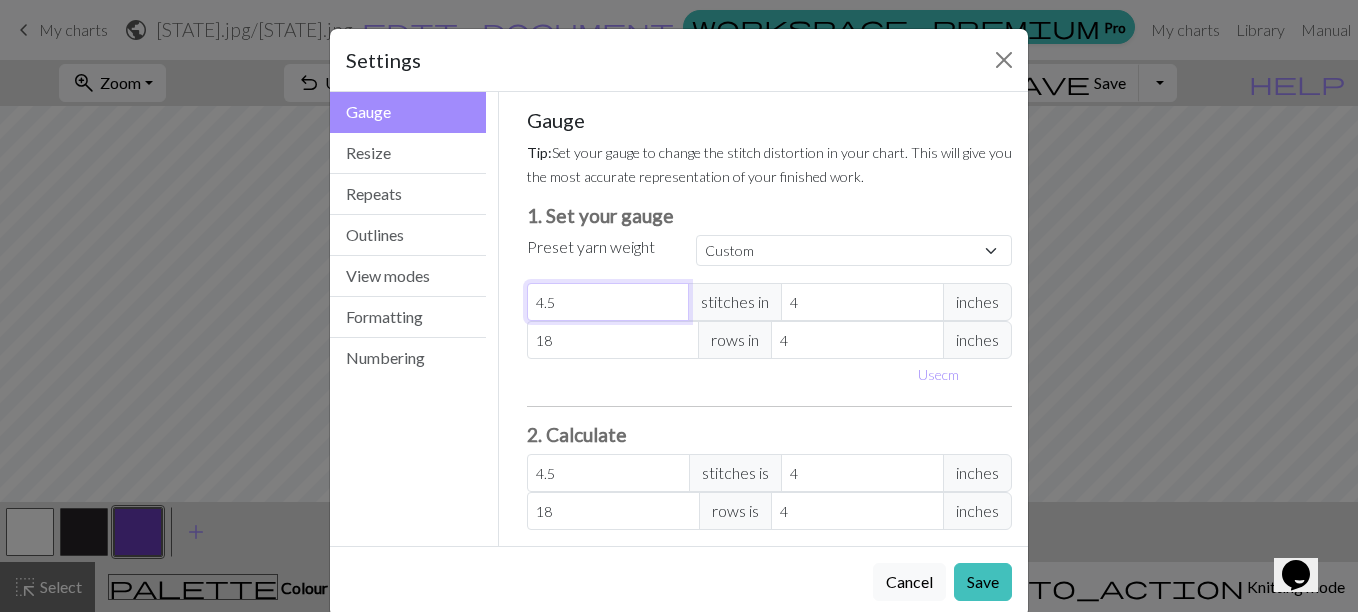 type on "4.5" 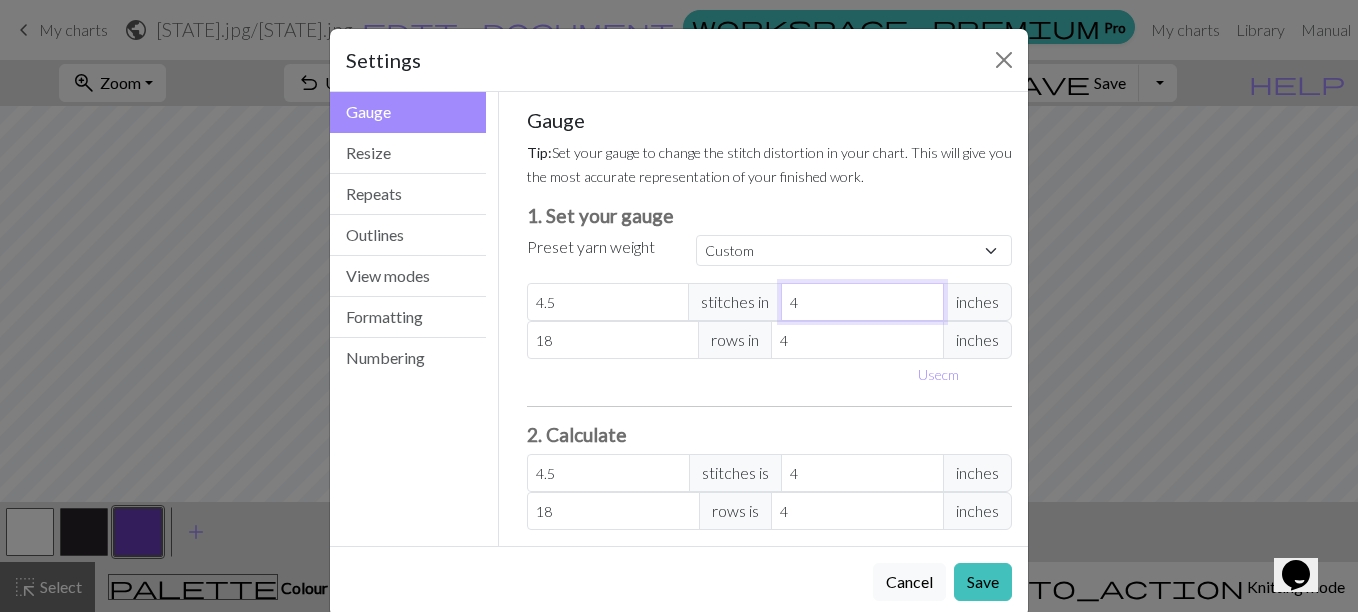 type on "1" 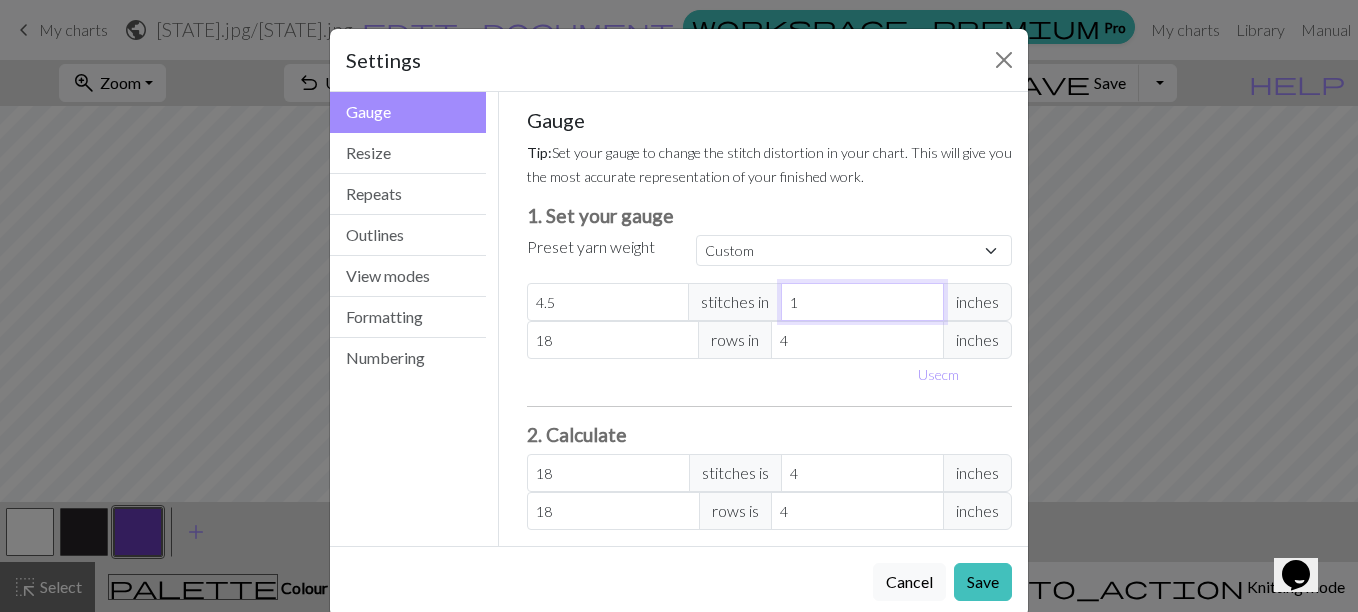 type on "1" 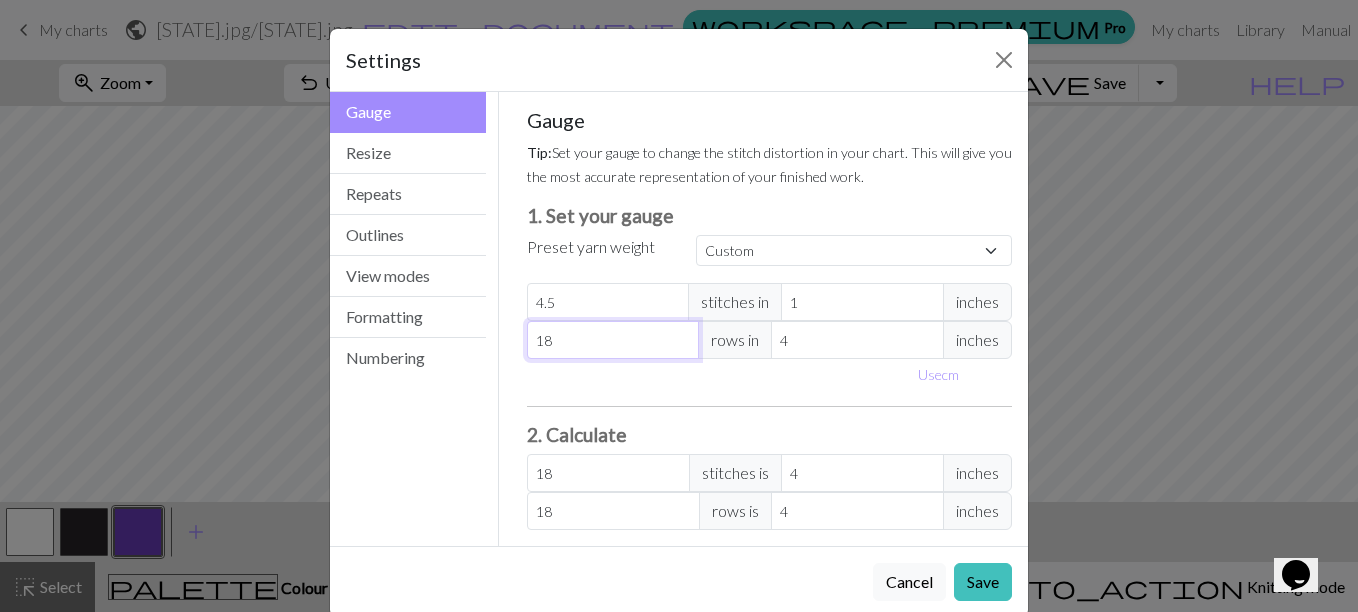 type on "4" 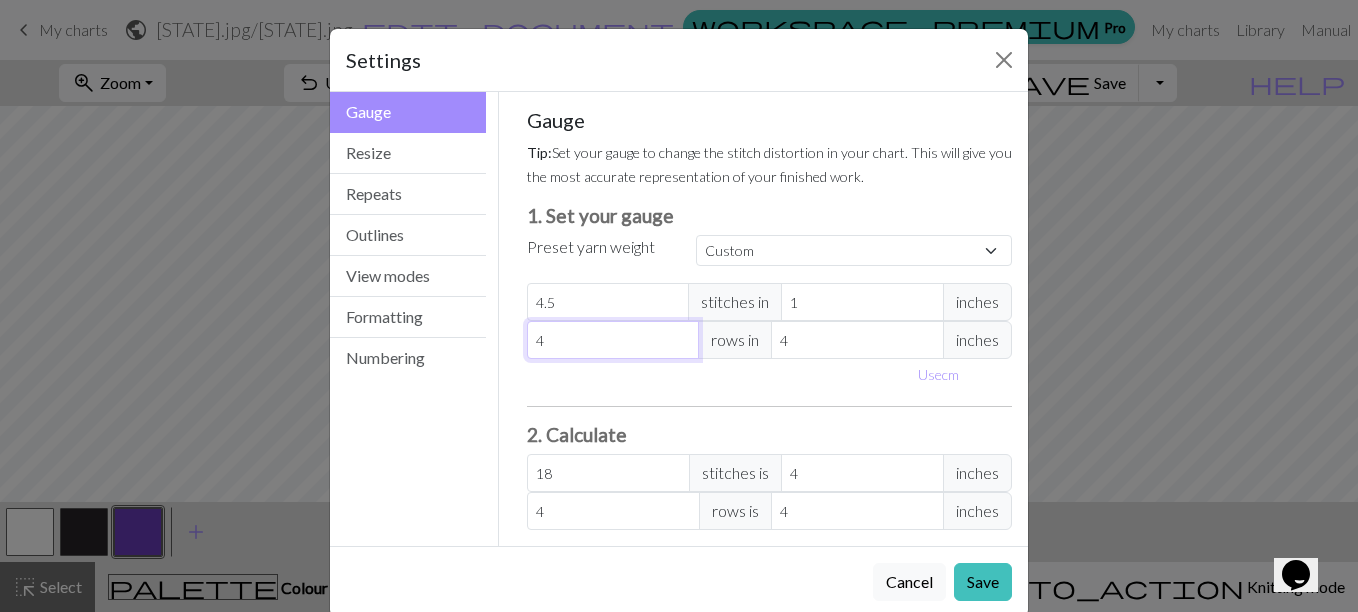 type on "4.5" 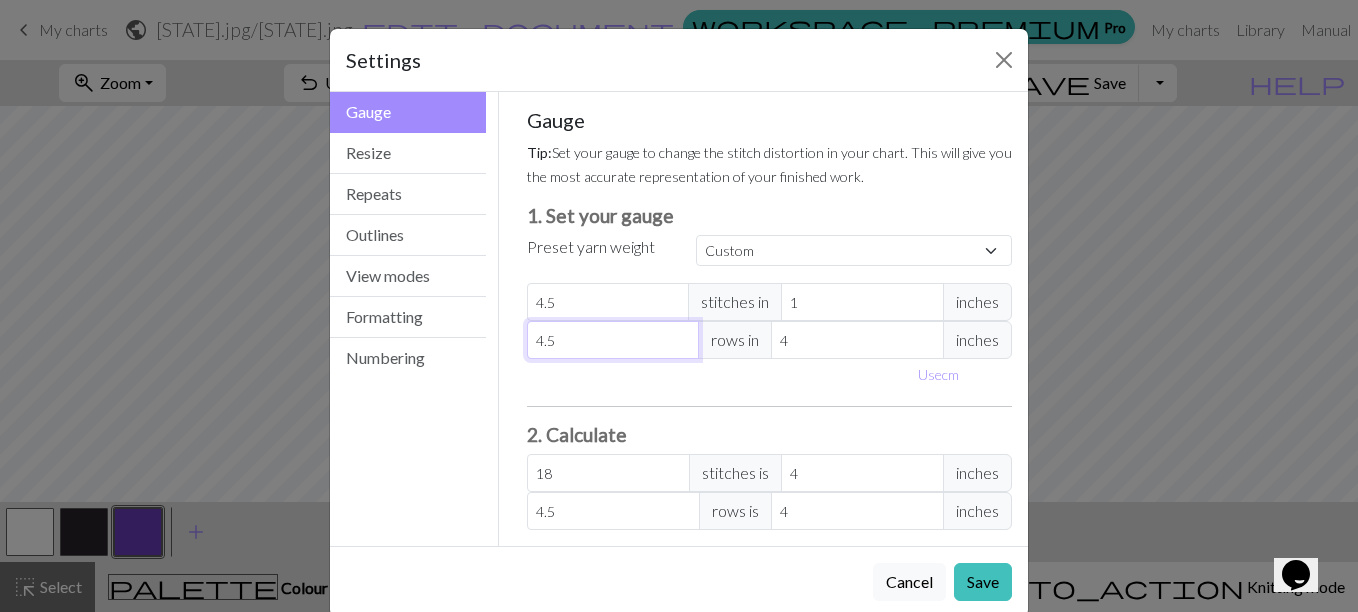type on "4.5" 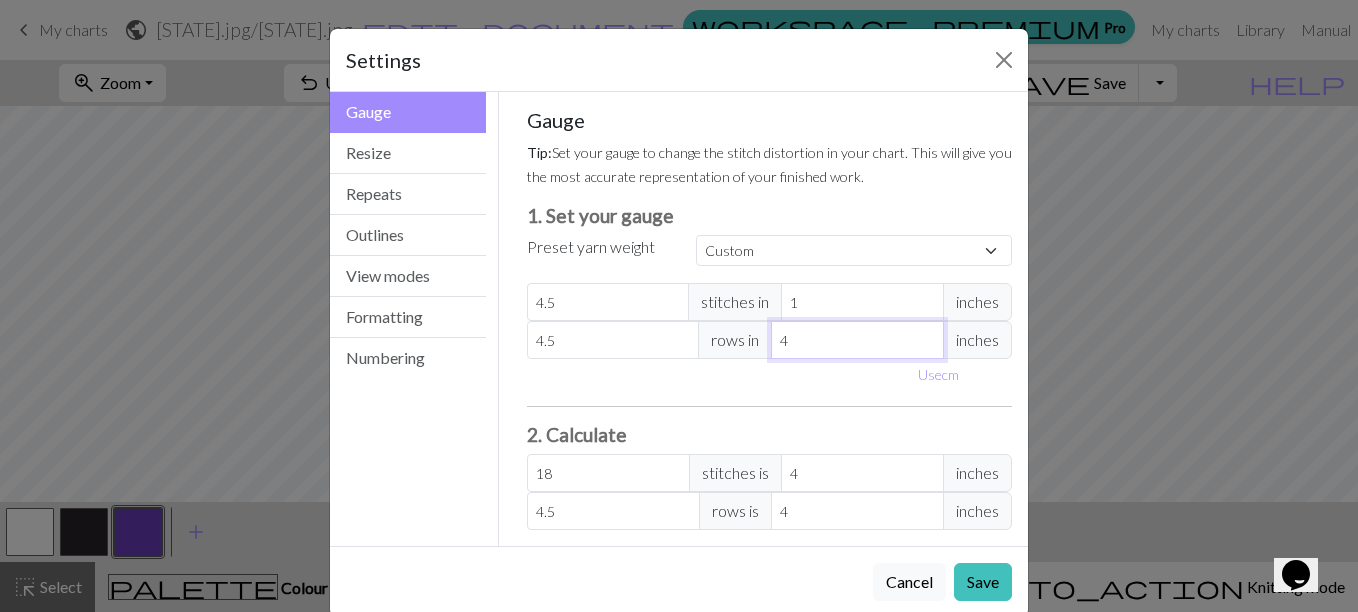 type on "1" 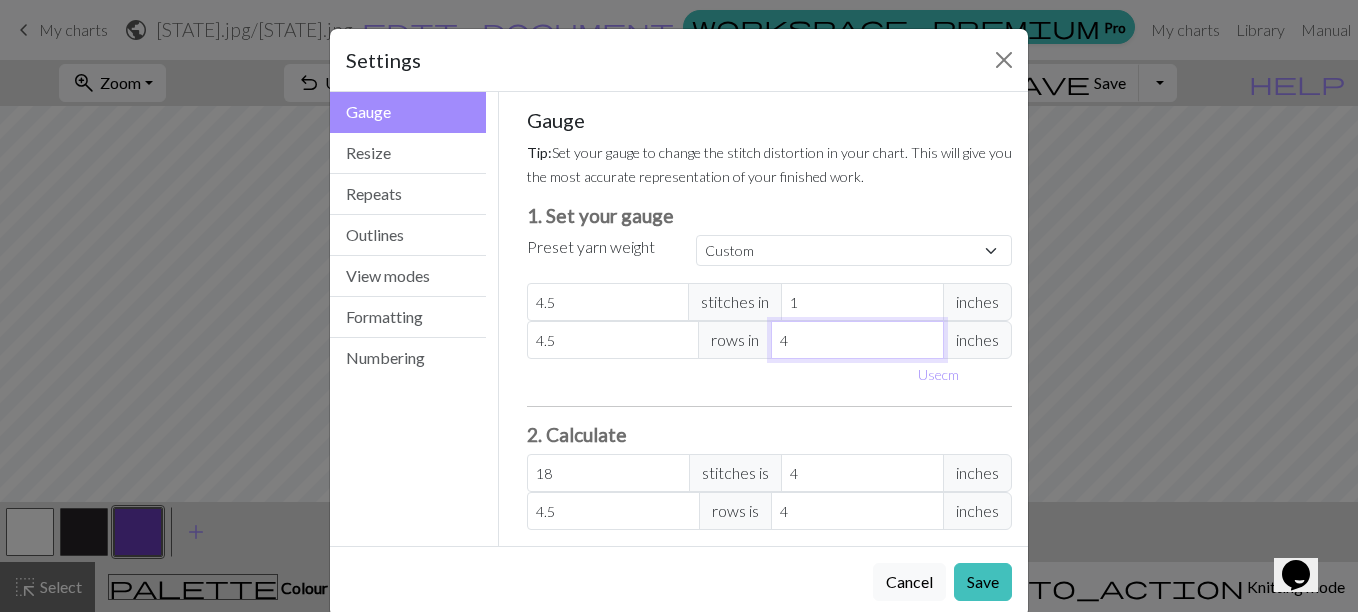 type on "18" 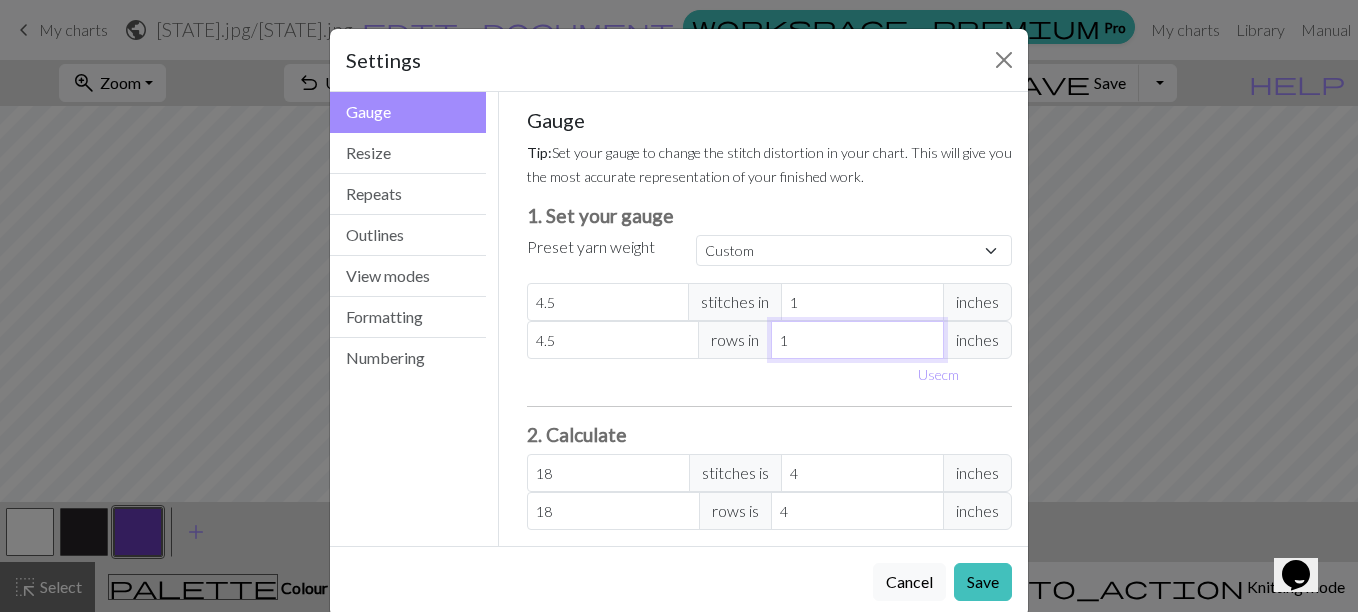 type on "1" 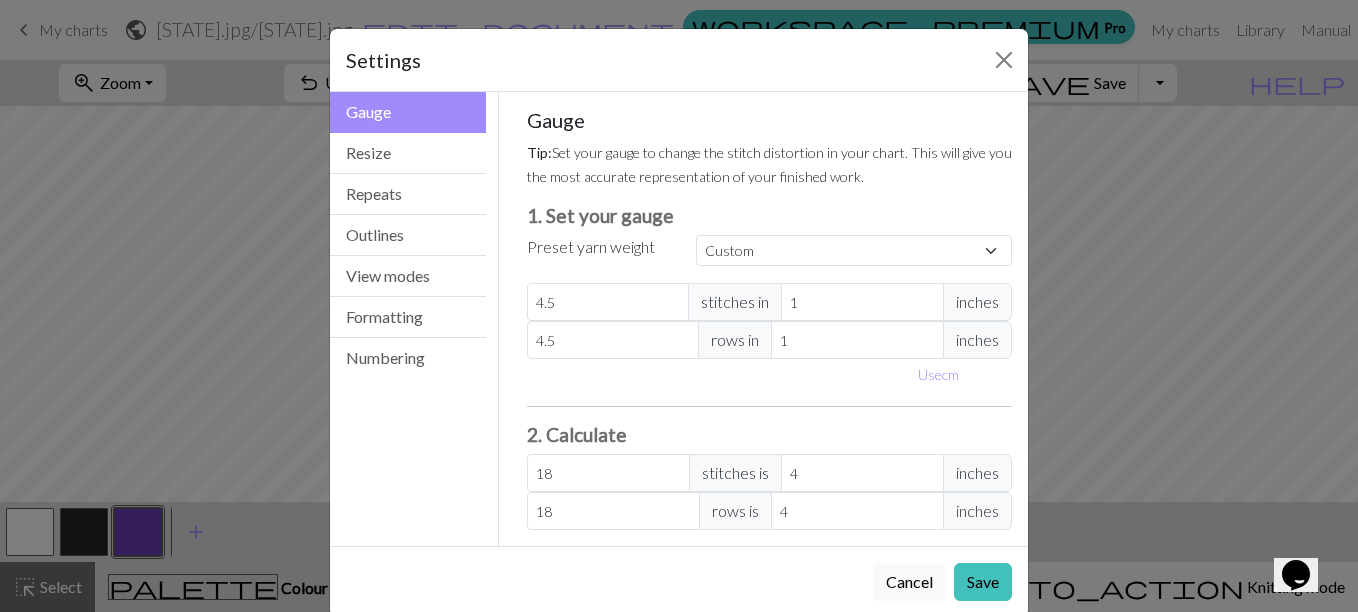 type 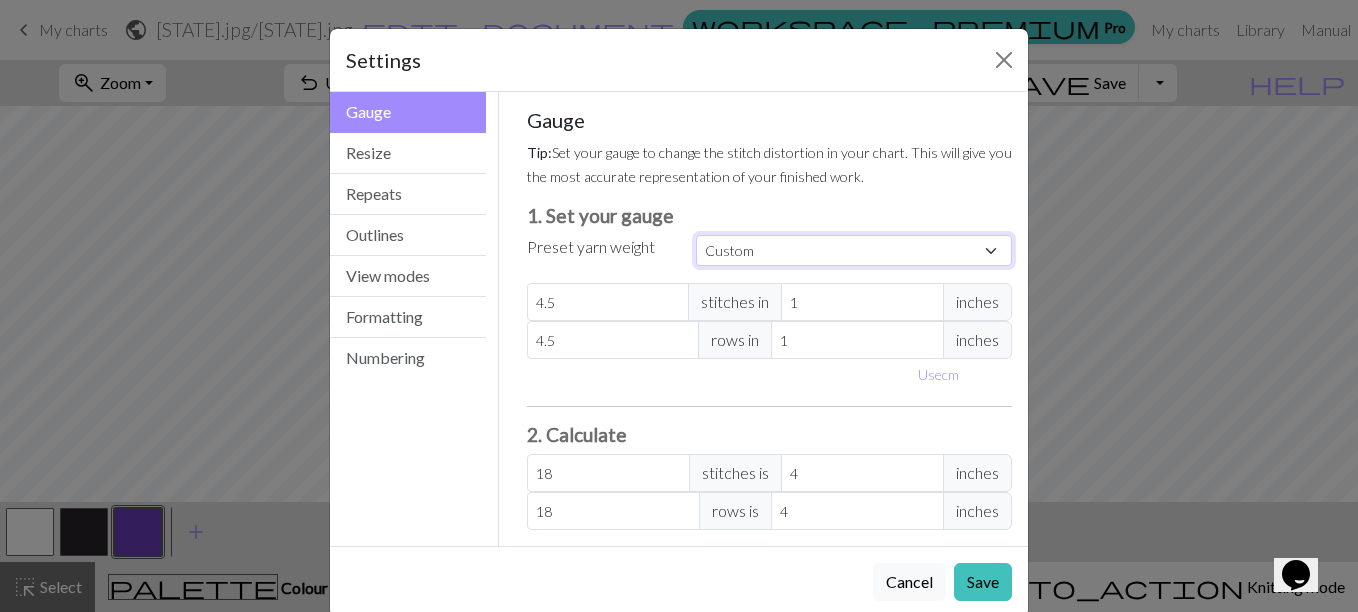 click on "Custom Square Lace Light Fingering Fingering Sport Double knit Worsted Aran Bulky Super Bulky" at bounding box center (854, 250) 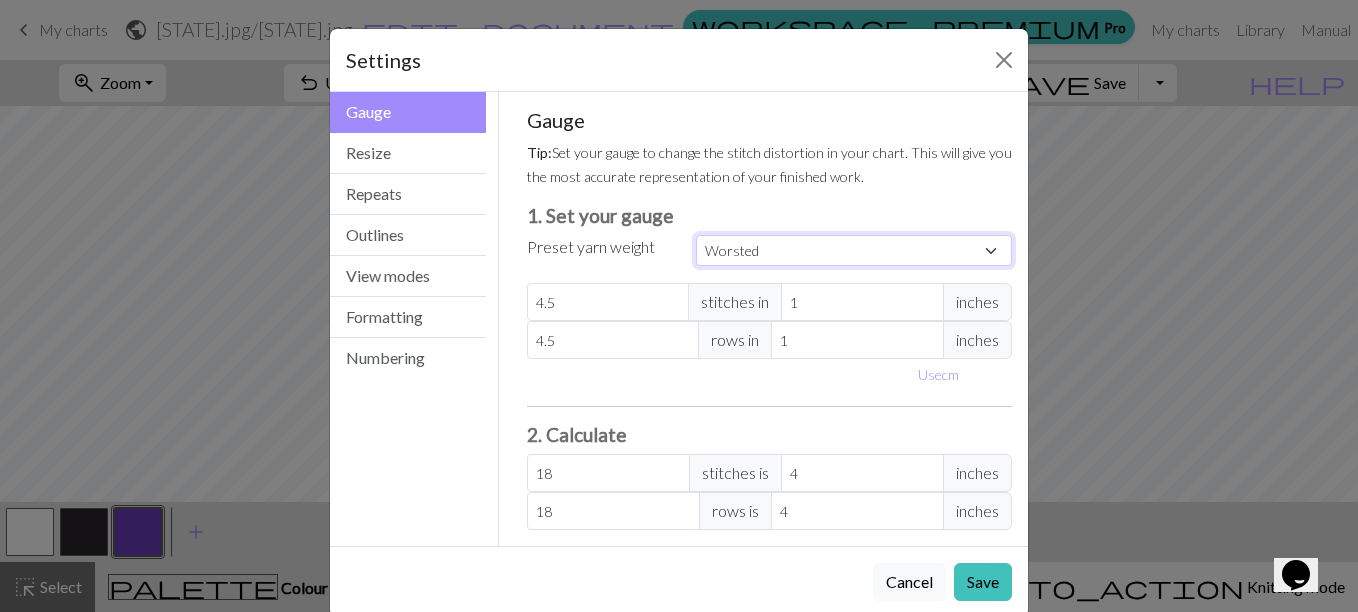 click on "Custom Square Lace Light Fingering Fingering Sport Double knit Worsted Aran Bulky Super Bulky" at bounding box center (854, 250) 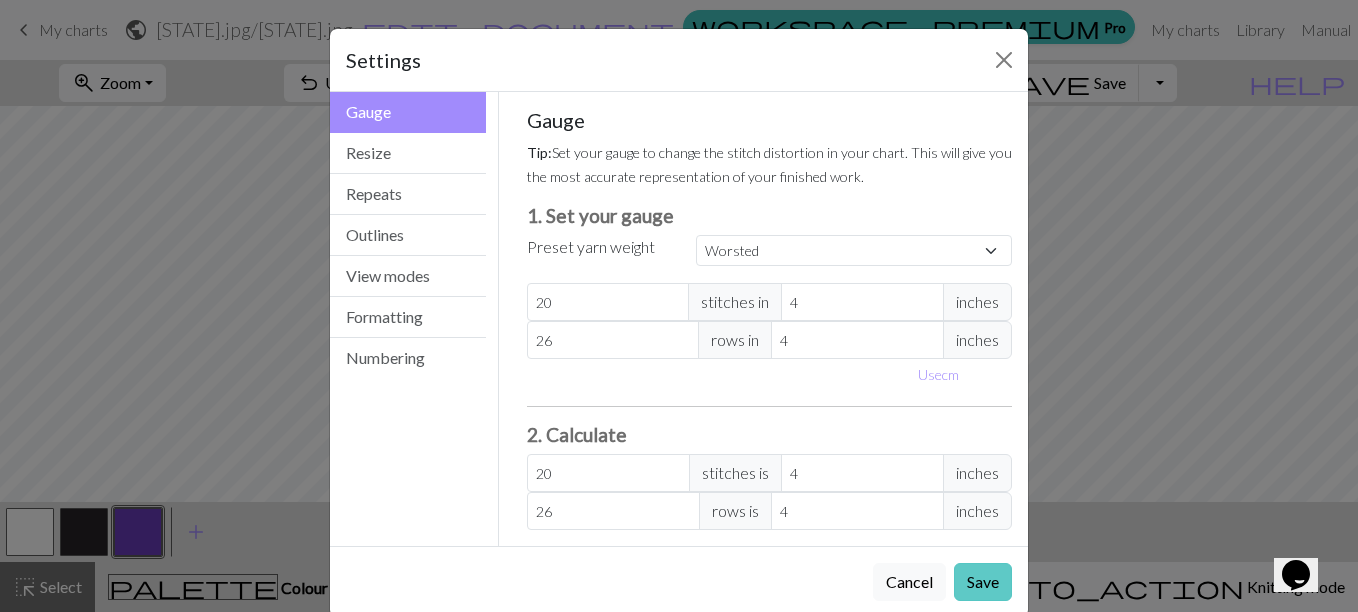 click on "Save" at bounding box center (983, 582) 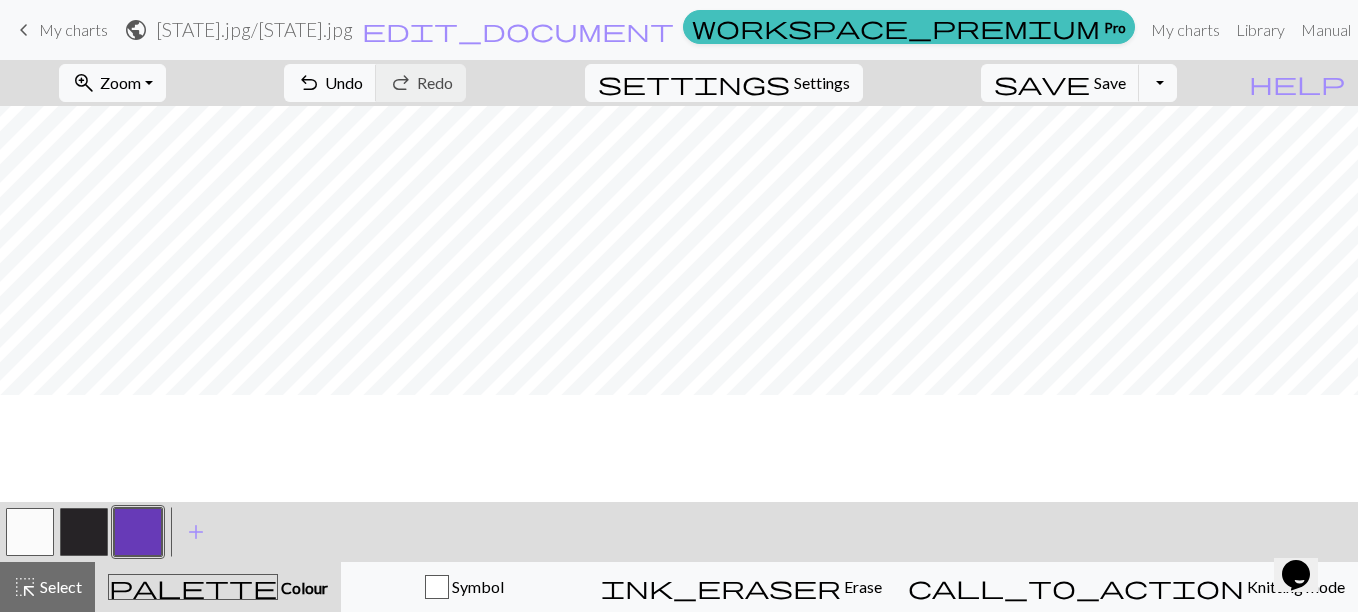 scroll, scrollTop: 0, scrollLeft: 0, axis: both 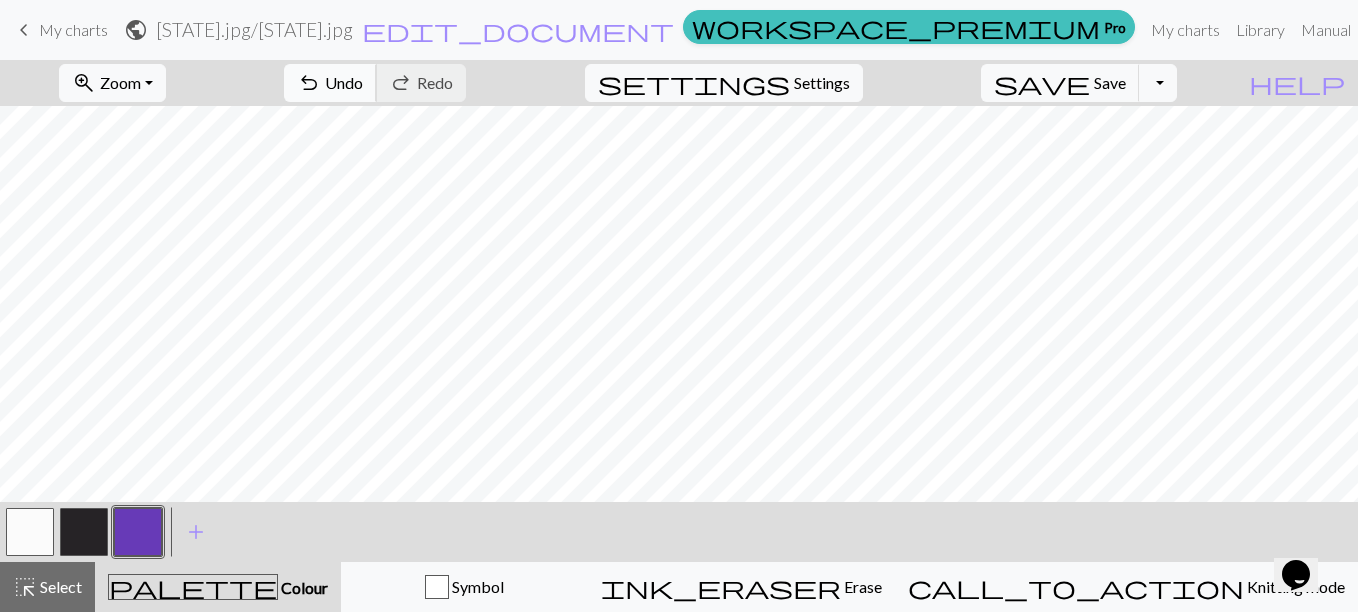 click on "Undo" at bounding box center (344, 82) 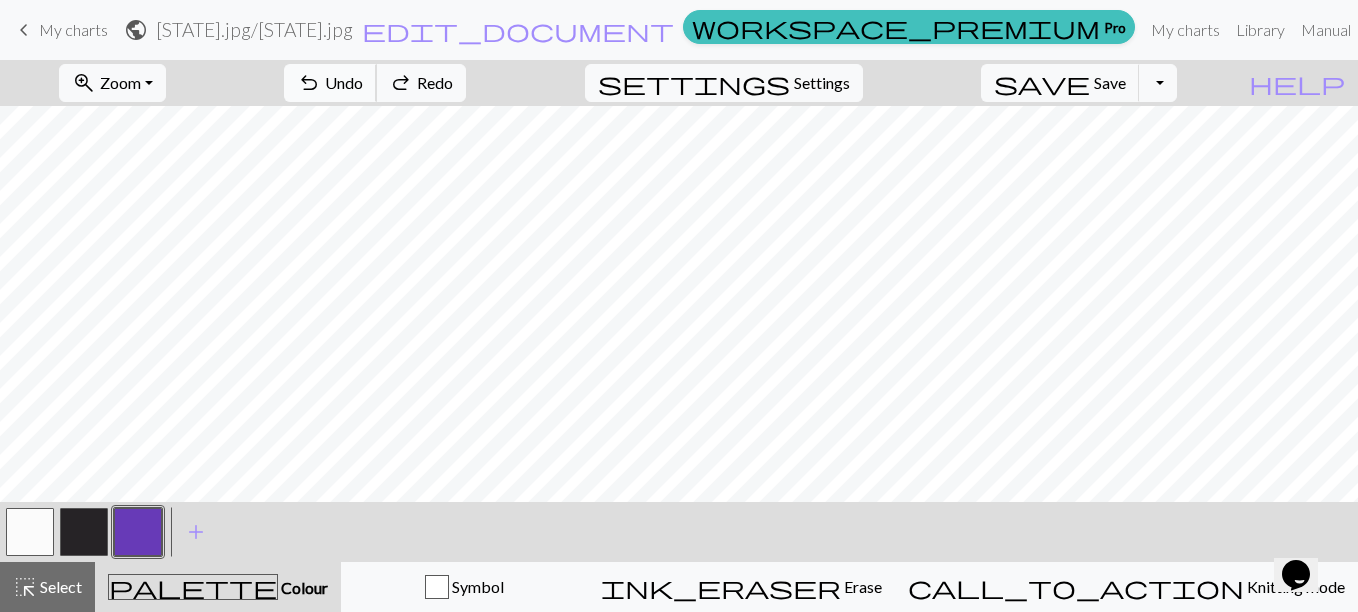 click on "Undo" at bounding box center [344, 82] 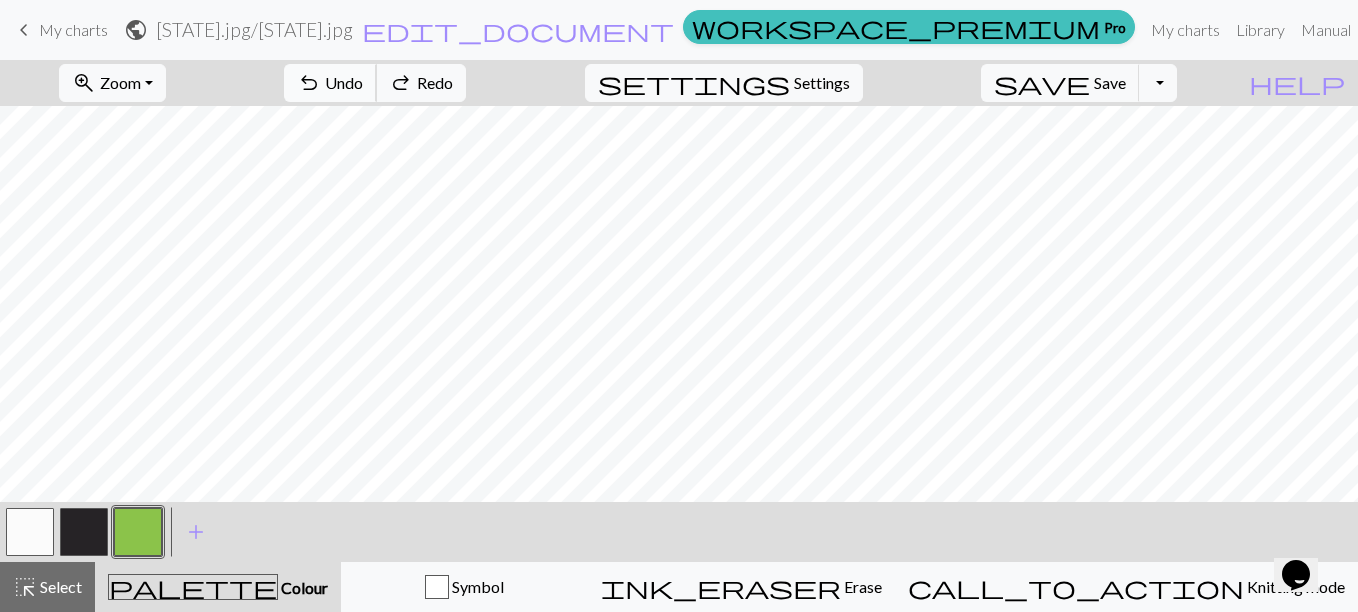 click on "Undo" at bounding box center (344, 82) 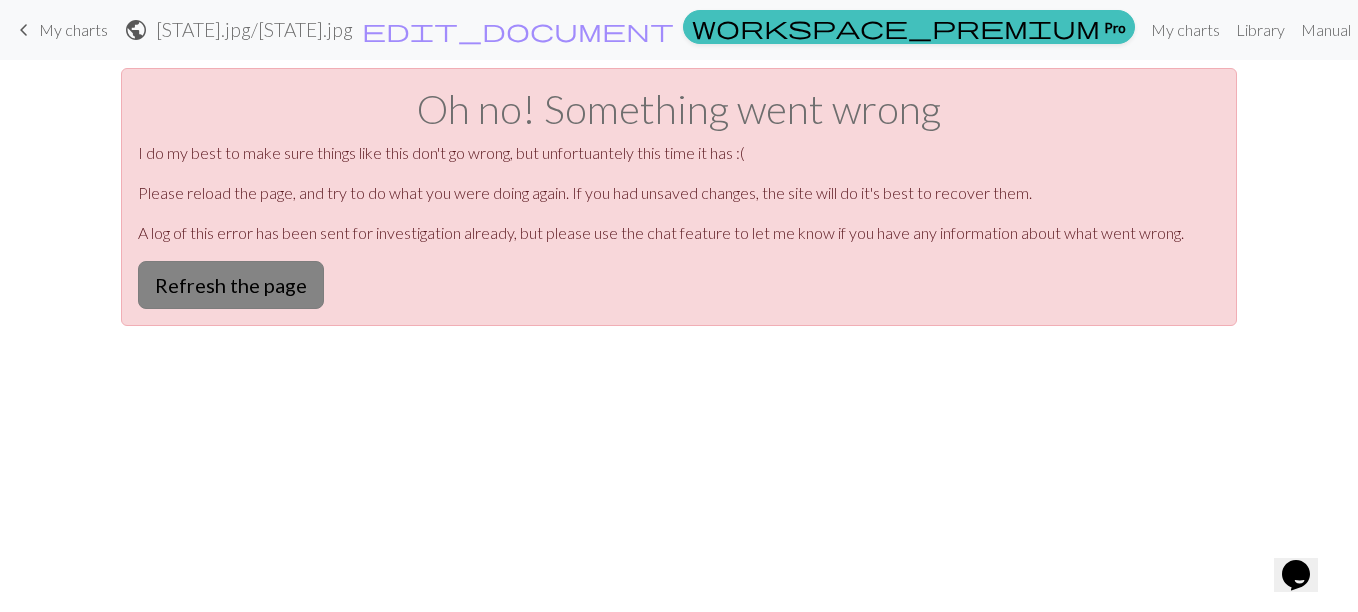 click on "Refresh the page" at bounding box center [231, 285] 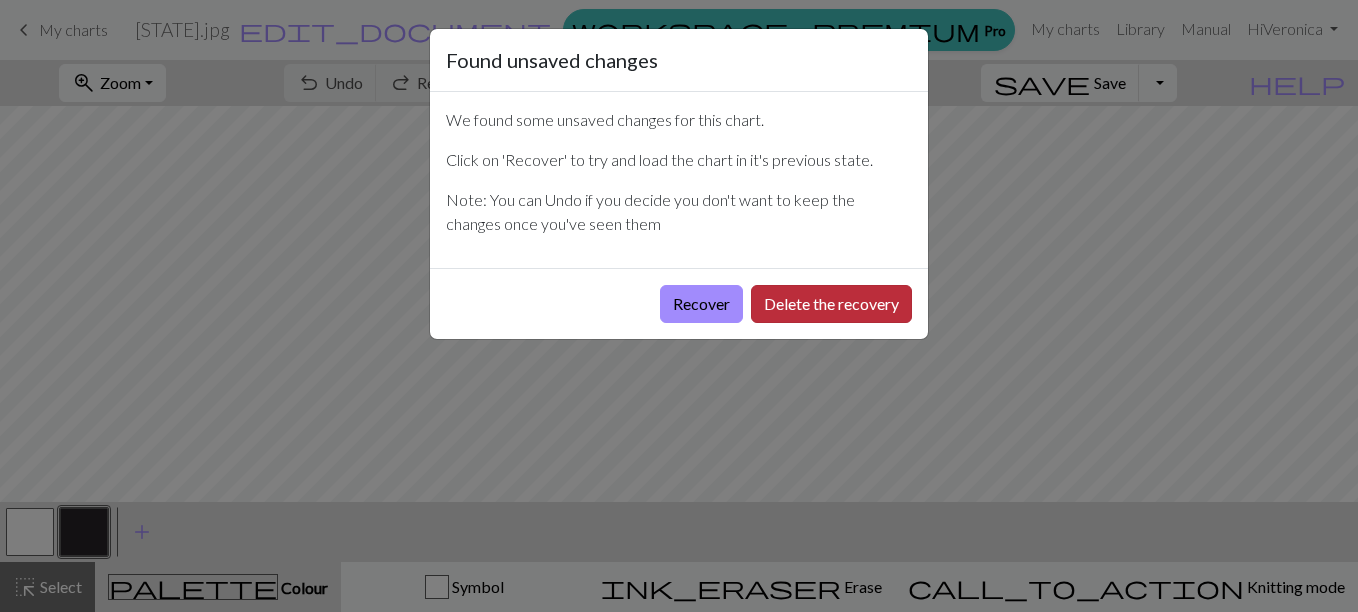 scroll, scrollTop: 0, scrollLeft: 0, axis: both 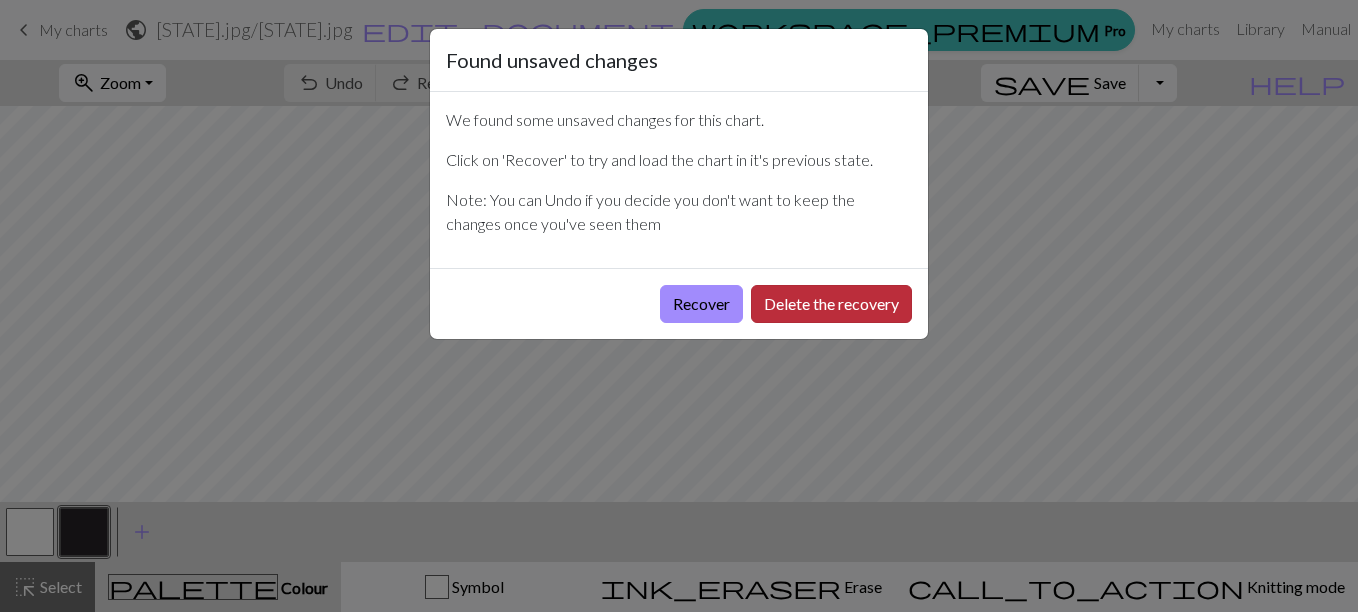 click on "Delete the recovery" at bounding box center (831, 304) 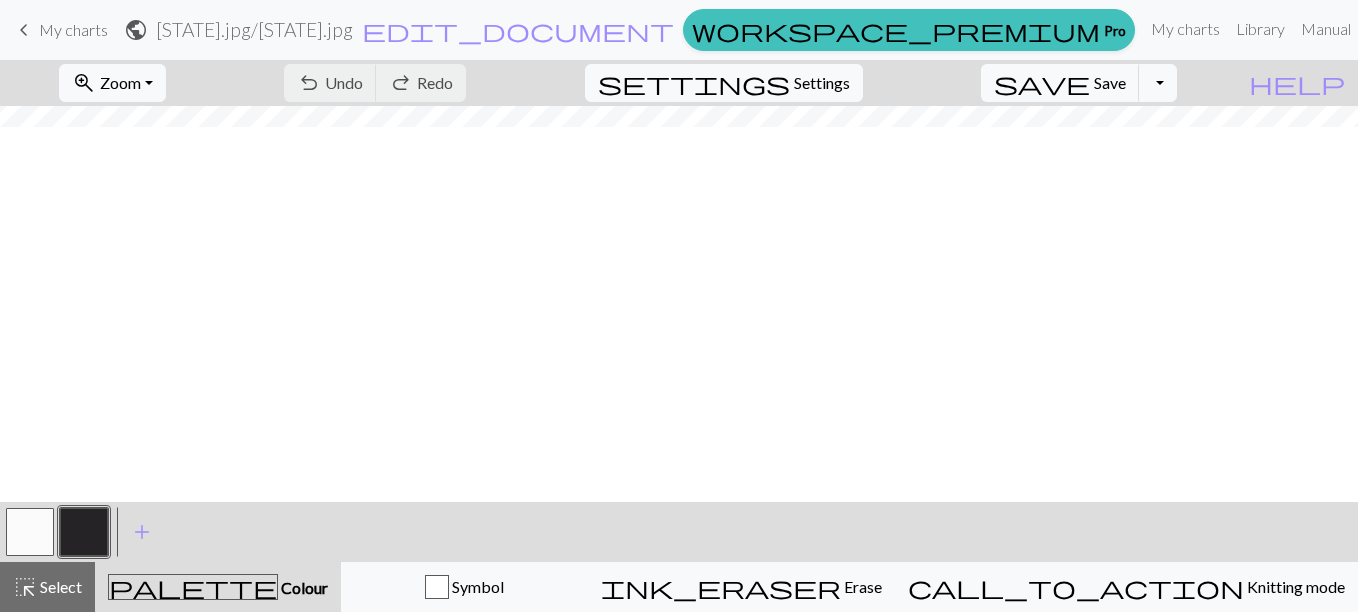 scroll, scrollTop: 286, scrollLeft: 0, axis: vertical 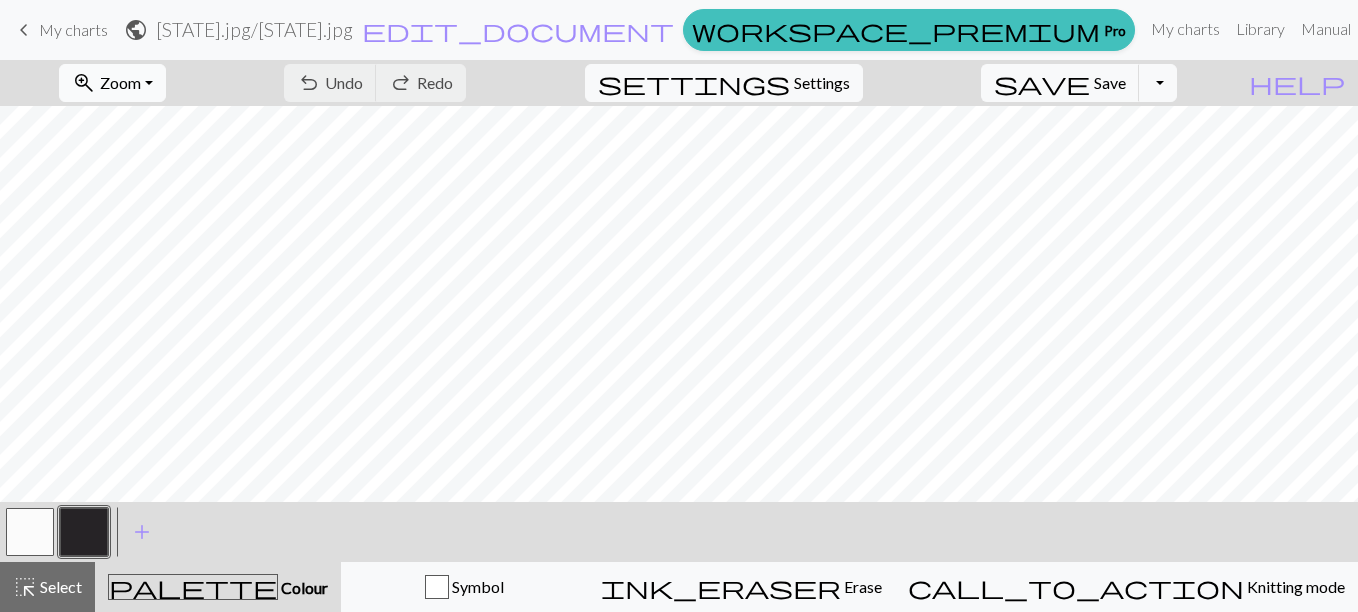 click on "zoom_in Zoom Zoom" at bounding box center (112, 83) 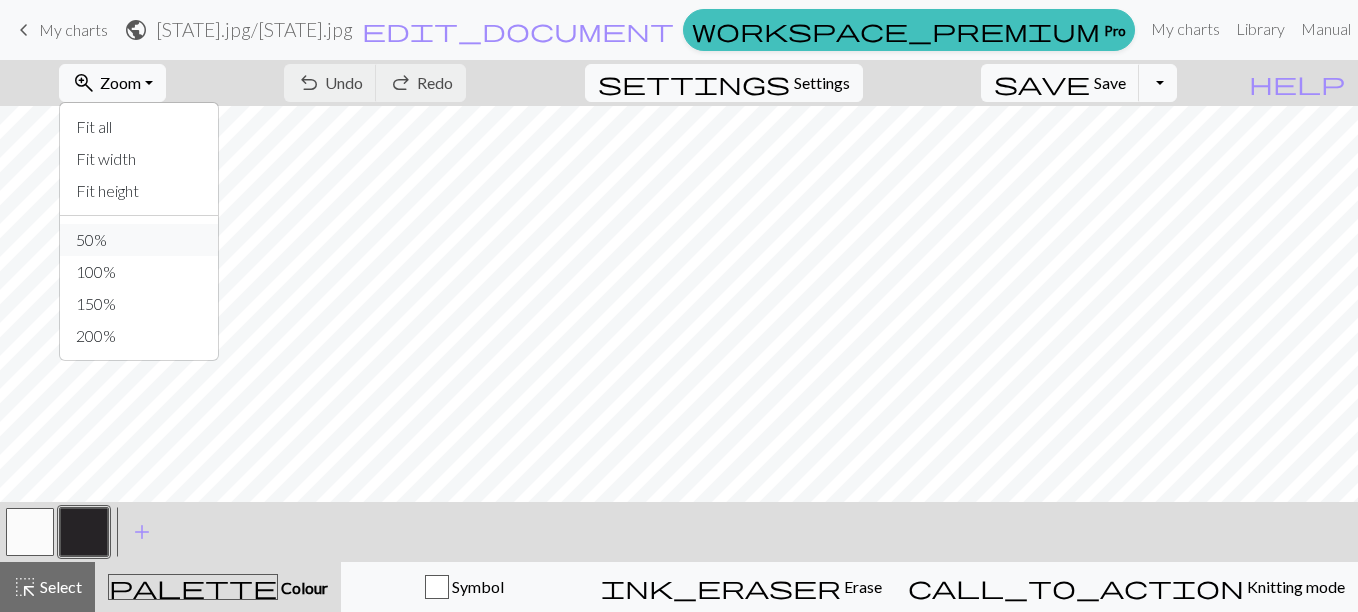 click on "50%" at bounding box center [139, 240] 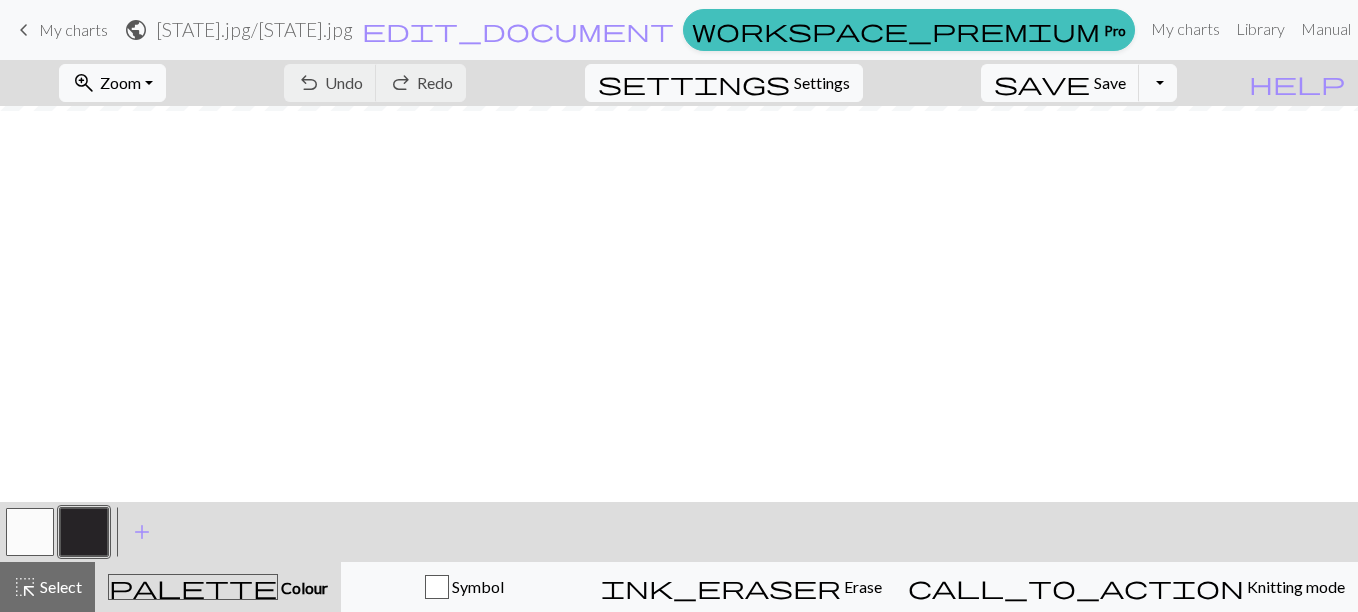 scroll, scrollTop: 110, scrollLeft: 0, axis: vertical 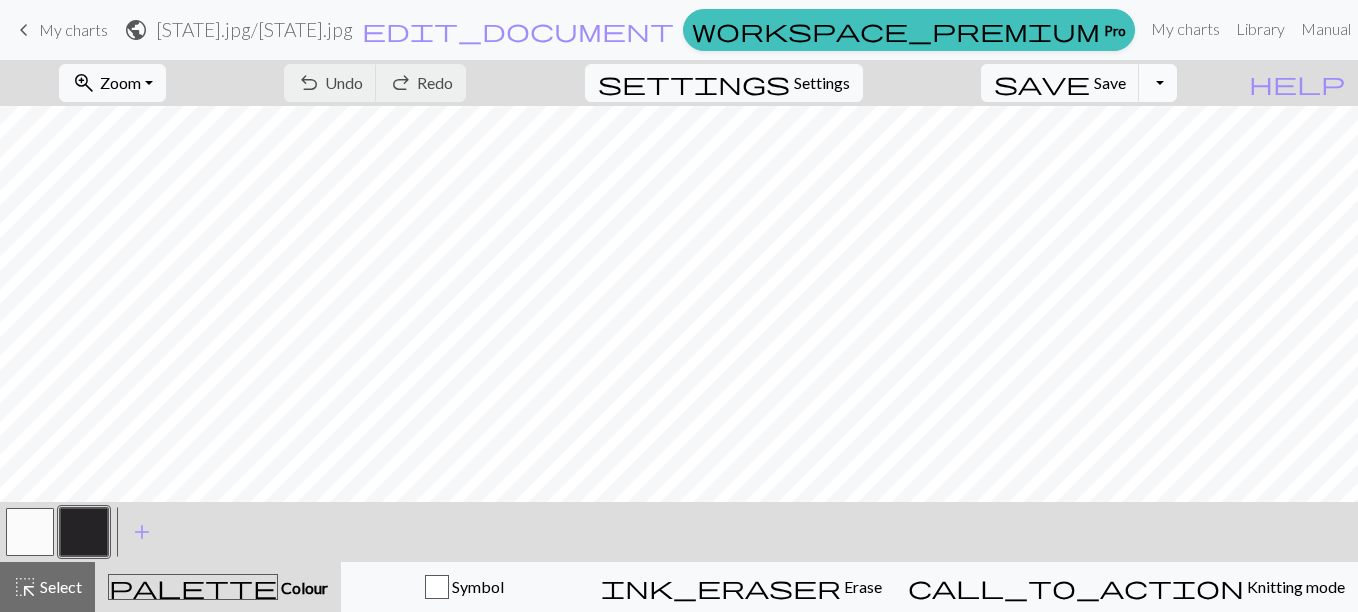 click on "Toggle Dropdown" at bounding box center (1158, 83) 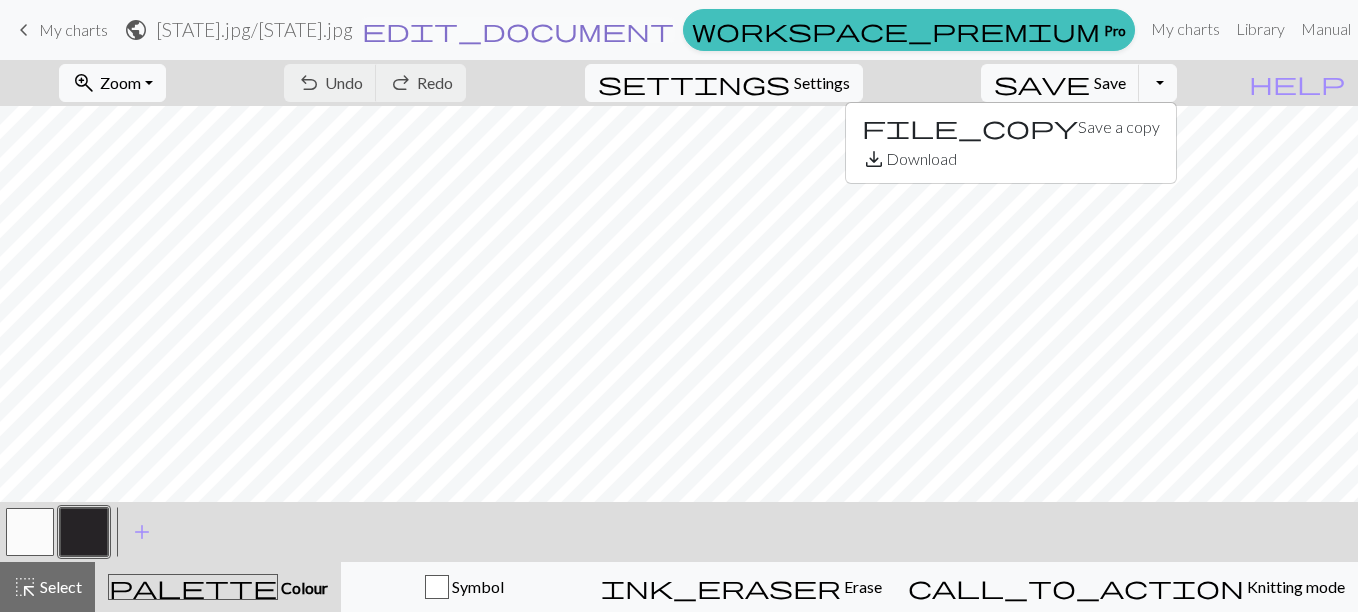 click on "edit_document" at bounding box center (518, 30) 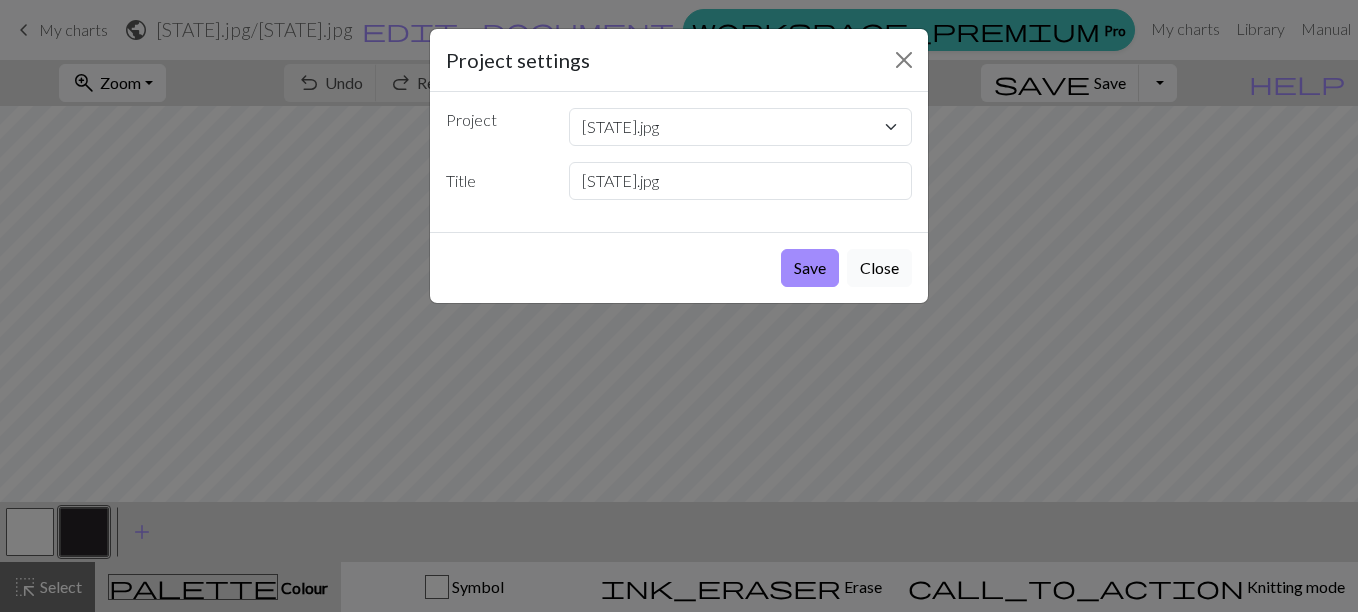 click on "Close" at bounding box center [879, 268] 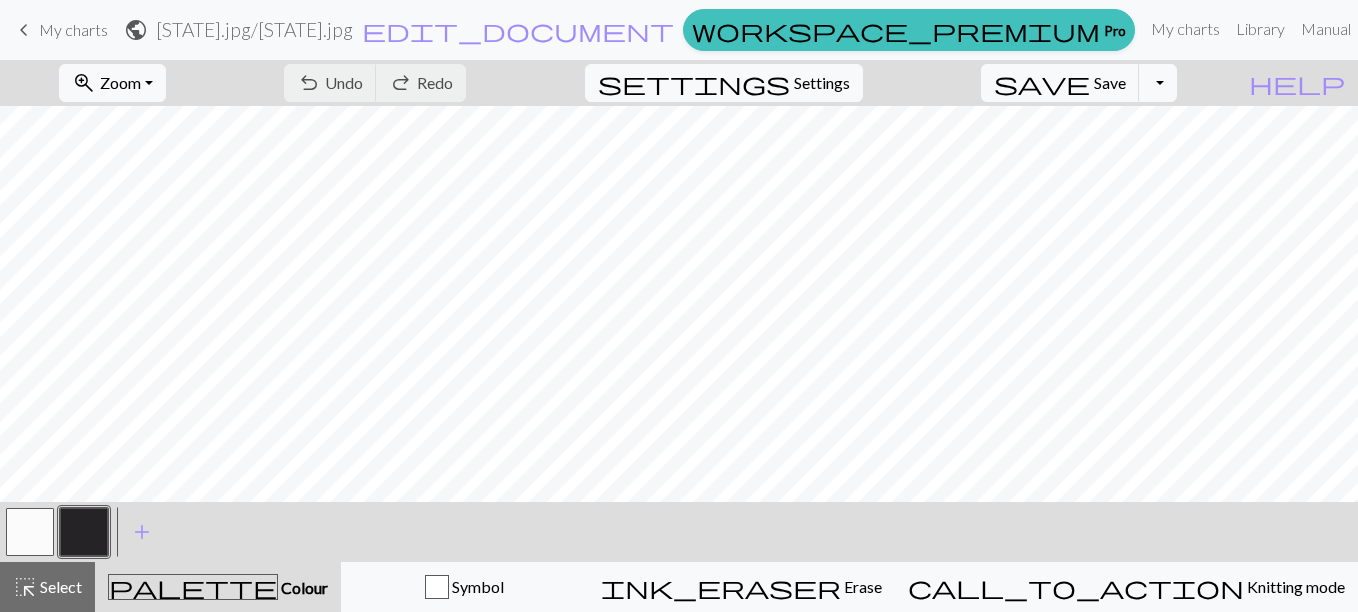 click on "keyboard_arrow_left   My charts" at bounding box center (60, 30) 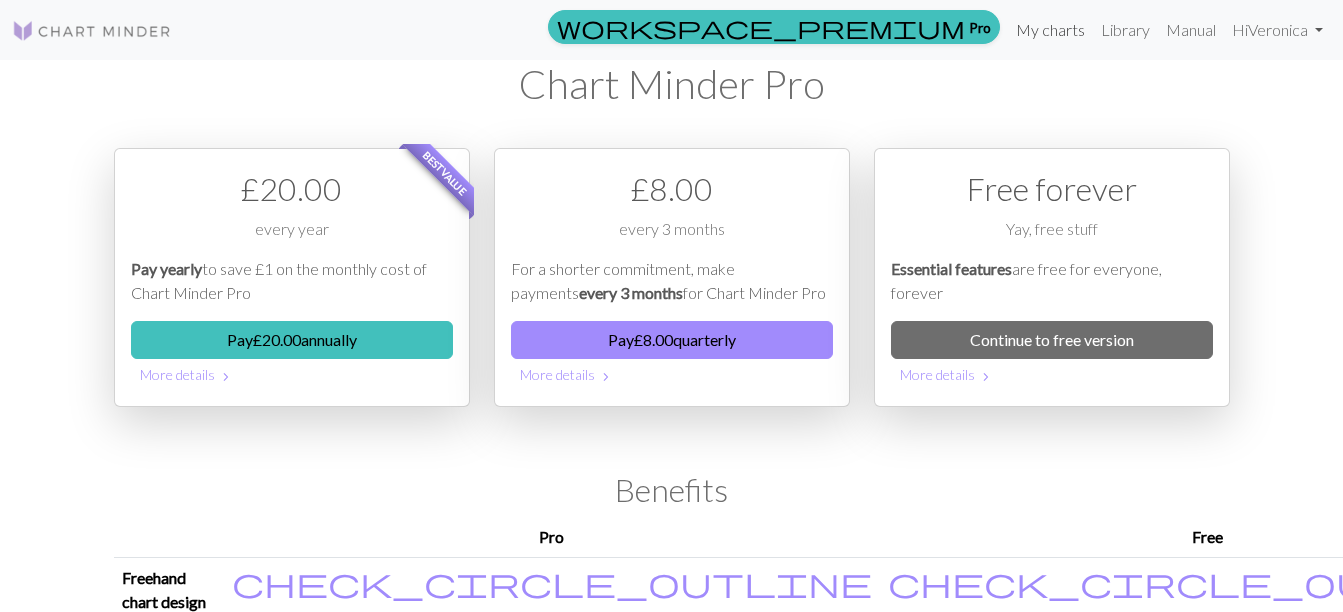 click on "My charts" at bounding box center [1050, 30] 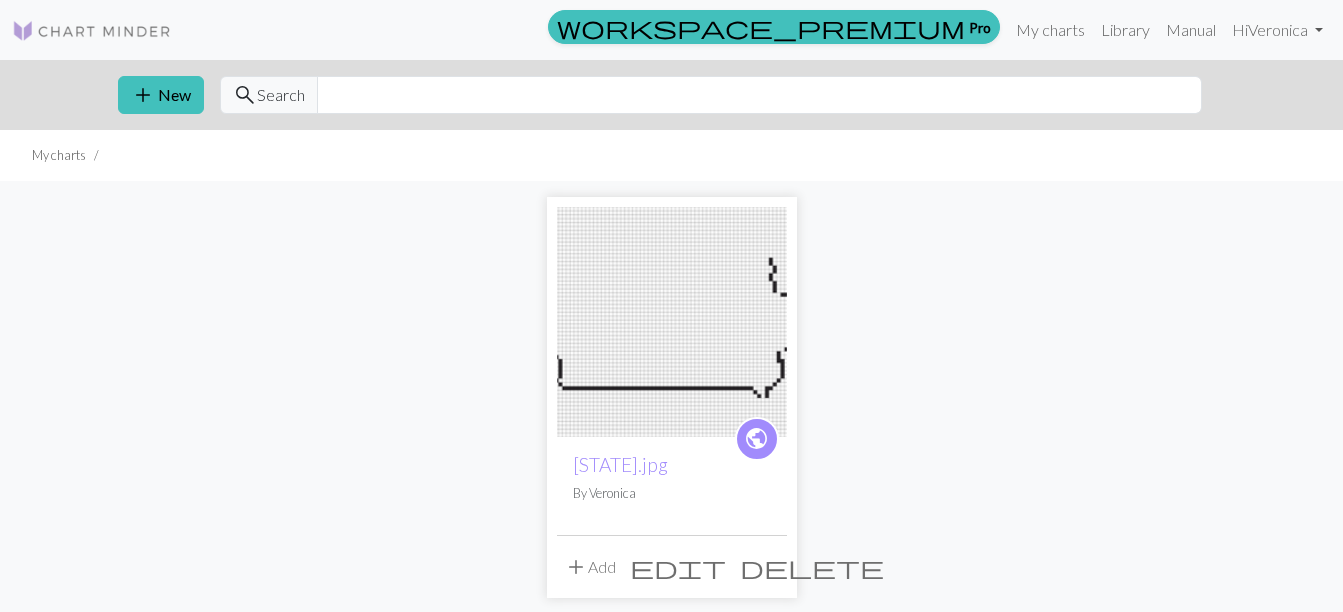 click on "delete" at bounding box center (812, 567) 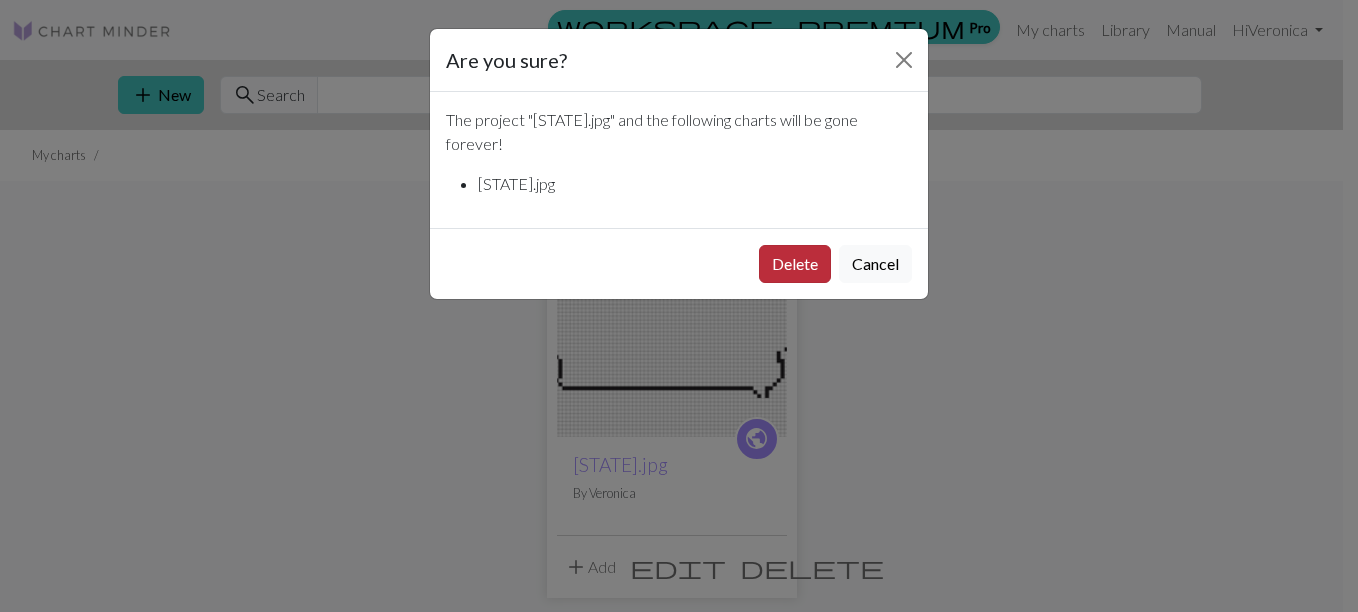 click on "Delete" at bounding box center (795, 264) 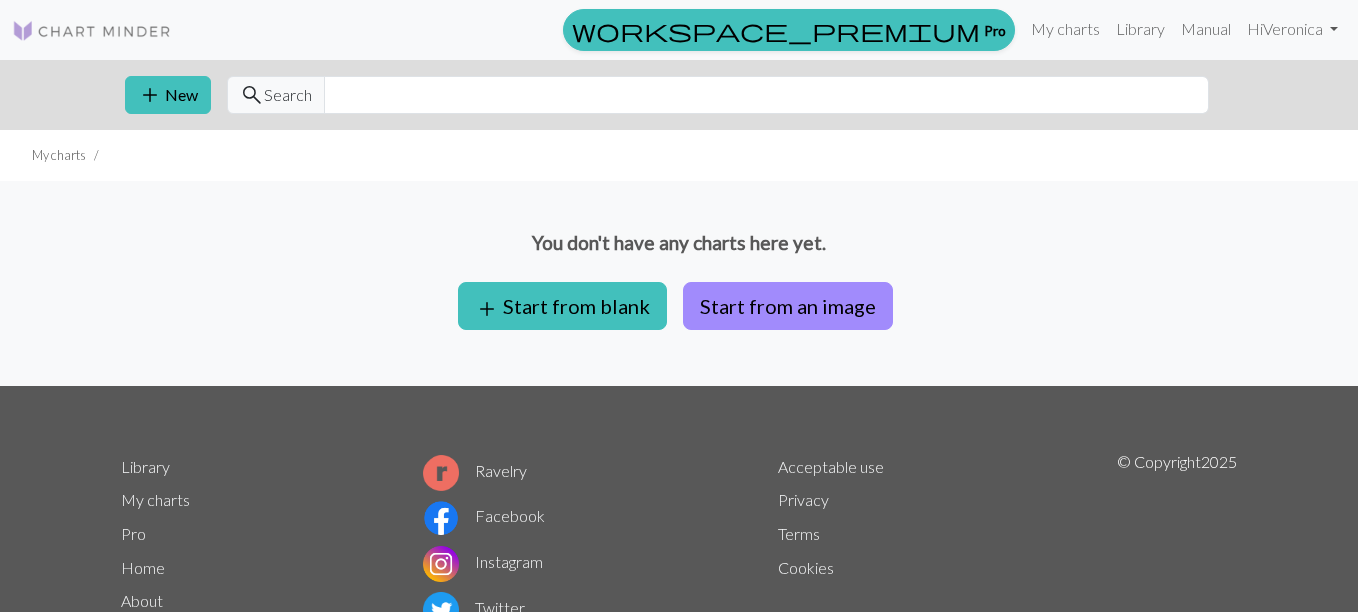 scroll, scrollTop: 0, scrollLeft: 0, axis: both 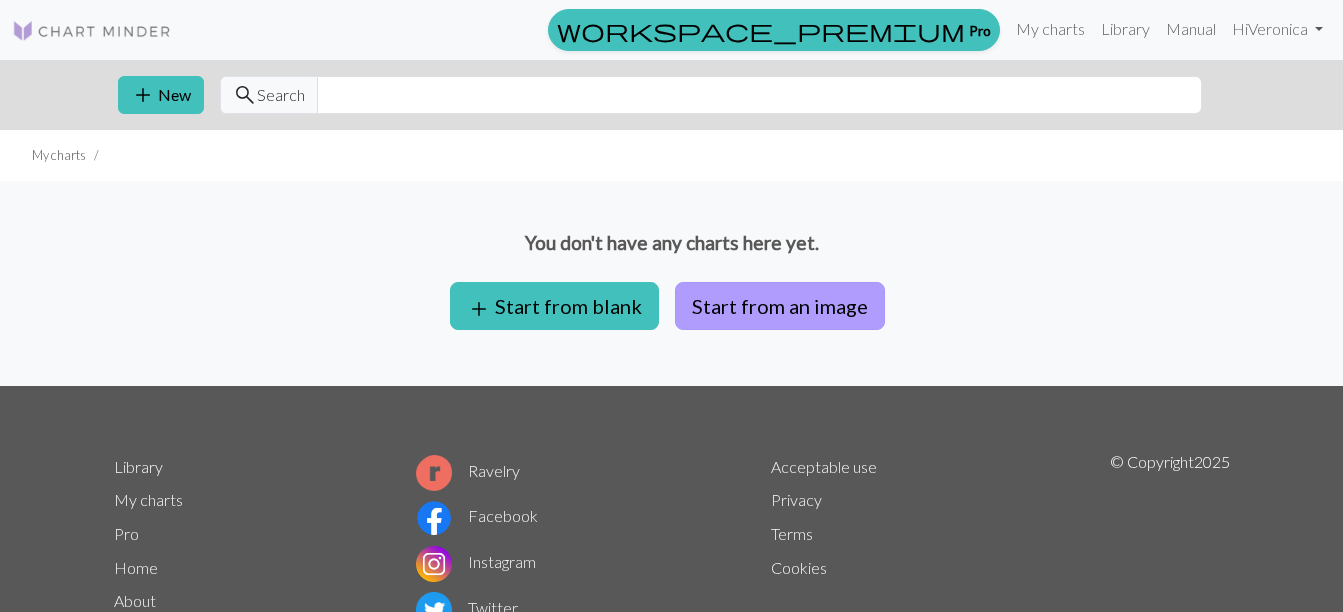 click on "Start from an image" at bounding box center (780, 306) 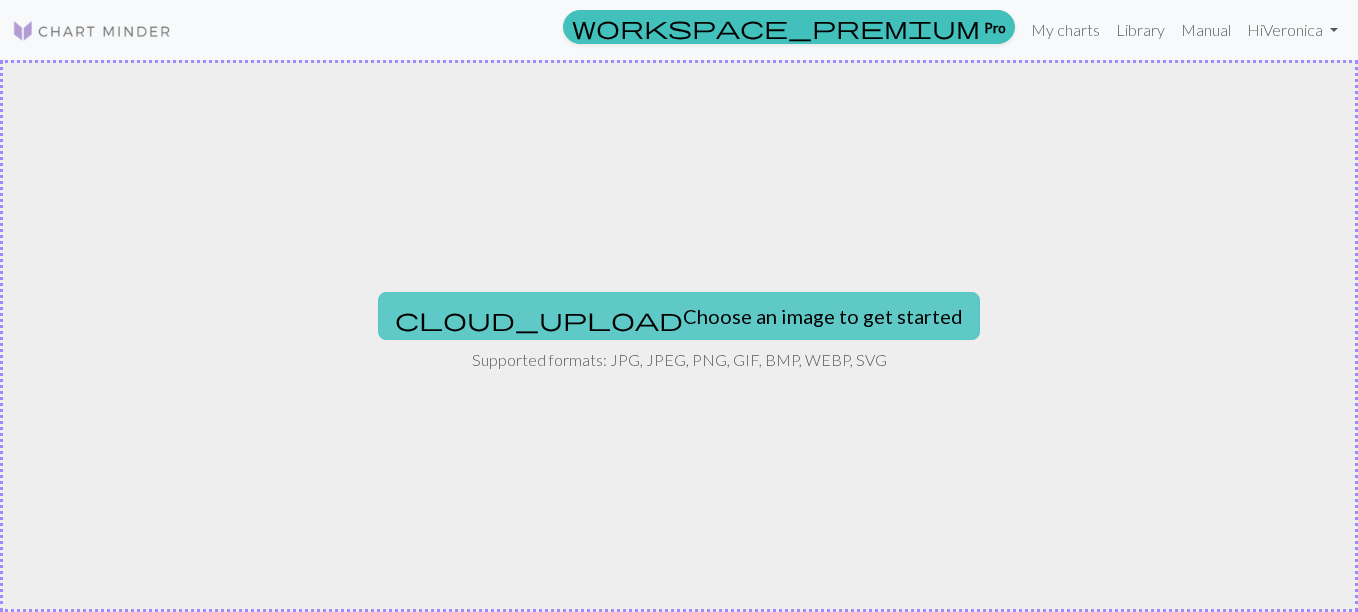 click on "cloud_upload  Choose an image to get started" at bounding box center (679, 316) 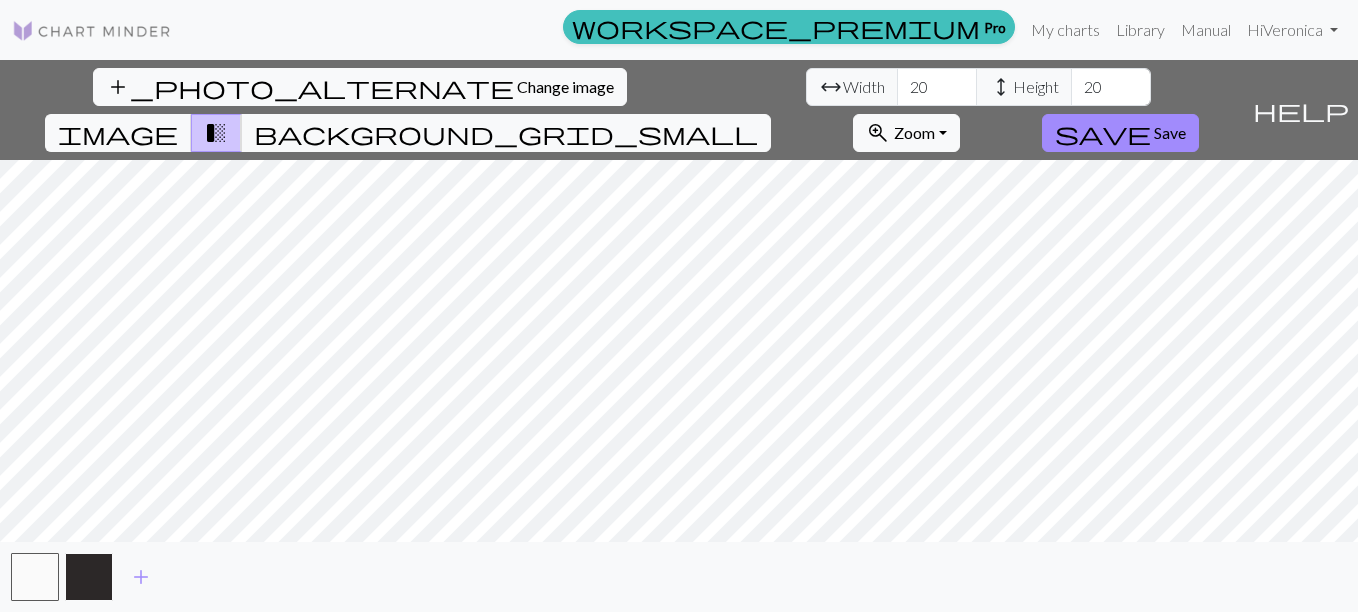 click at bounding box center (89, 577) 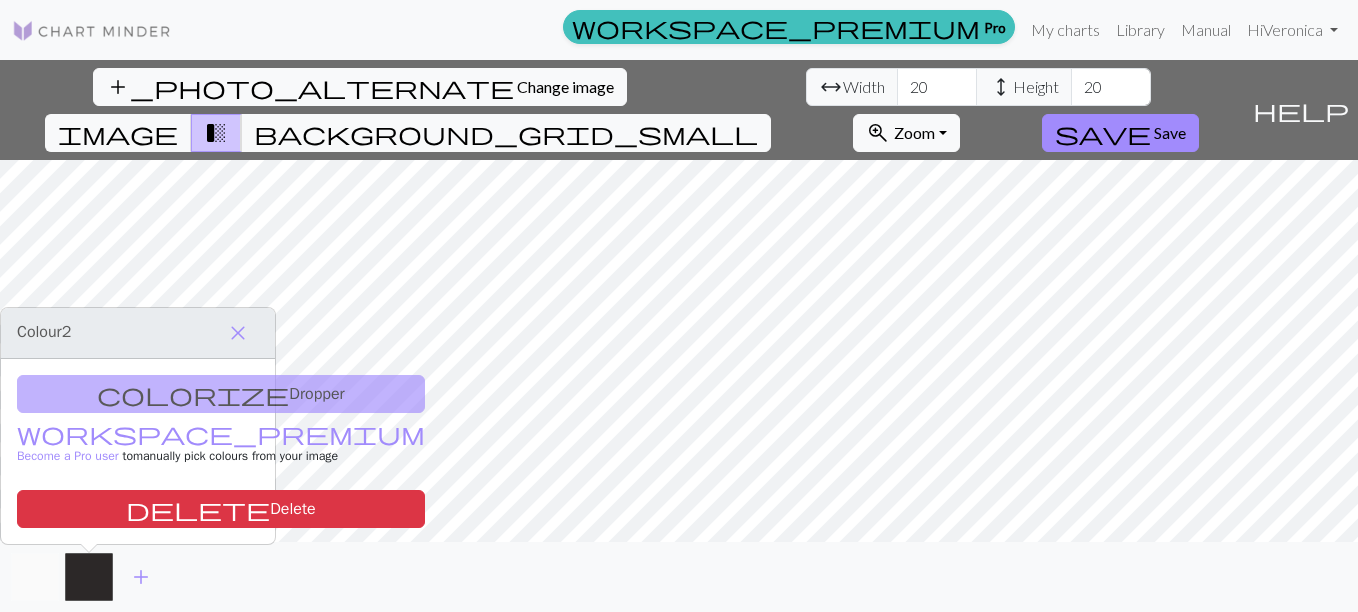 click at bounding box center [35, 577] 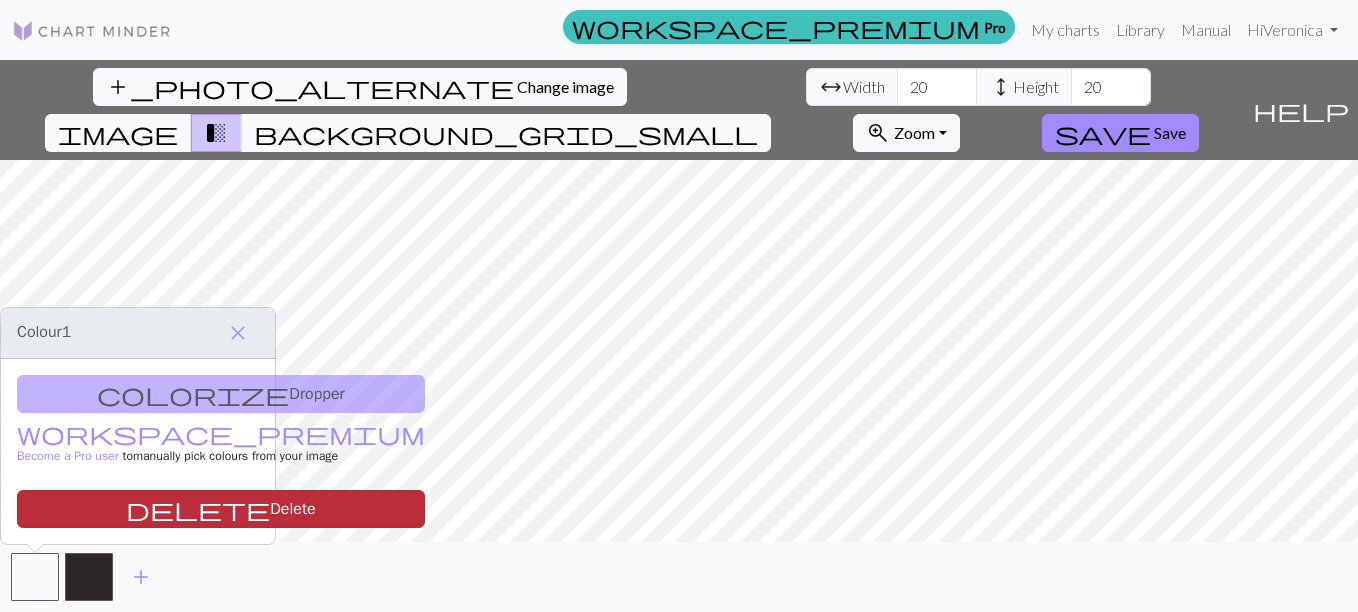 click on "delete Delete" at bounding box center (221, 509) 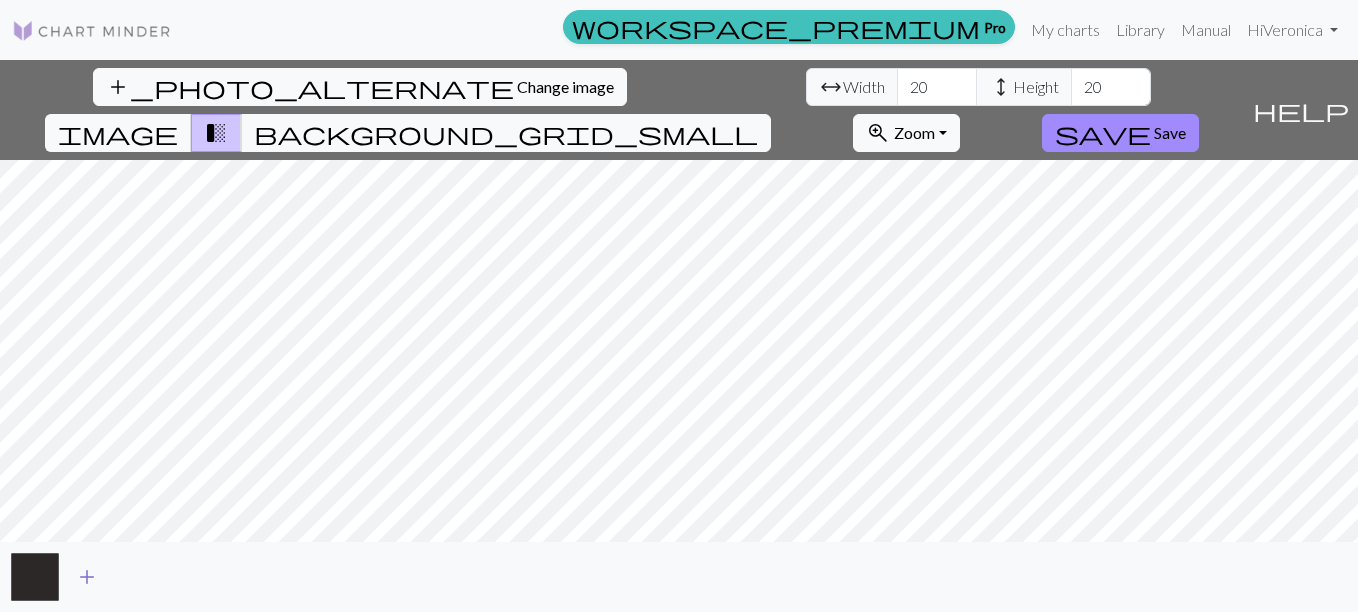 click on "add" at bounding box center [87, 577] 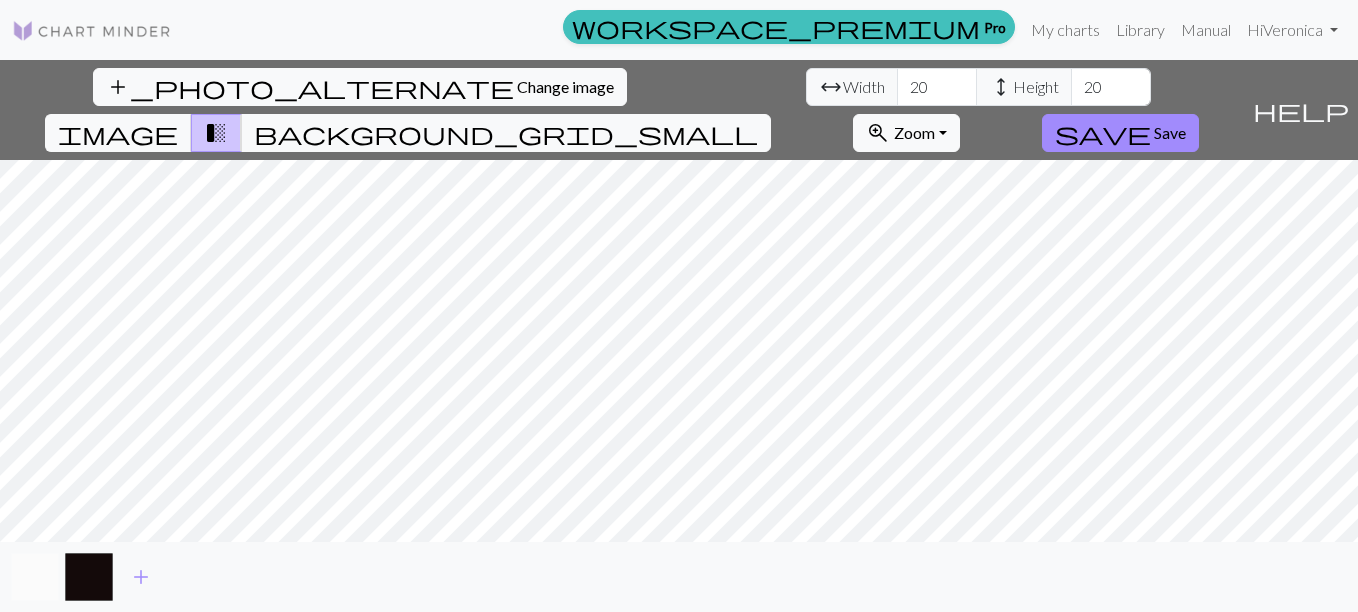 click at bounding box center [35, 577] 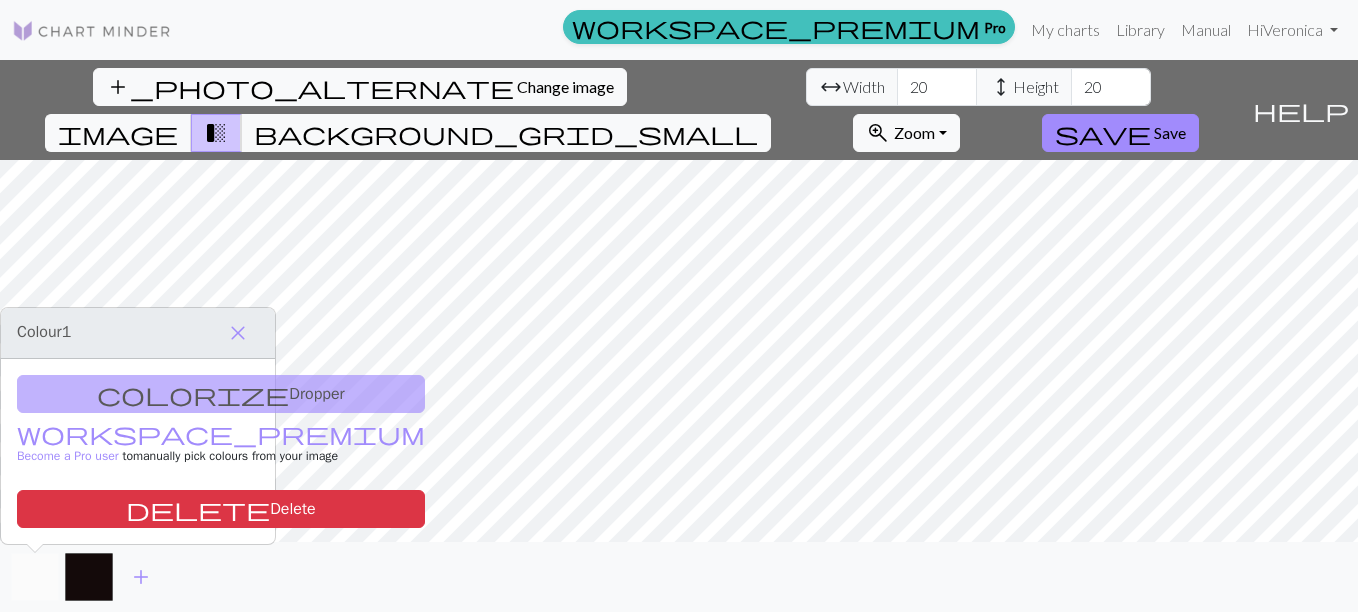 click at bounding box center [35, 577] 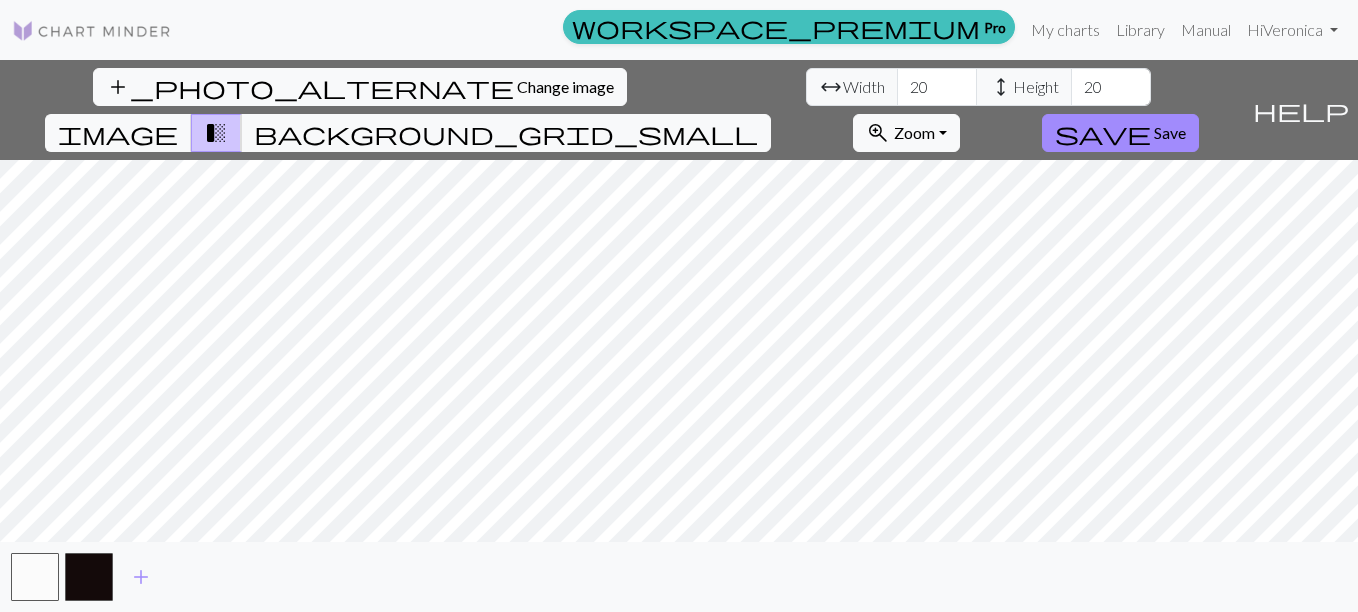 drag, startPoint x: 25, startPoint y: 570, endPoint x: 302, endPoint y: 593, distance: 277.95325 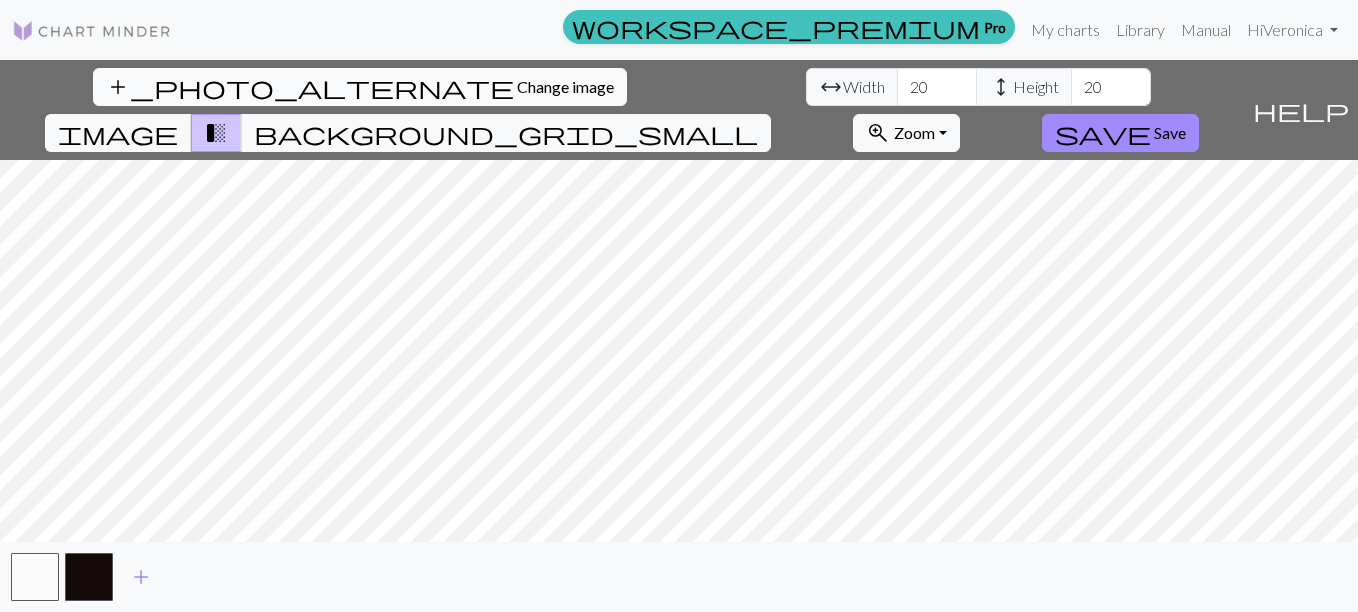 click on "add_photo_alternate   Change image" at bounding box center [360, 87] 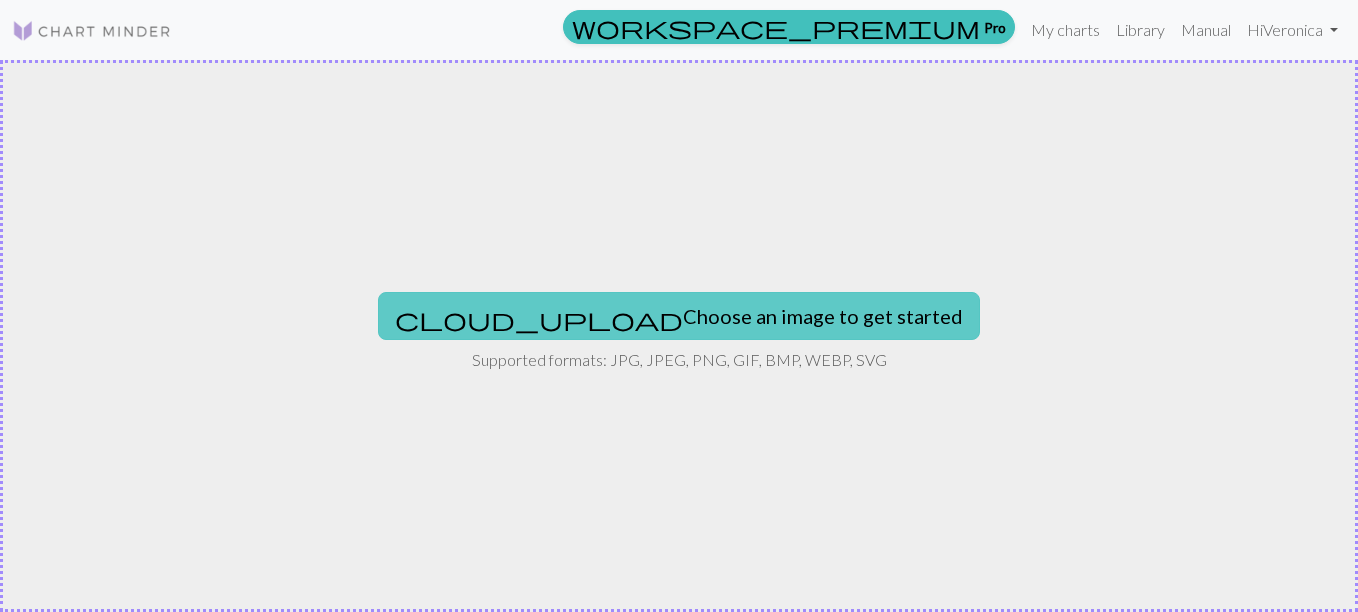 click on "cloud_upload  Choose an image to get started" at bounding box center [679, 316] 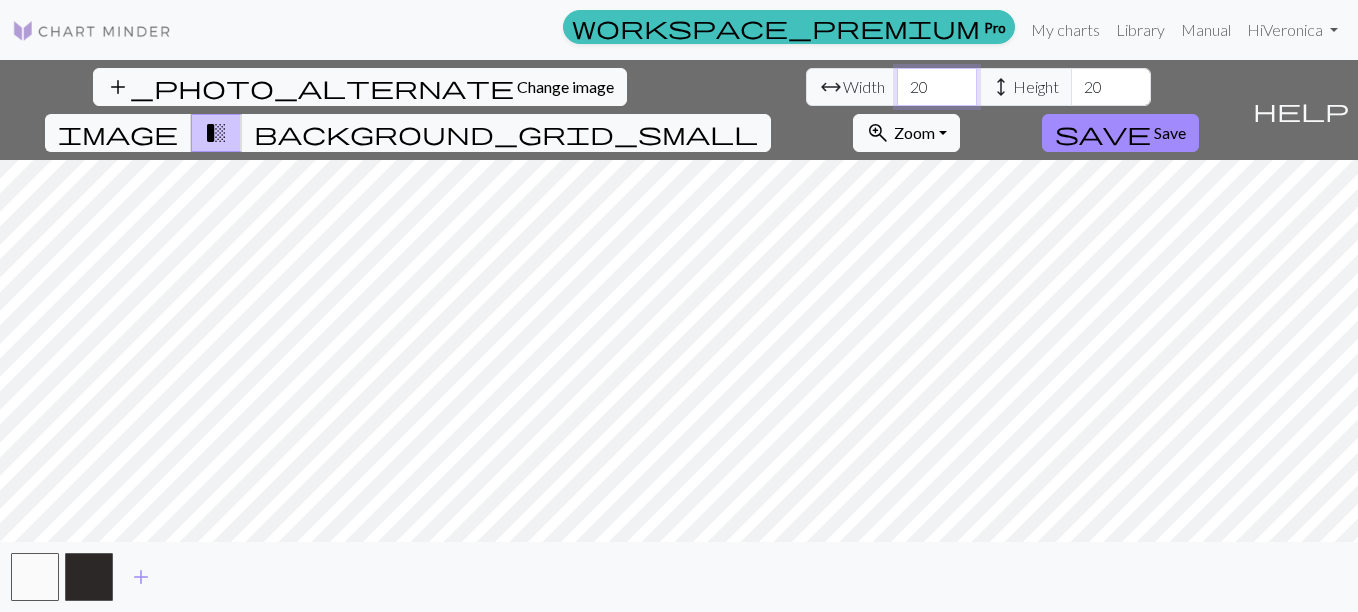 drag, startPoint x: 436, startPoint y: 91, endPoint x: 327, endPoint y: 74, distance: 110.317726 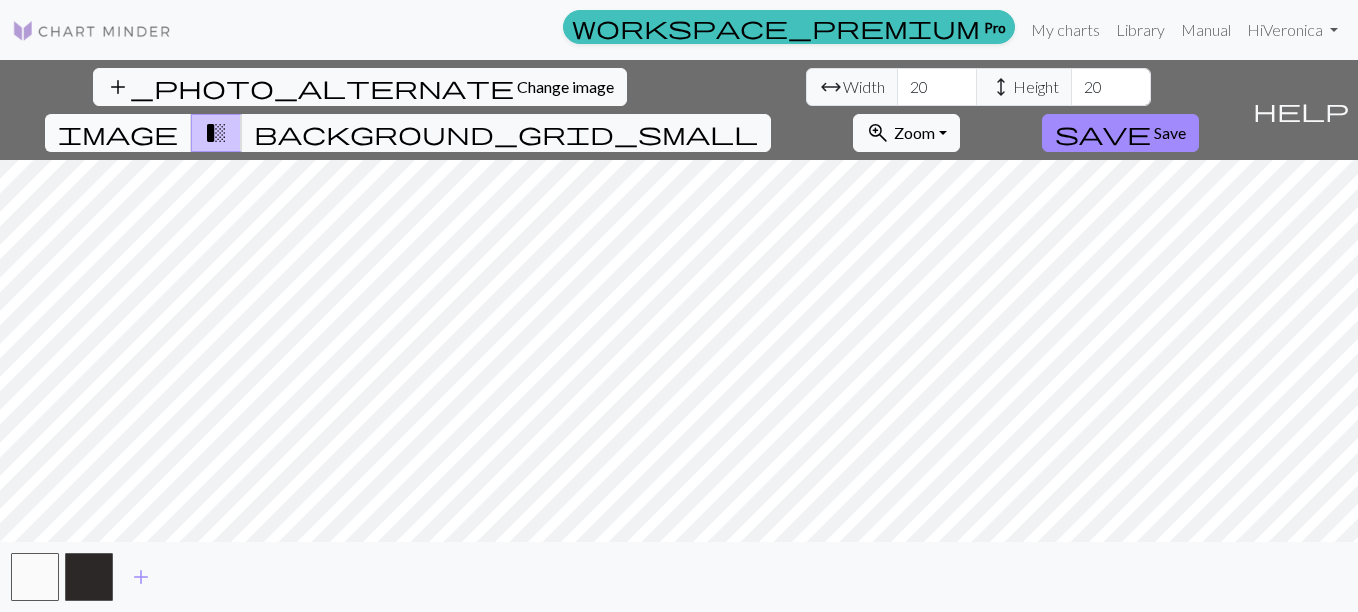 click on "image" at bounding box center (118, 133) 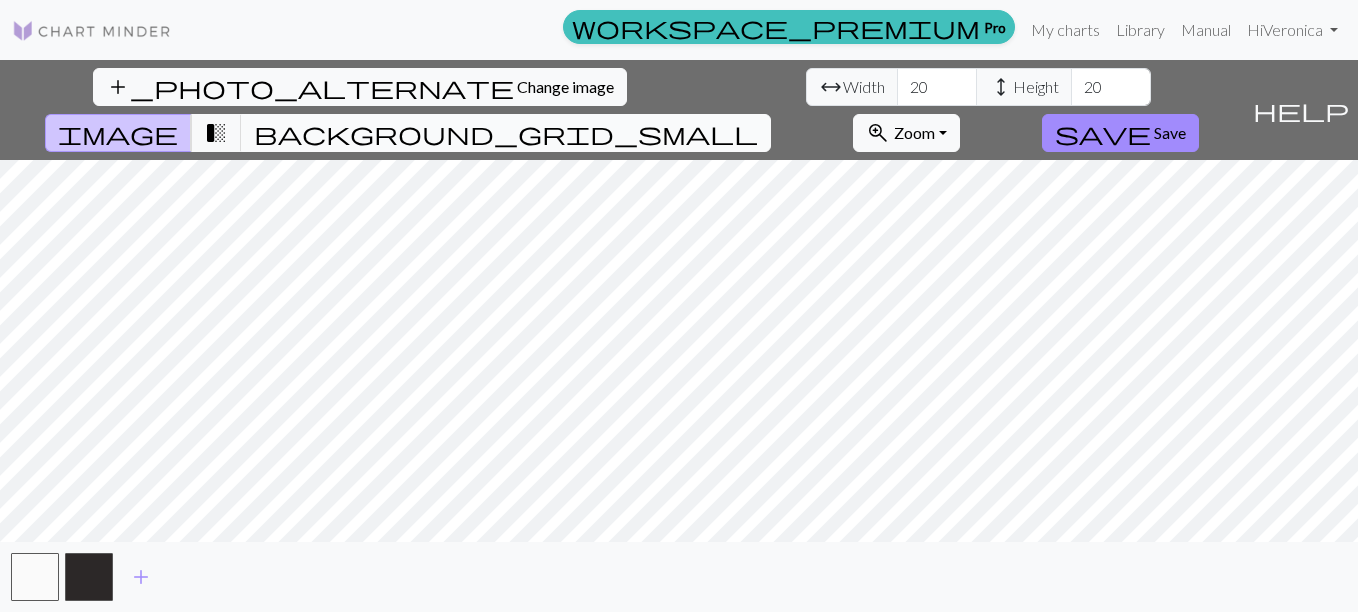 click on "background_grid_small" at bounding box center [506, 133] 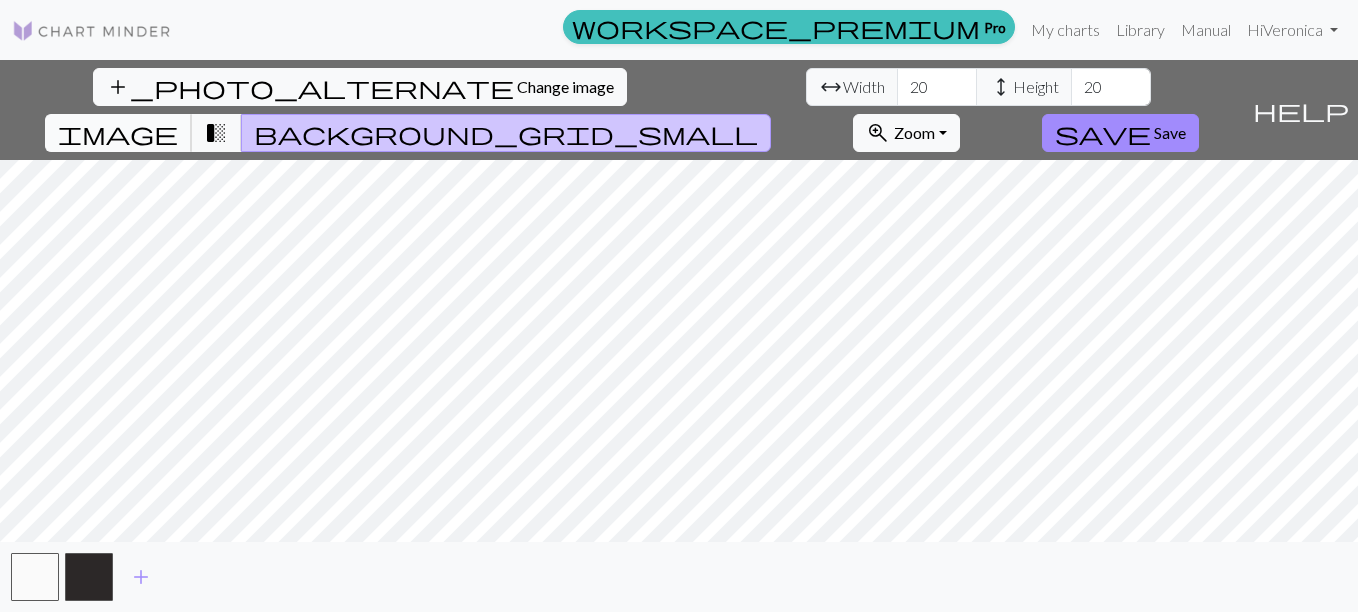 click on "image" at bounding box center [118, 133] 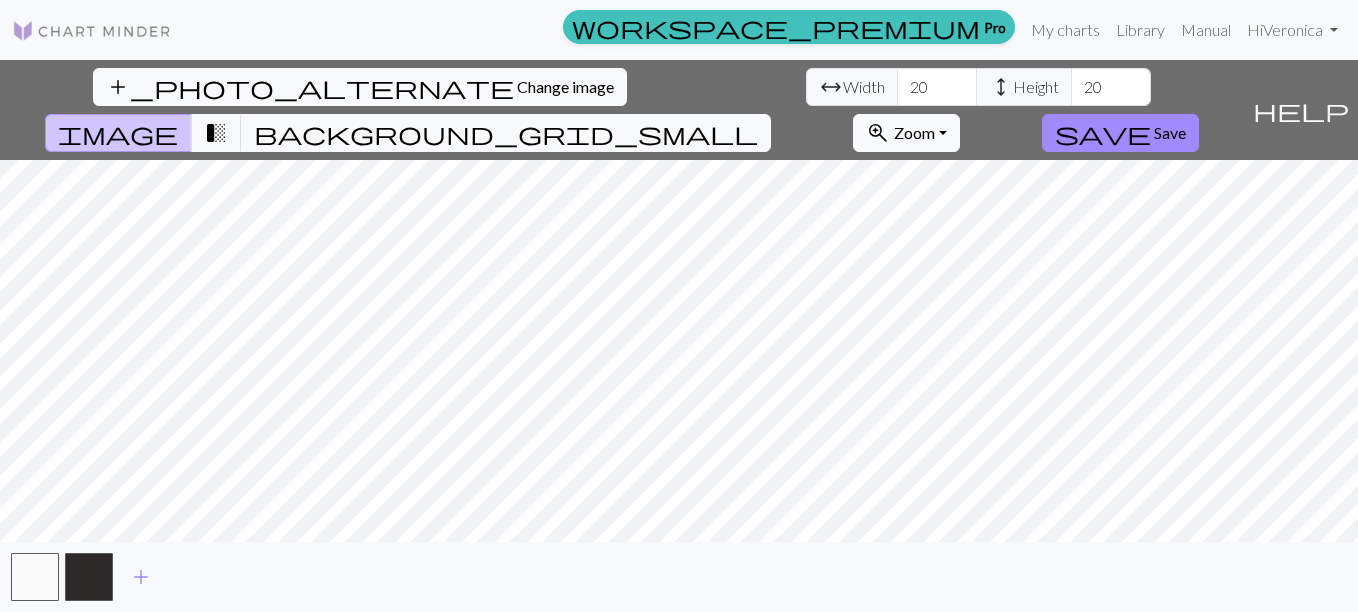 click on "zoom_in Zoom Zoom" at bounding box center (906, 133) 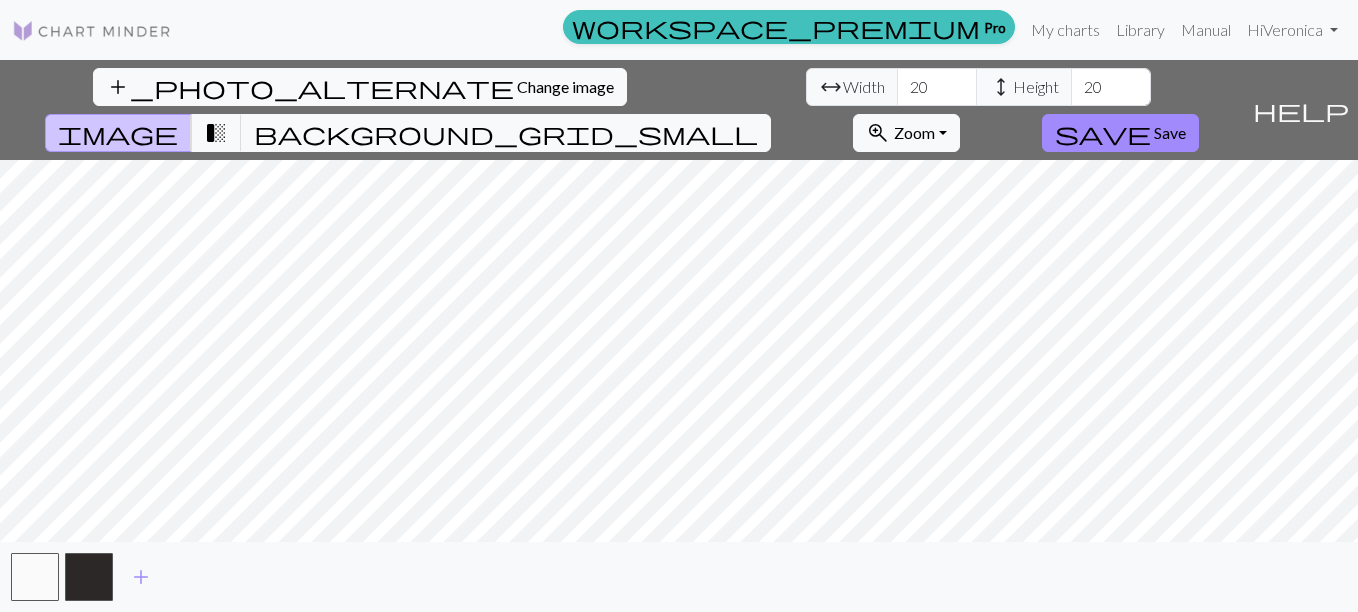 click on "add_photo_alternate   Change image arrow_range   Width 20 height   Height 20 image transition_fade background_grid_small zoom_in Zoom Zoom Fit all Fit width Fit height 50% 100% 150% 200% save   Save help Show me around add" at bounding box center [679, 336] 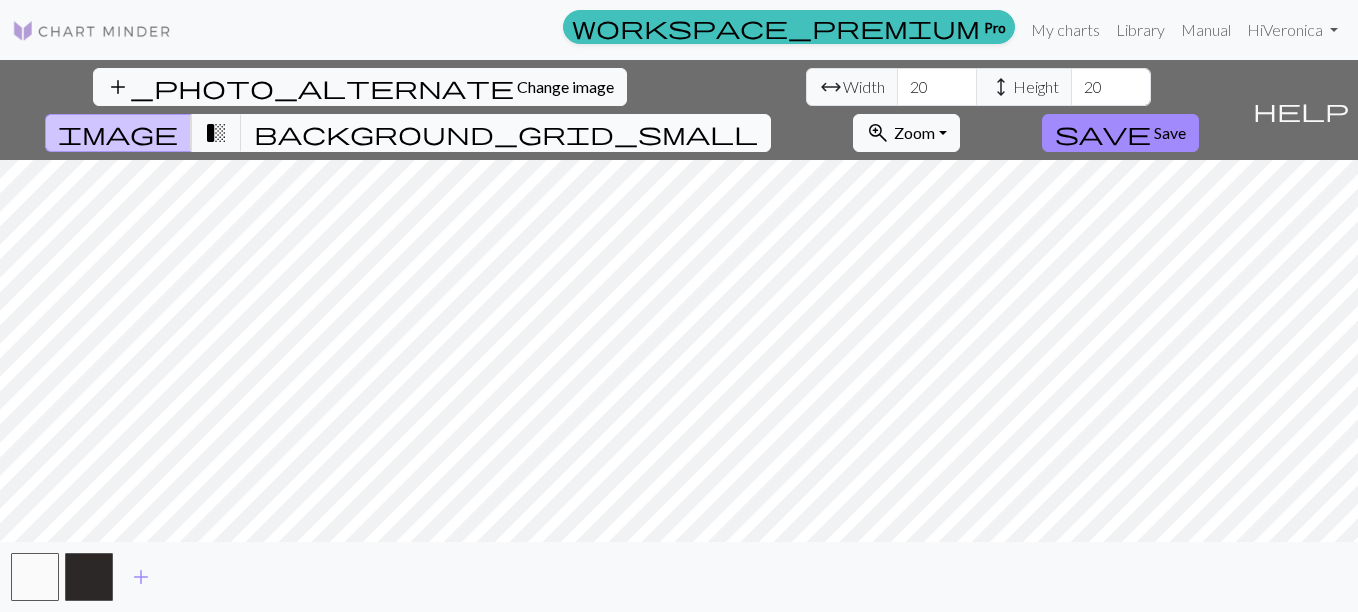 click on "background_grid_small" at bounding box center [506, 133] 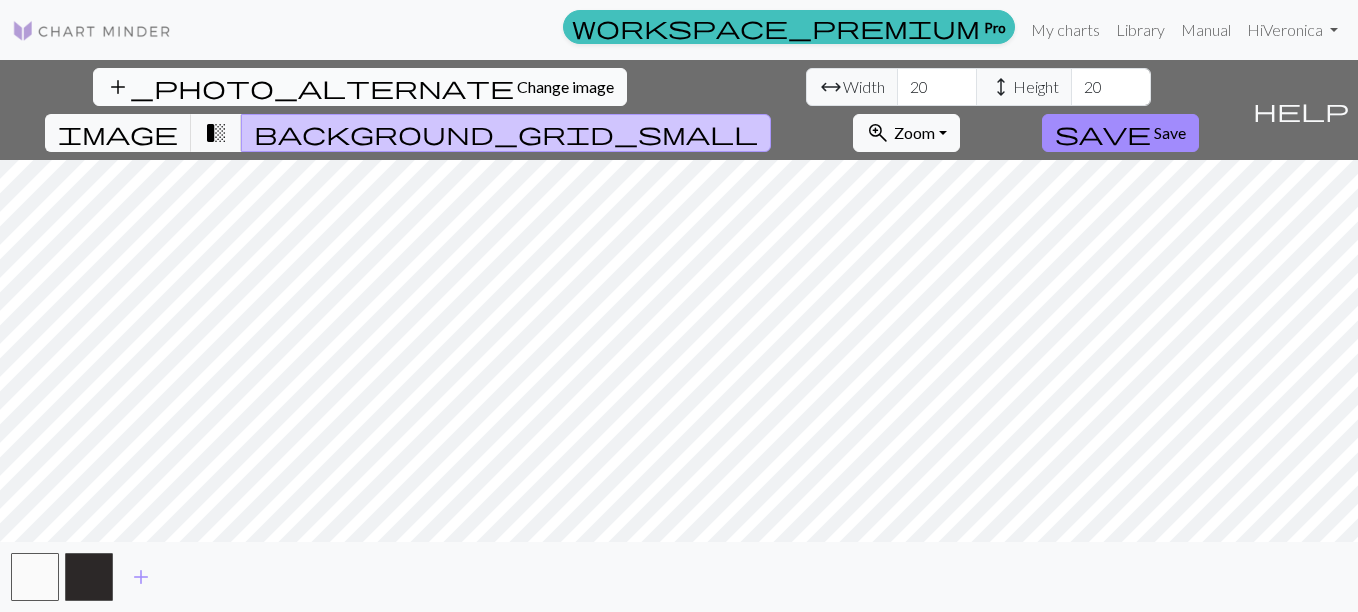 click on "Change image" at bounding box center [565, 86] 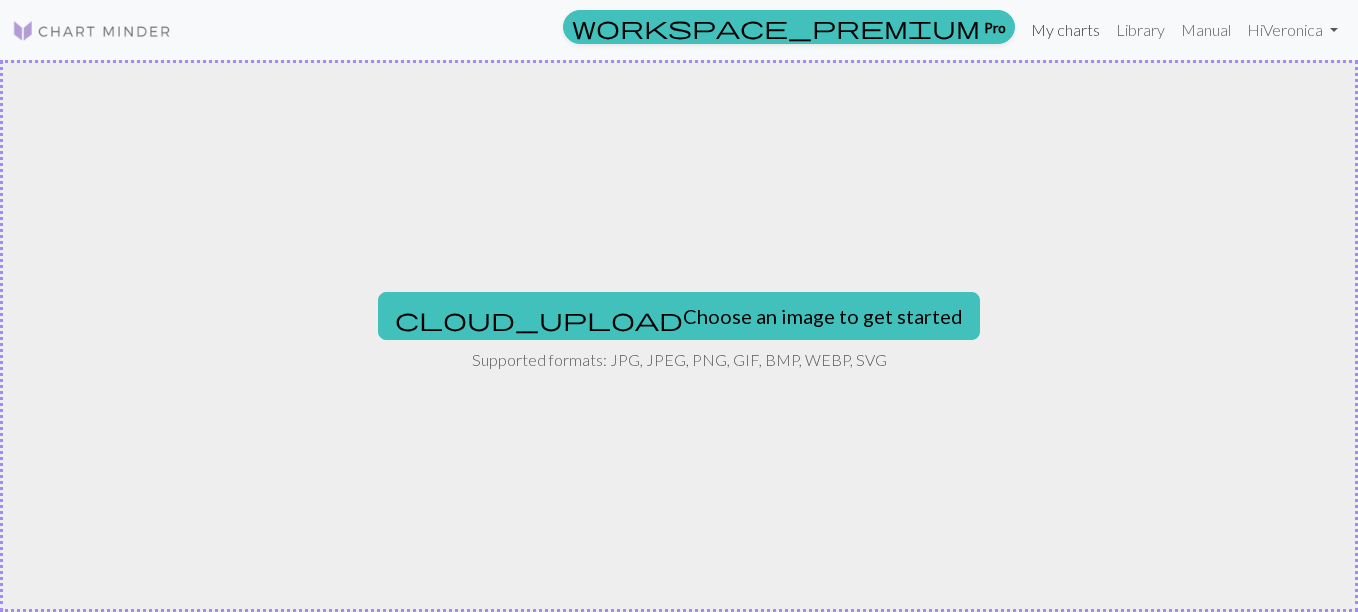 click on "My charts" at bounding box center [1065, 30] 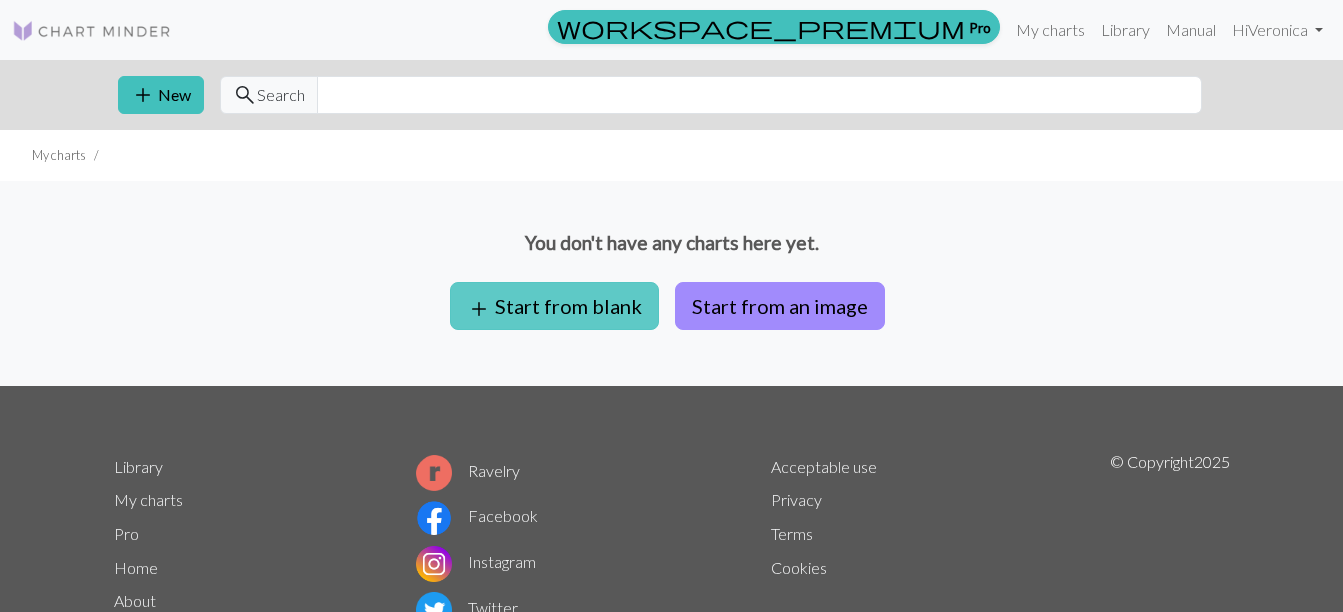 click on "add   Start from blank" at bounding box center (554, 306) 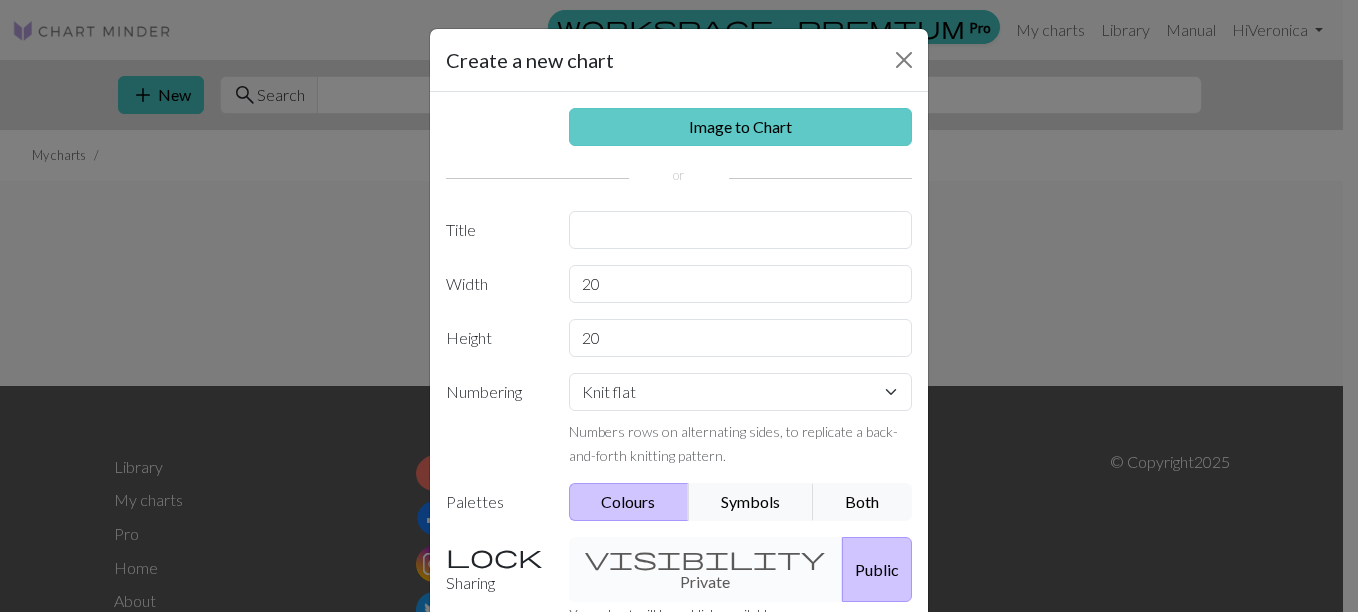 click on "Image to Chart" at bounding box center [741, 127] 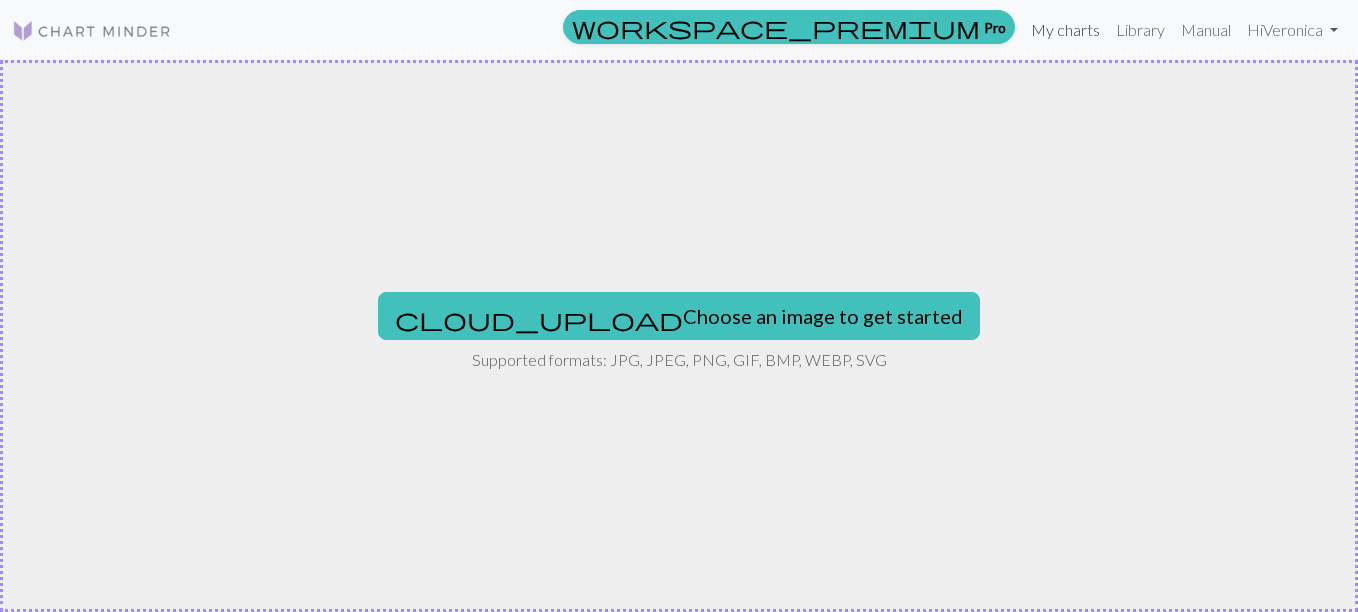 click on "My charts" at bounding box center (1065, 30) 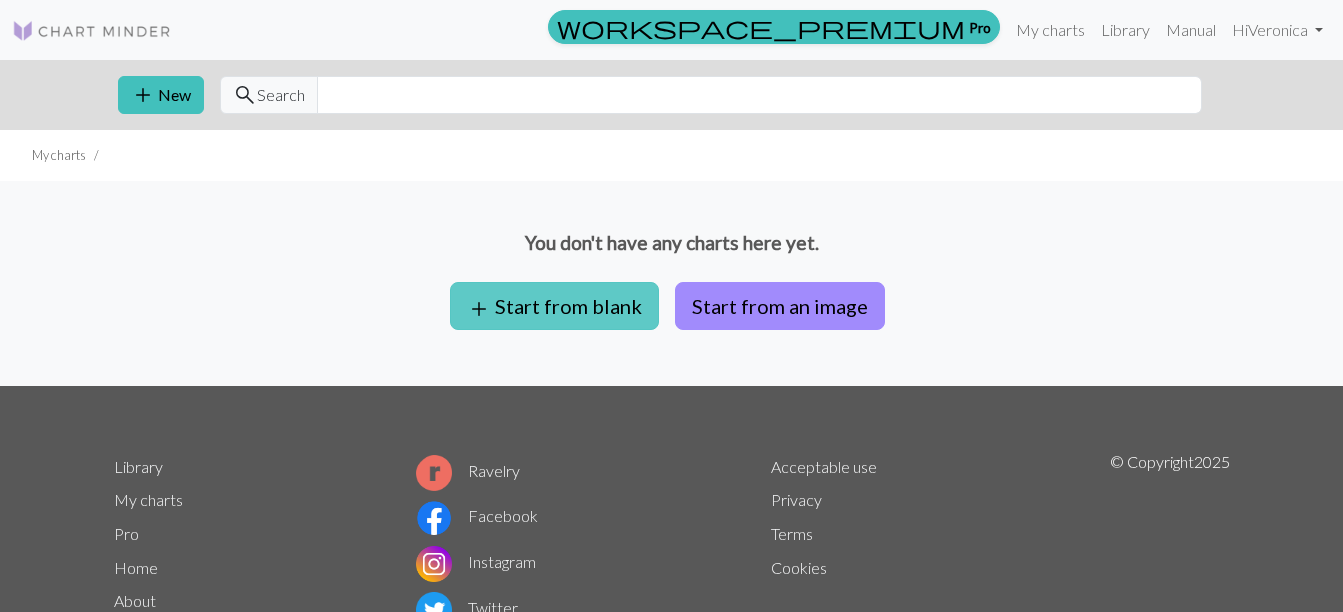 click on "add   Start from blank" at bounding box center (554, 306) 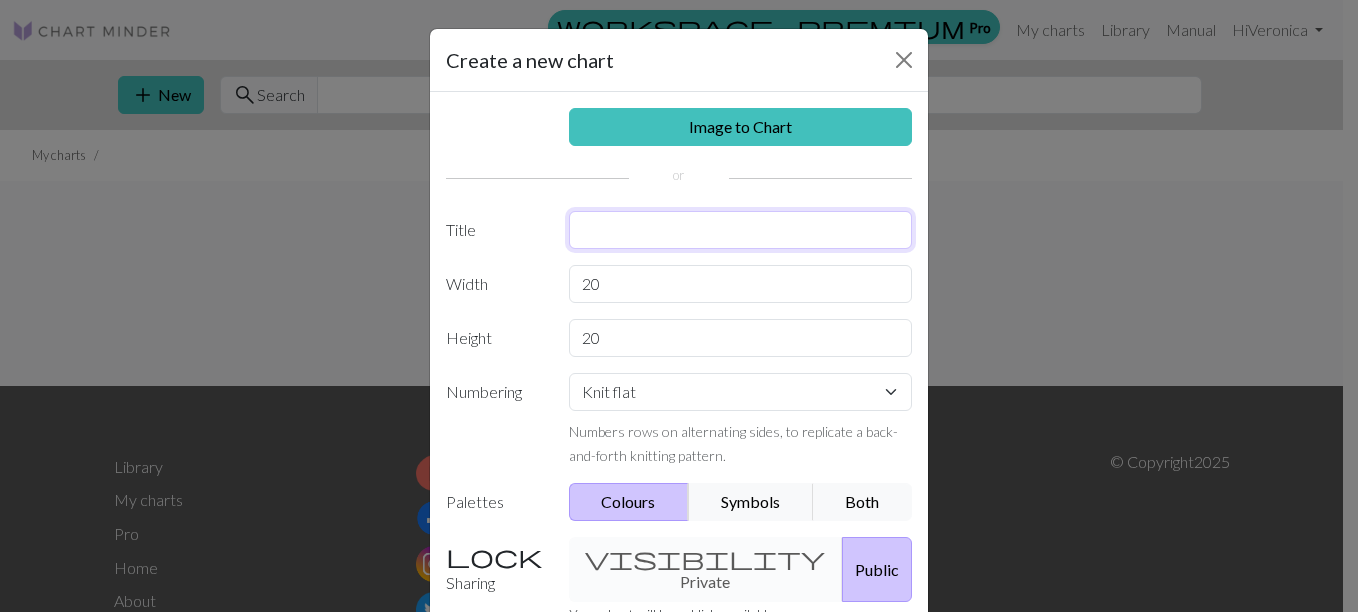 click at bounding box center [741, 230] 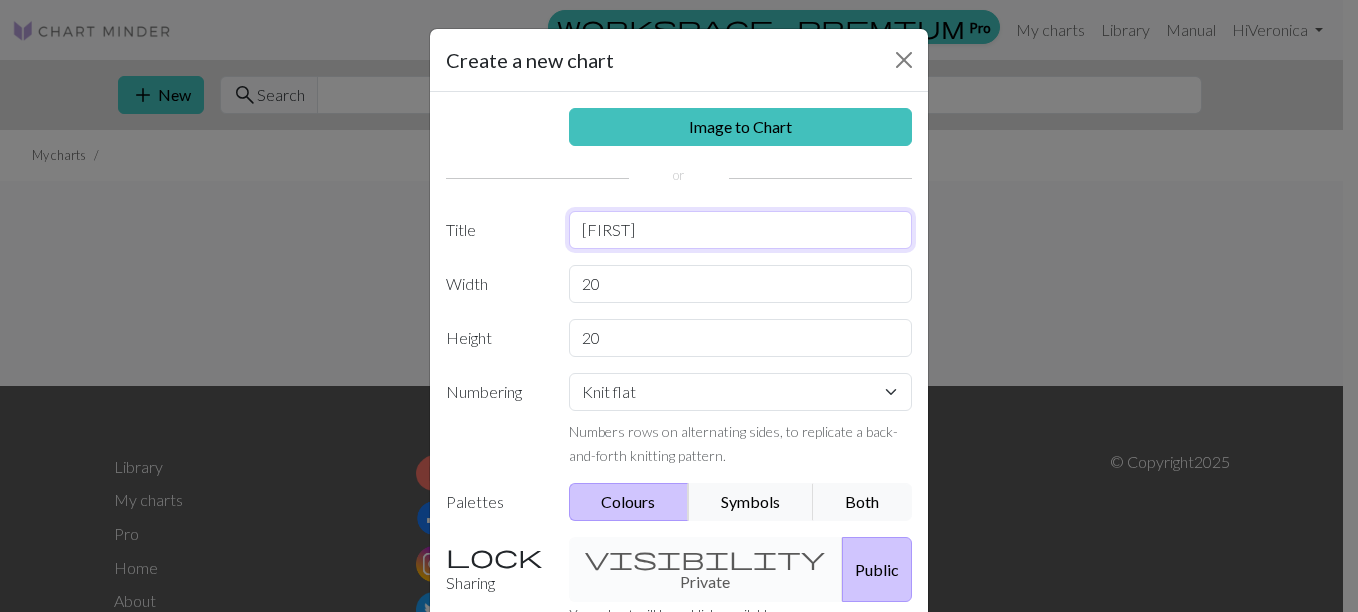 type on "i" 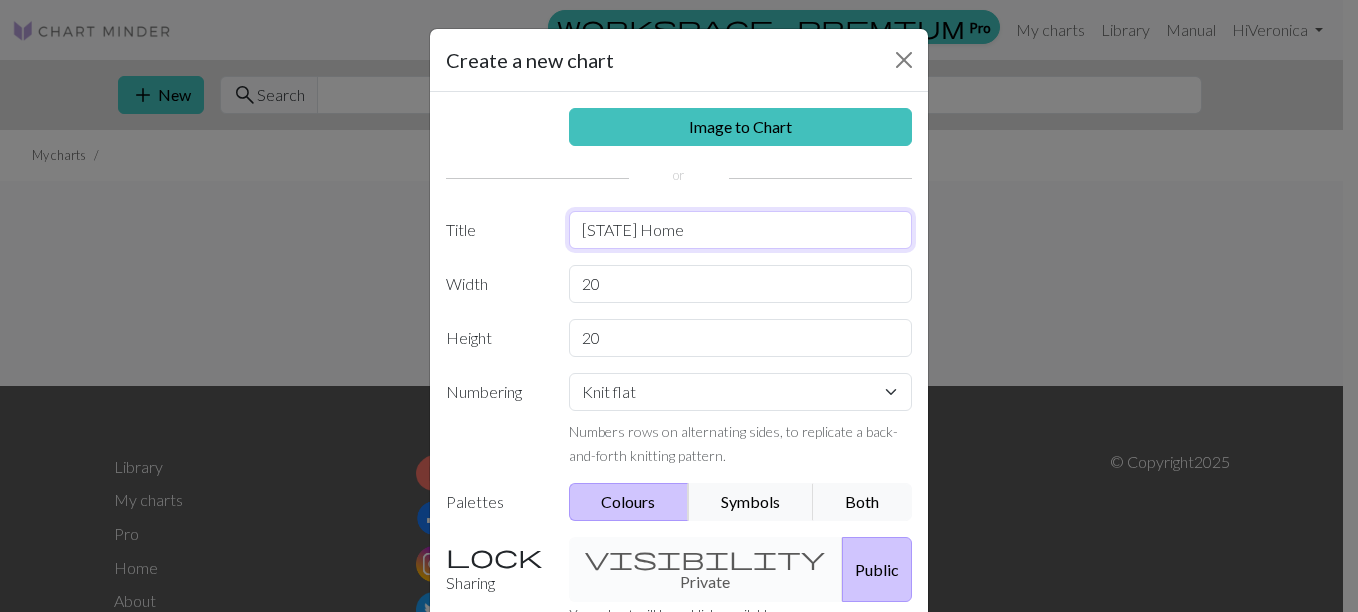 type on "Iowa Home" 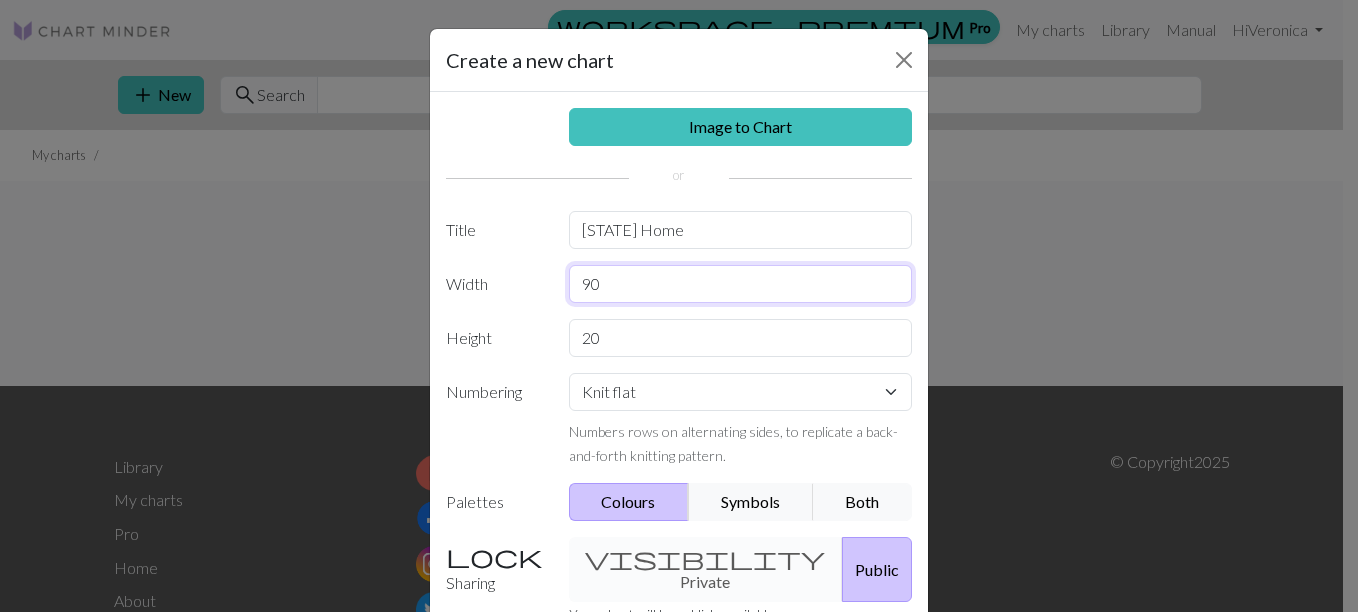 type on "90" 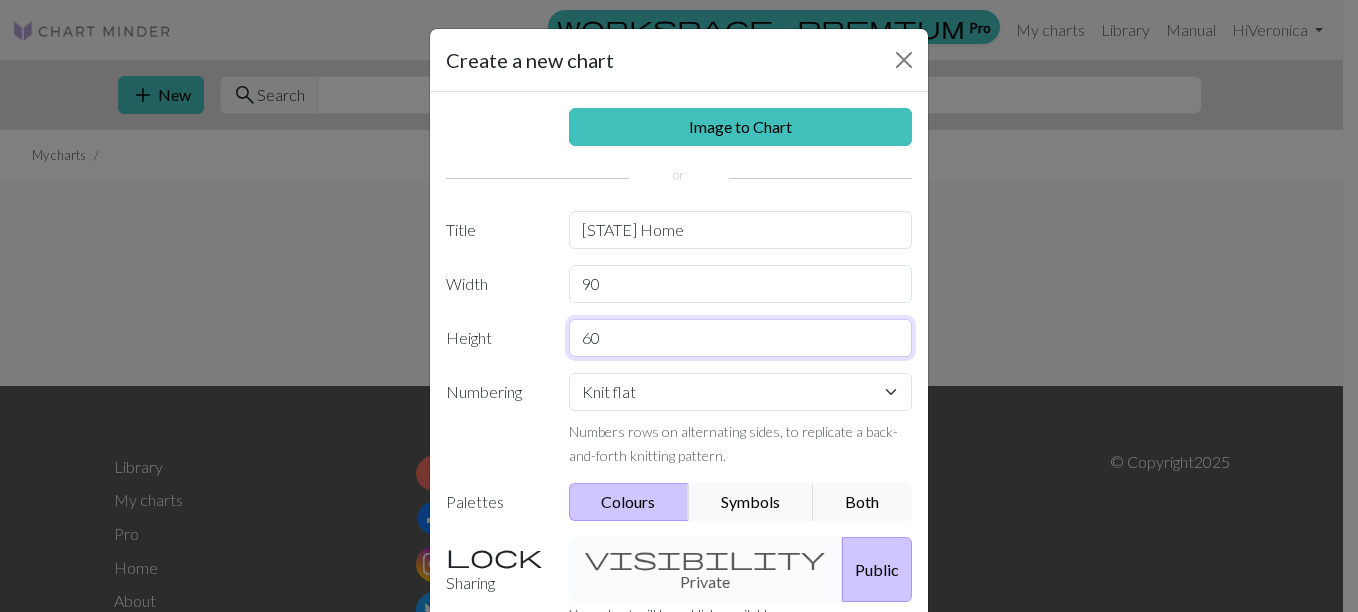 type on "60" 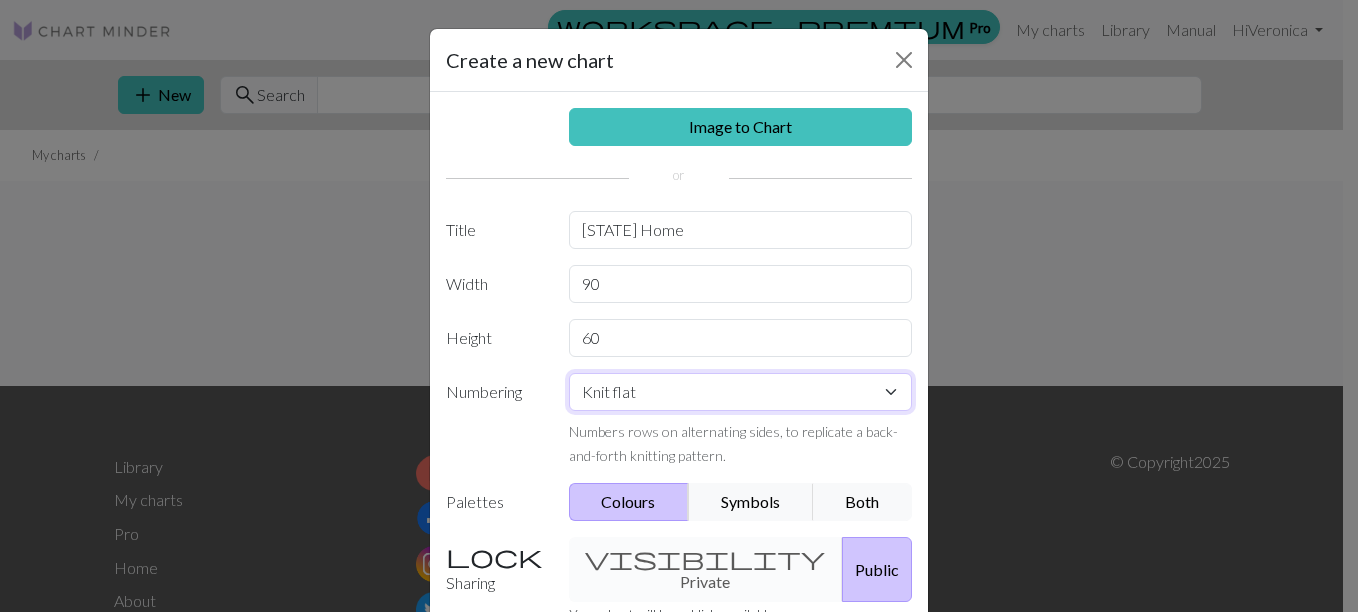 click on "Knit flat Knit in the round Lace knitting Cross stitch" at bounding box center (741, 392) 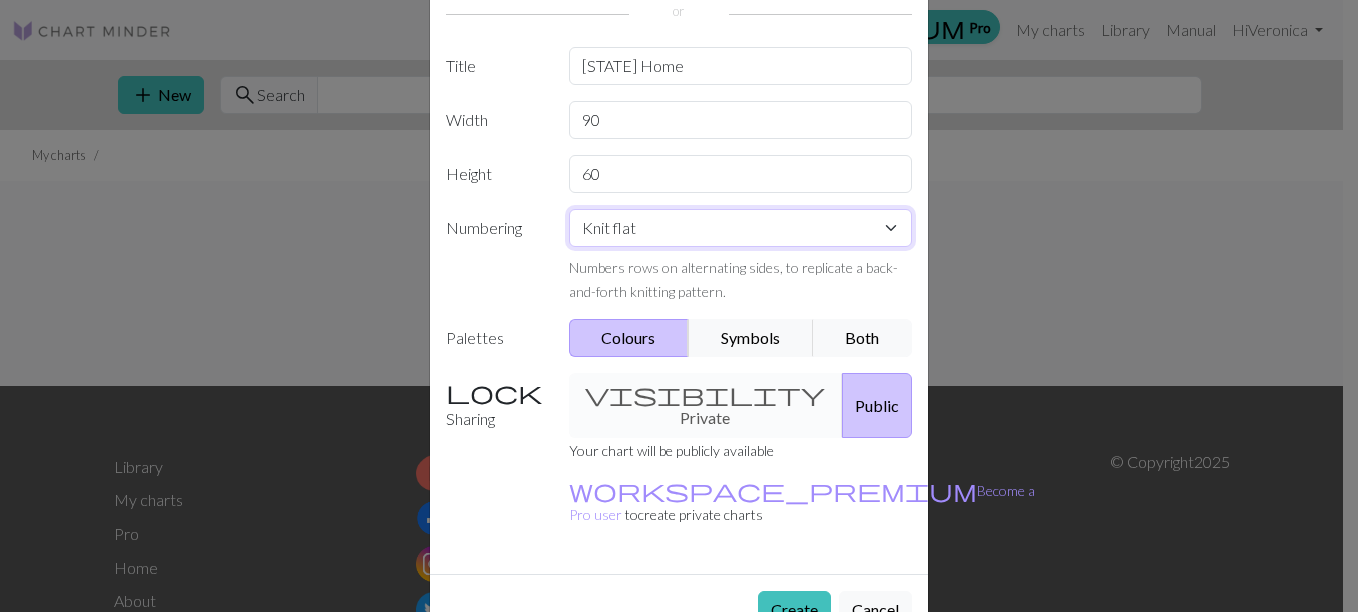 scroll, scrollTop: 178, scrollLeft: 0, axis: vertical 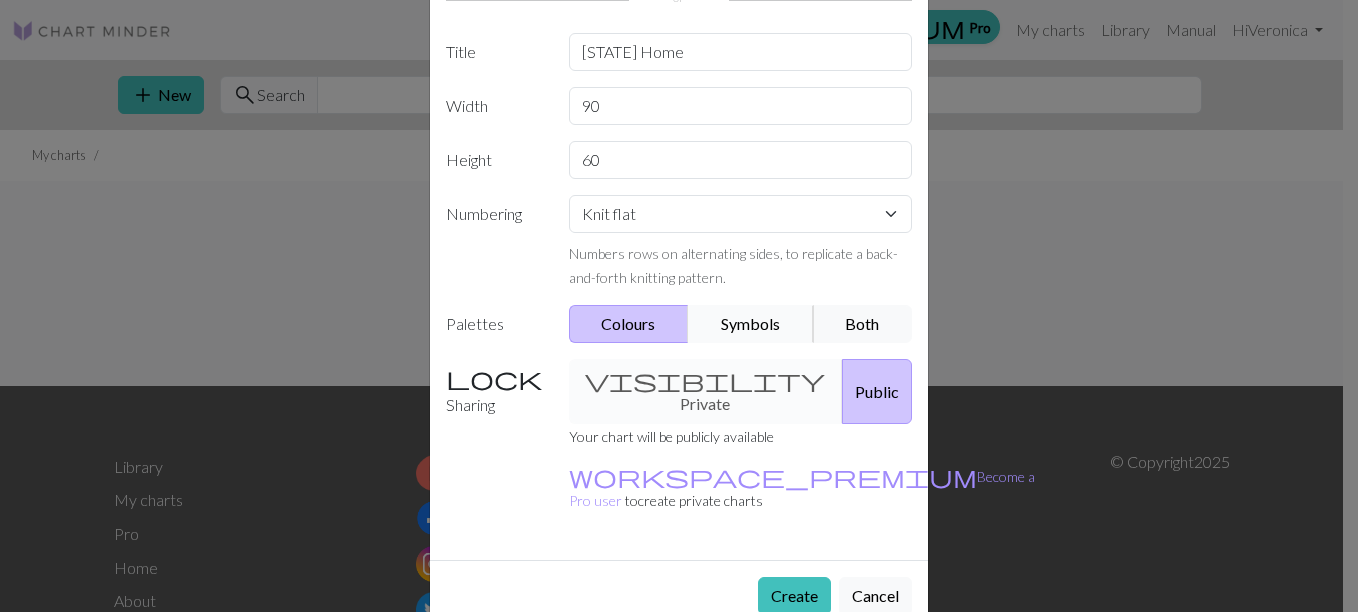click on "Symbols" at bounding box center (751, 324) 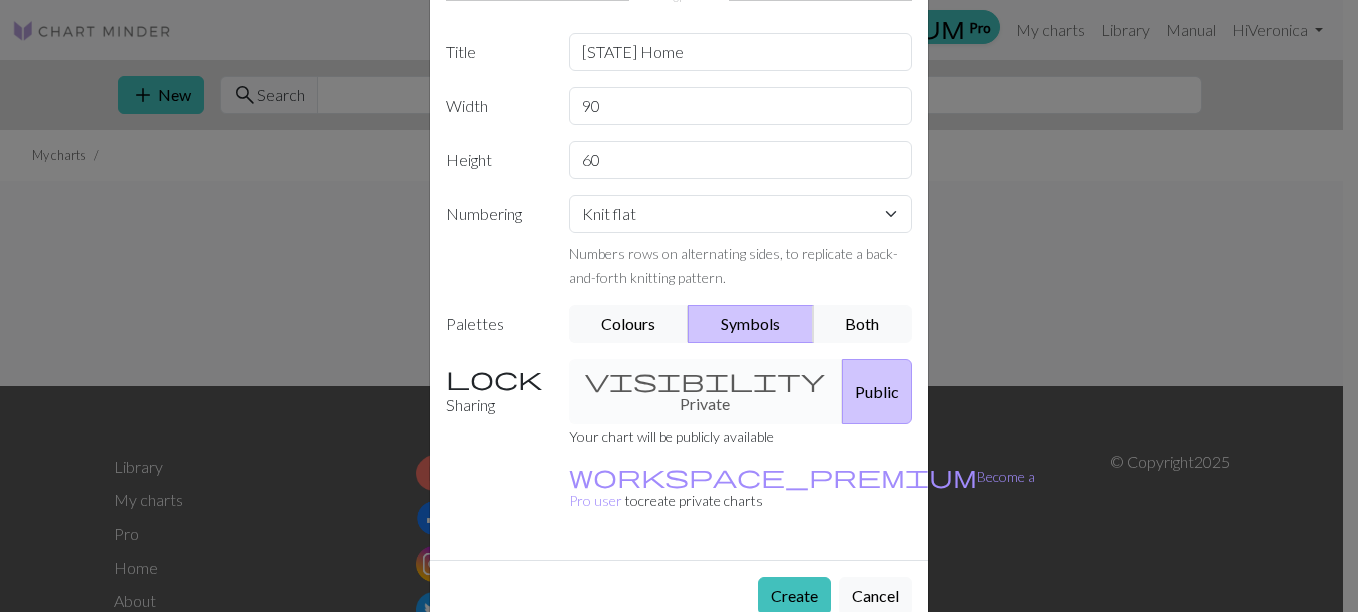 click on "visibility  Private Public" at bounding box center (741, 391) 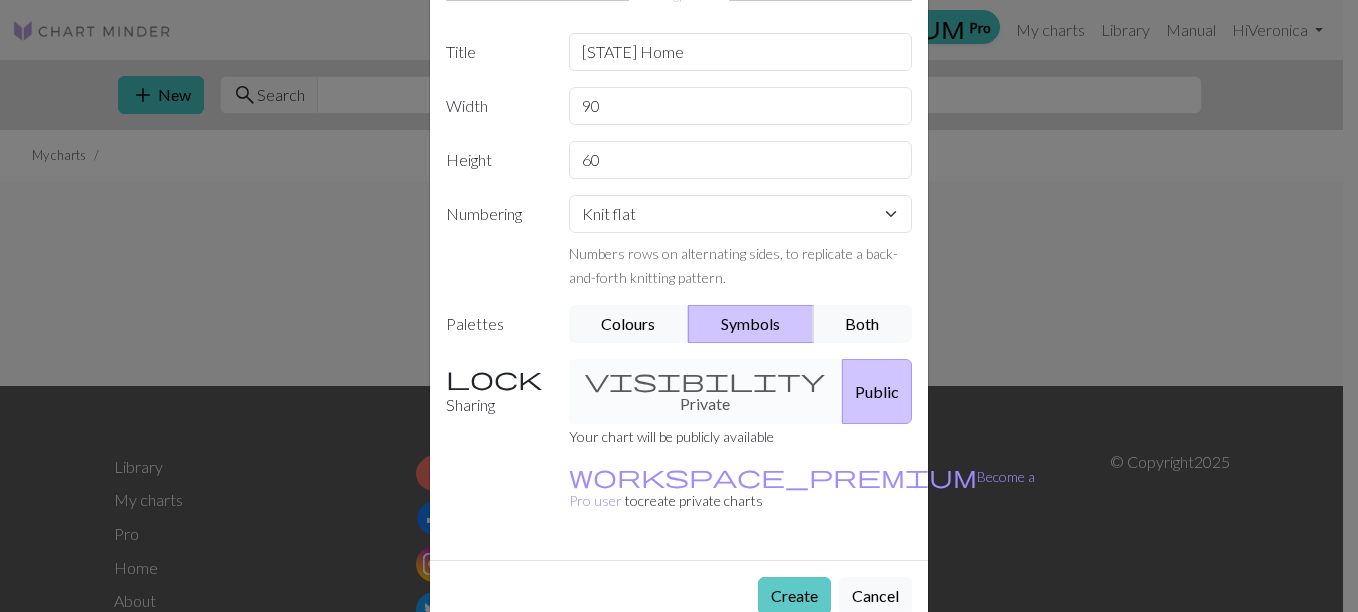 click on "Create" at bounding box center [794, 596] 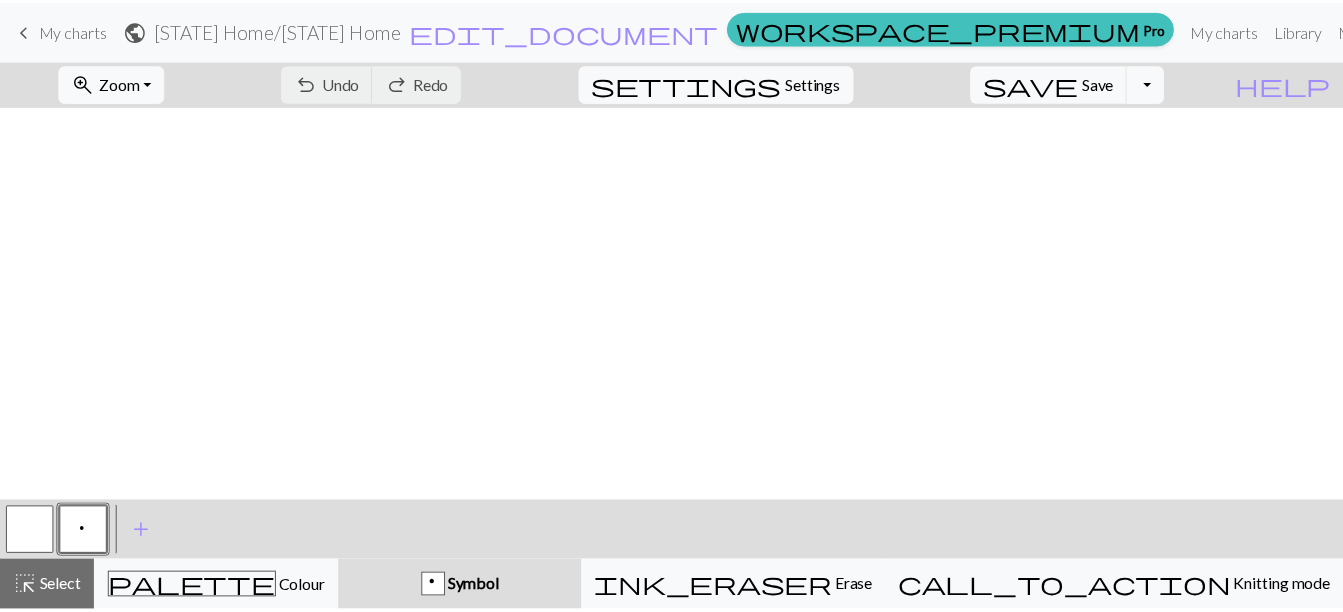 scroll, scrollTop: 0, scrollLeft: 0, axis: both 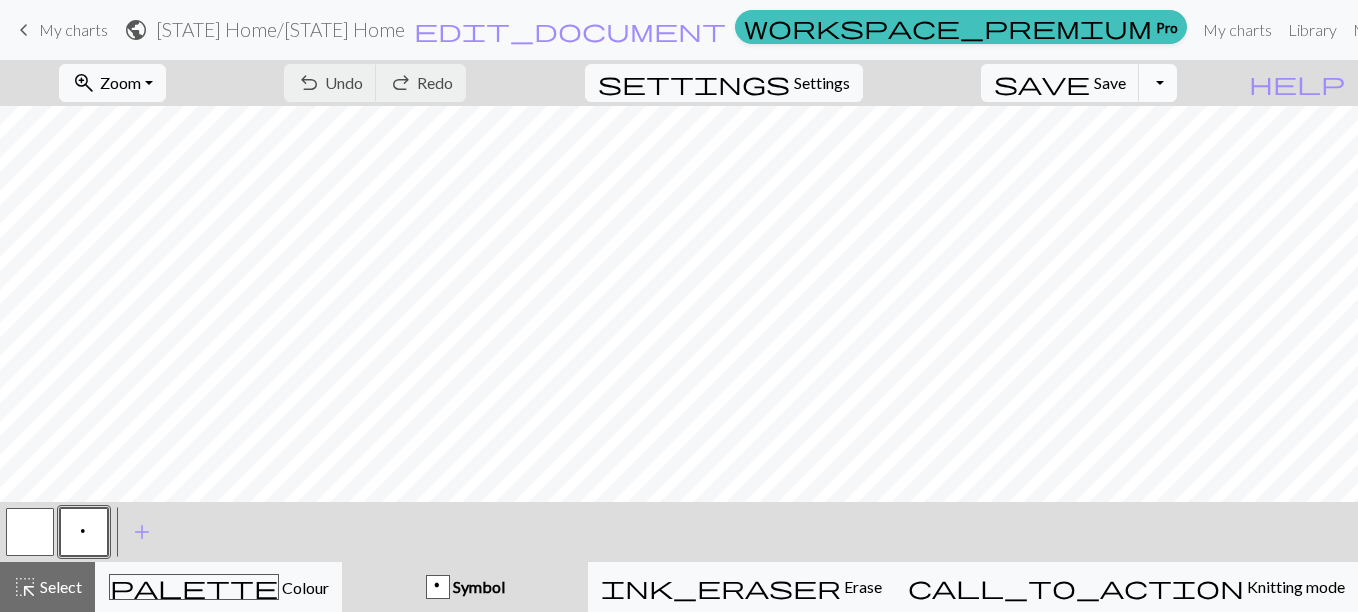 click on "Toggle Dropdown" at bounding box center (1158, 83) 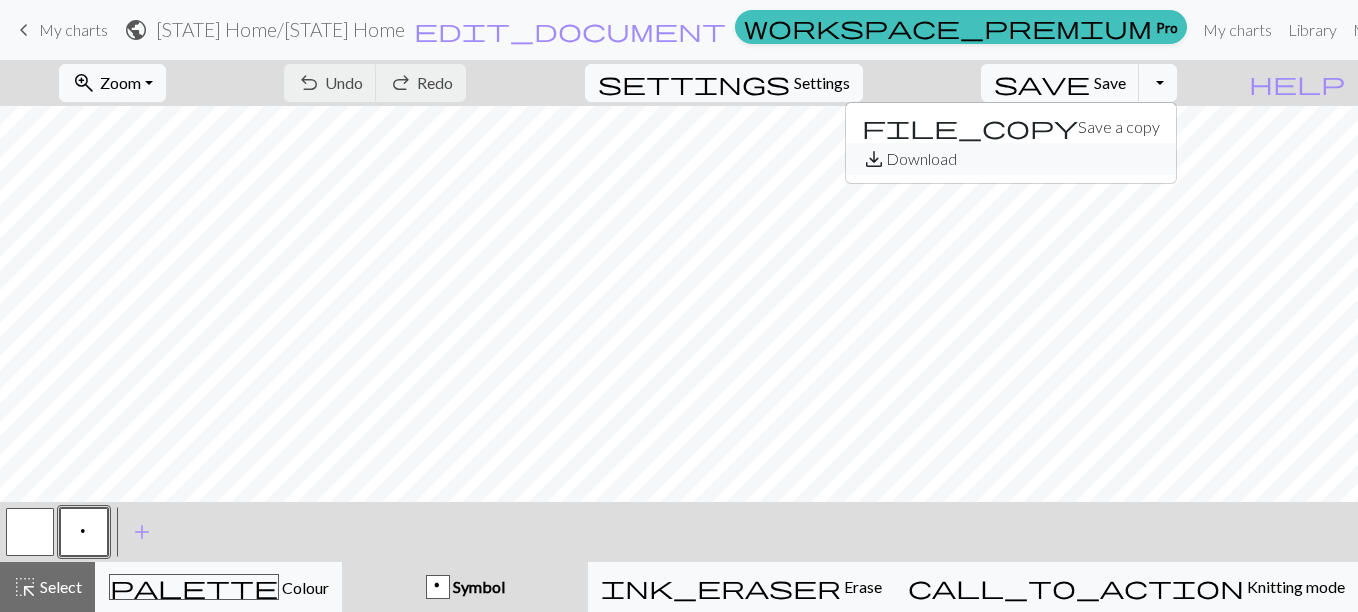 click on "save_alt  Download" at bounding box center [1011, 159] 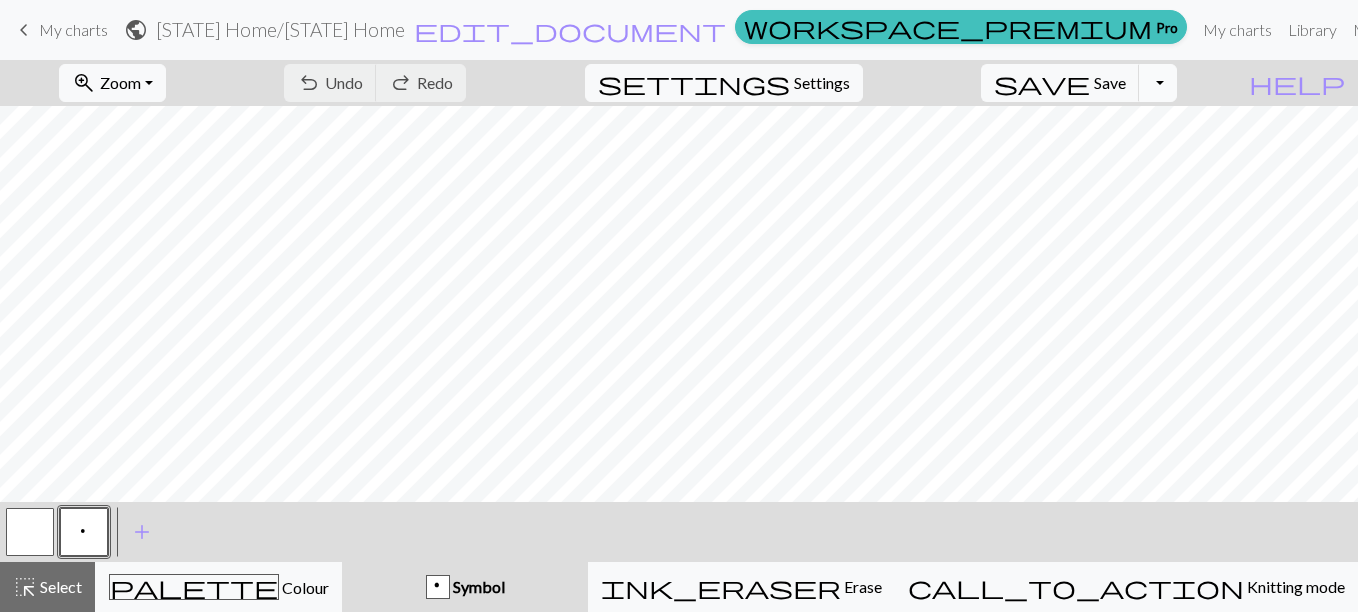 click on "Toggle Dropdown" at bounding box center (1158, 83) 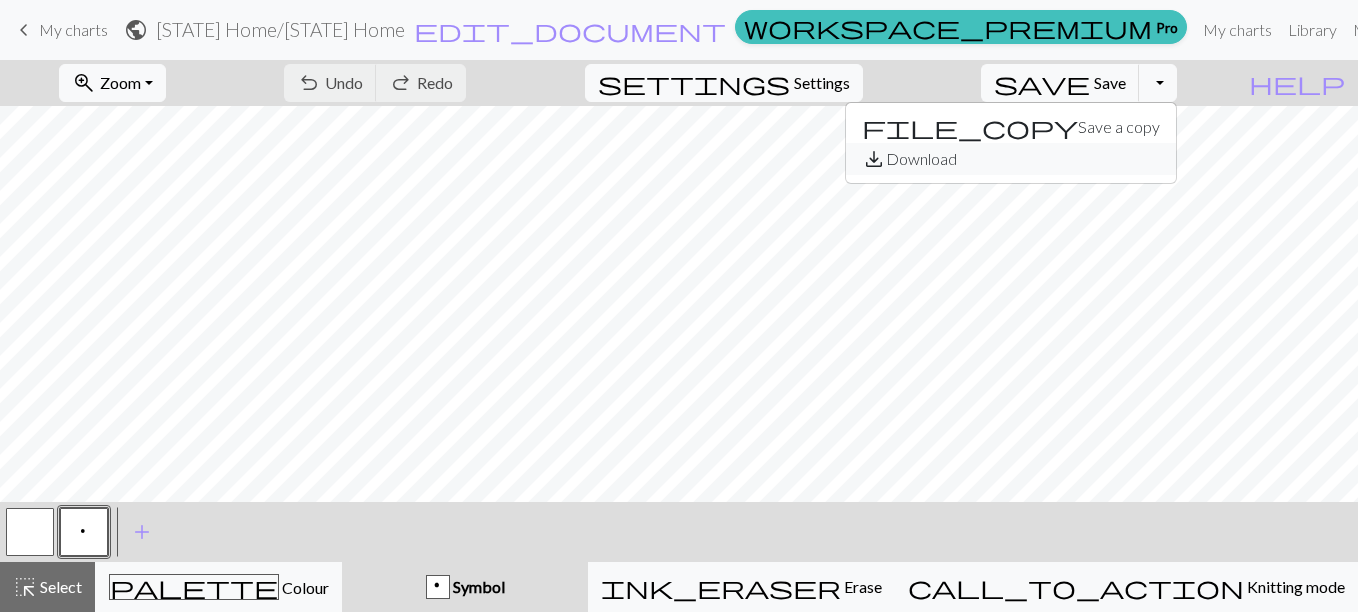 click on "save_alt" at bounding box center (874, 159) 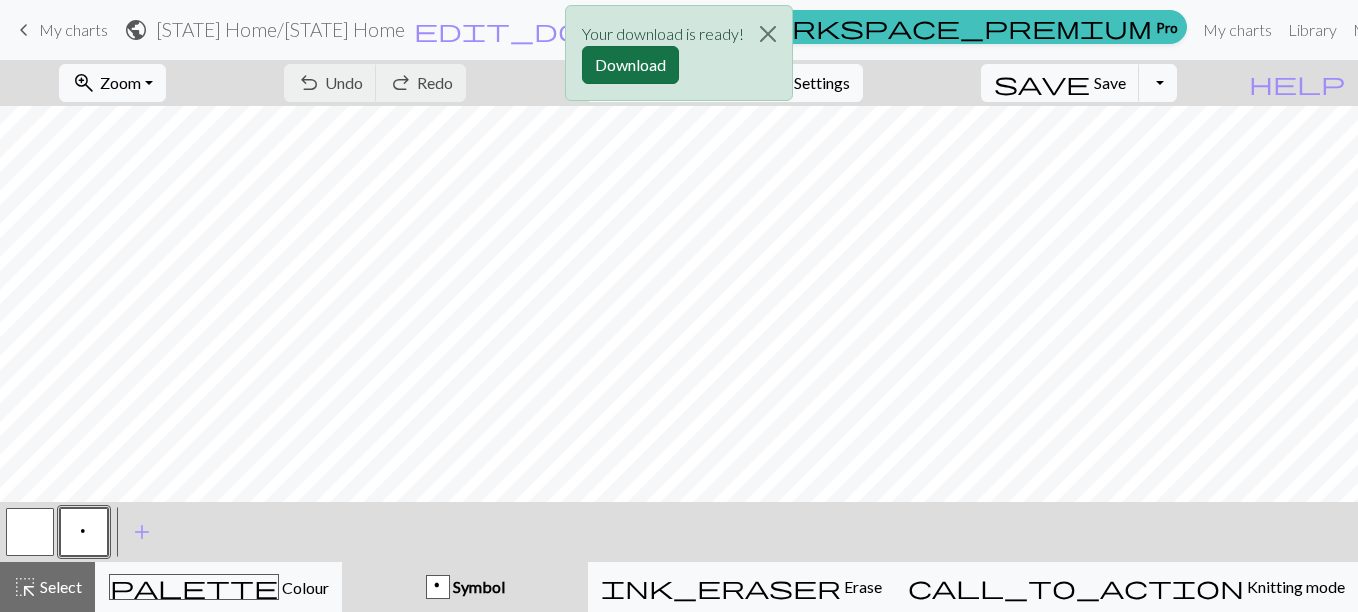 click on "Download" at bounding box center [630, 65] 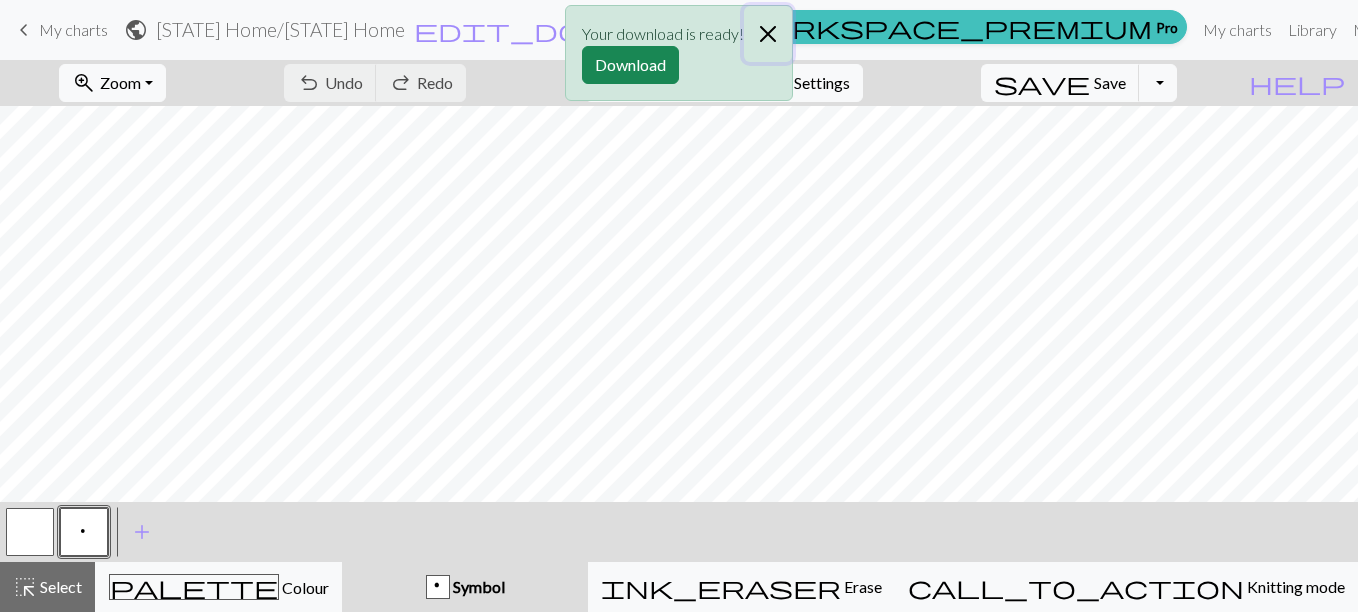click at bounding box center [768, 34] 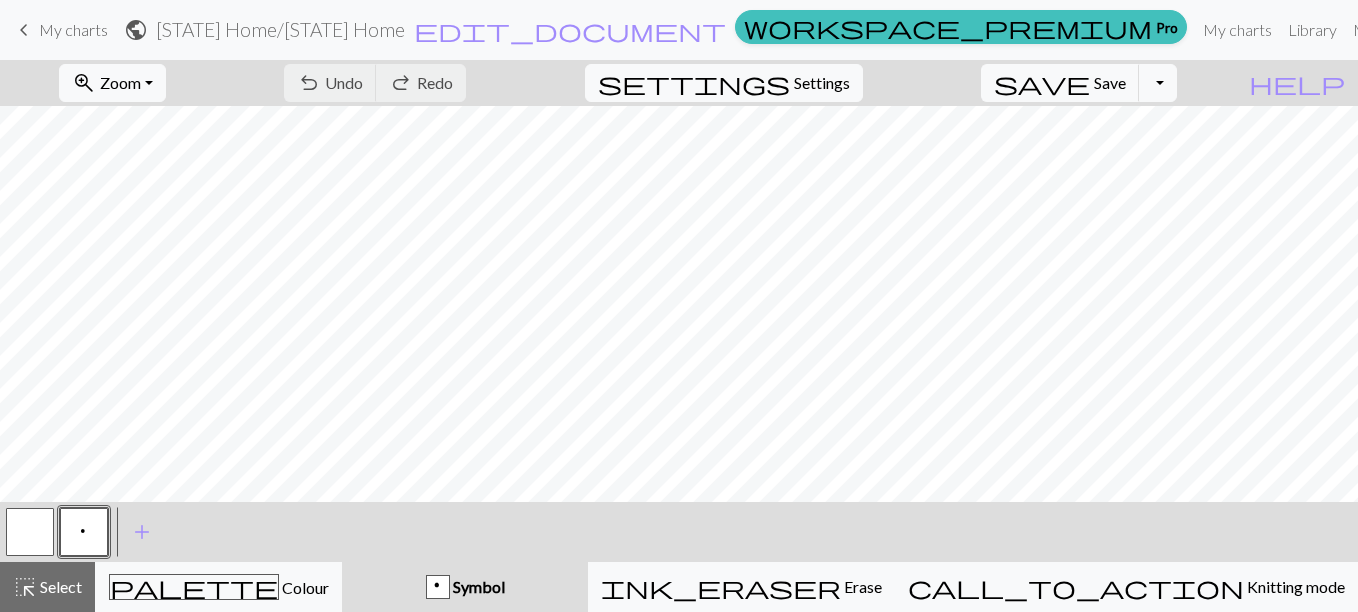 click on "public Iowa Home  /  Iowa Home edit_document Edit settings" at bounding box center [425, 29] 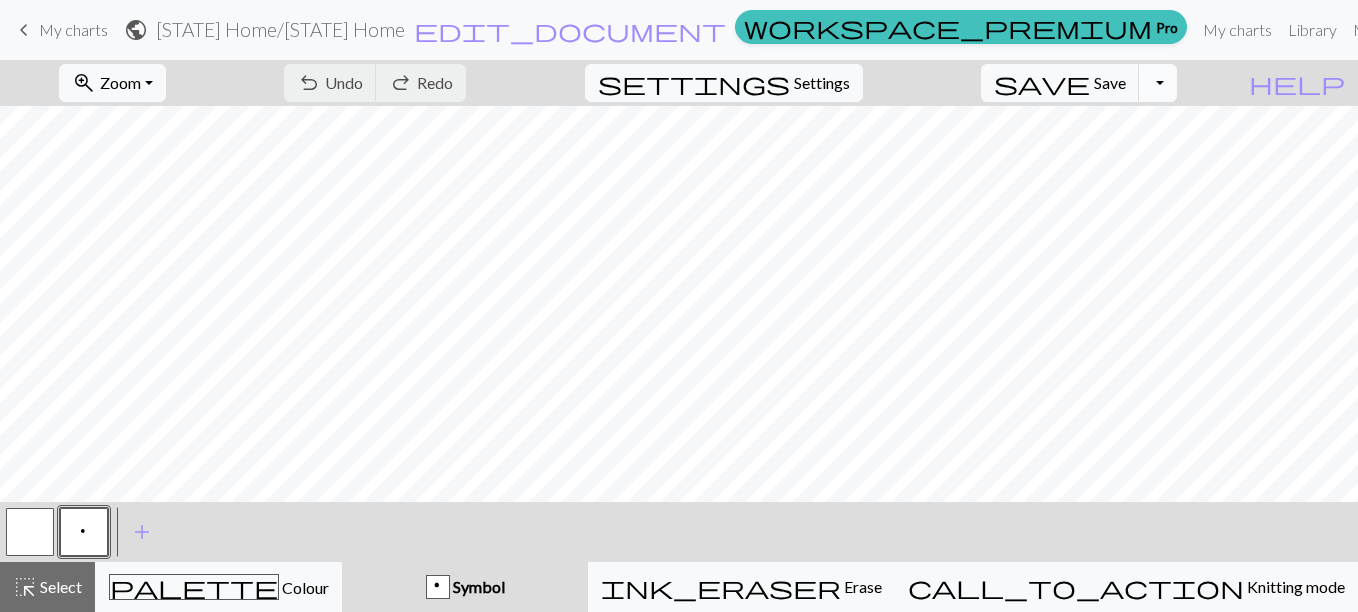 click on "Toggle Dropdown" at bounding box center (1158, 83) 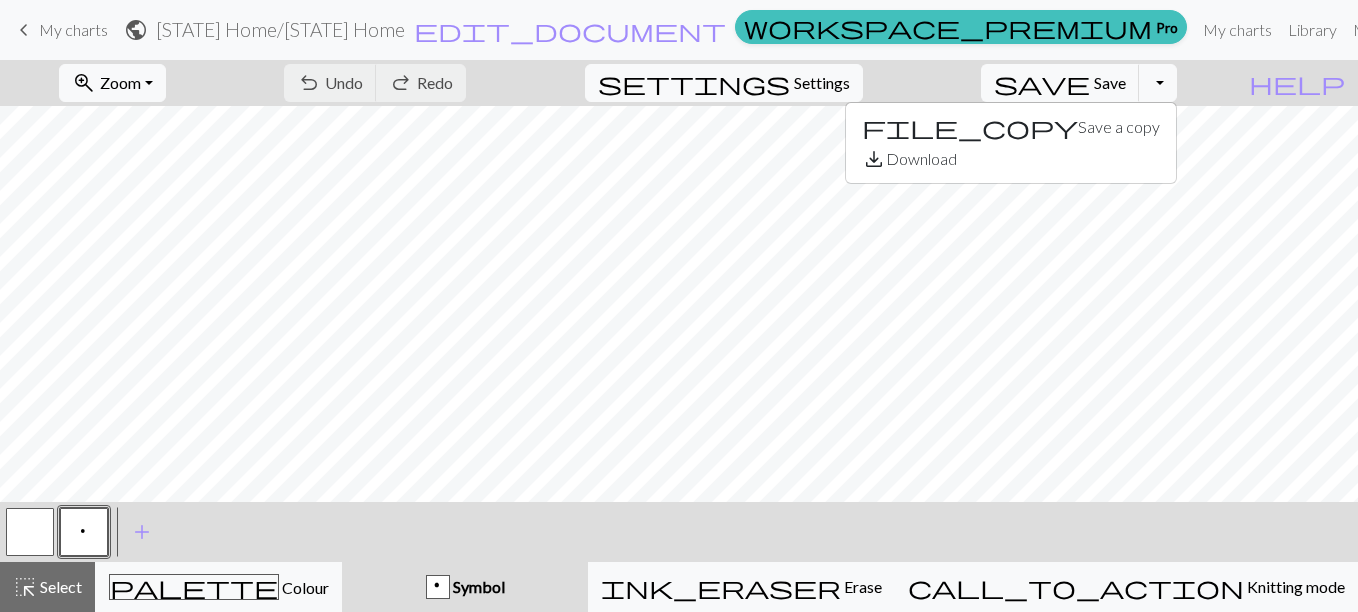 click on "My charts" at bounding box center [73, 29] 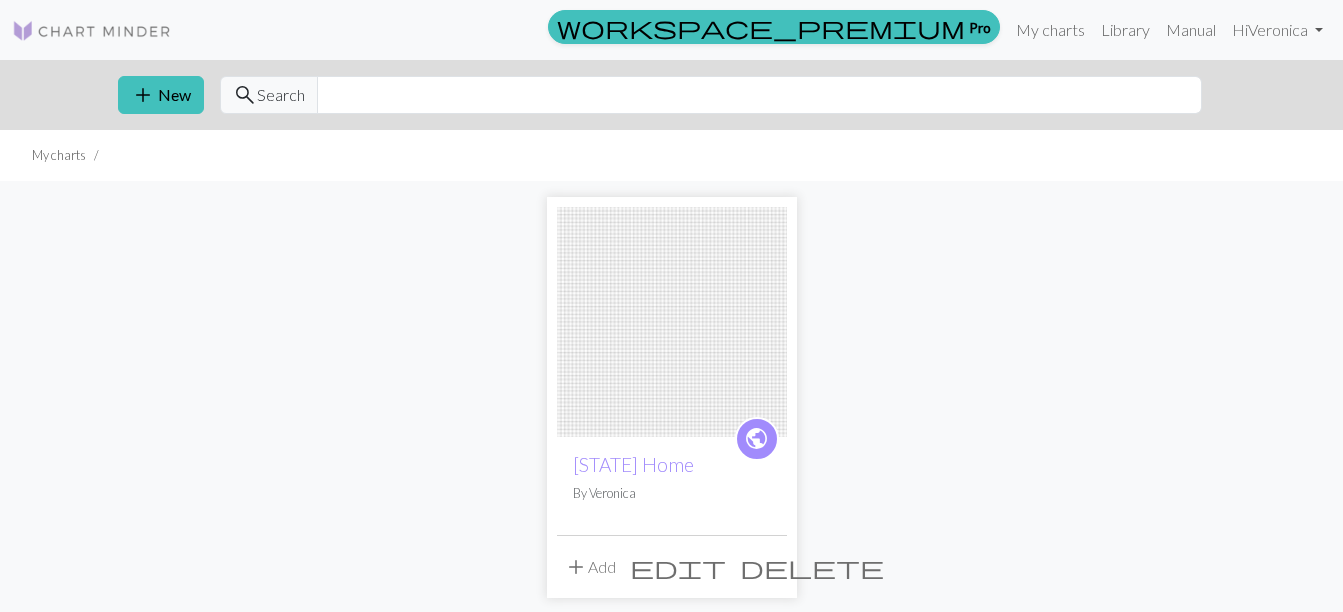 click on "delete" at bounding box center (812, 567) 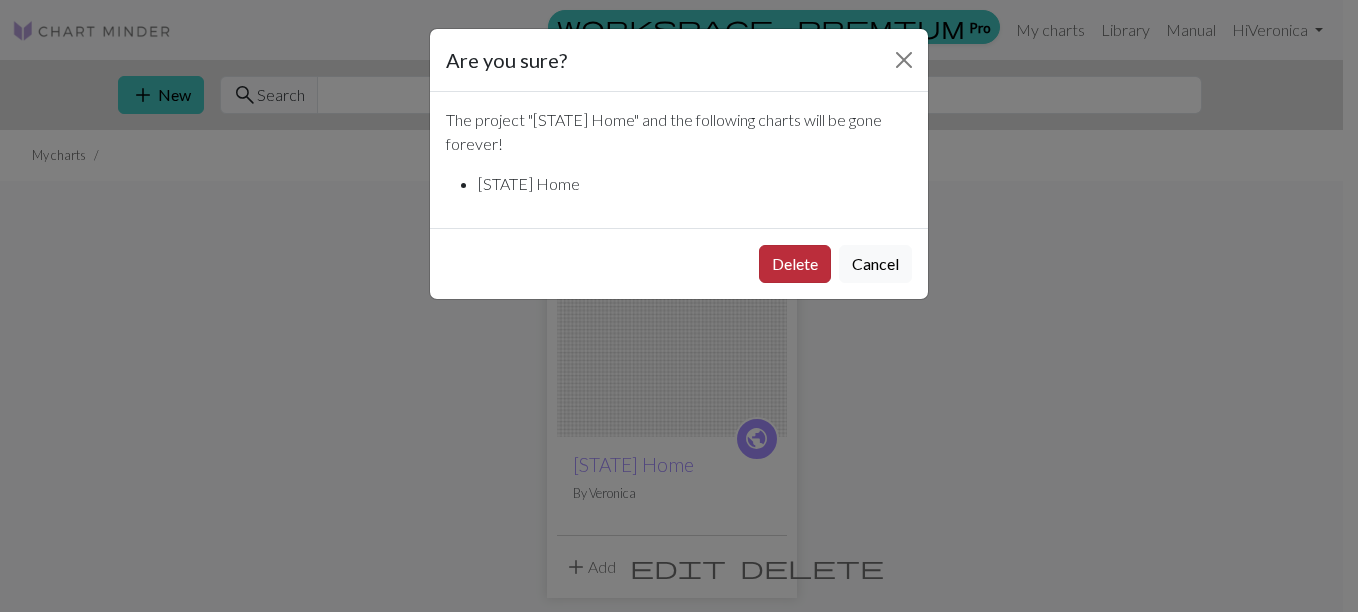 click on "Delete" at bounding box center (795, 264) 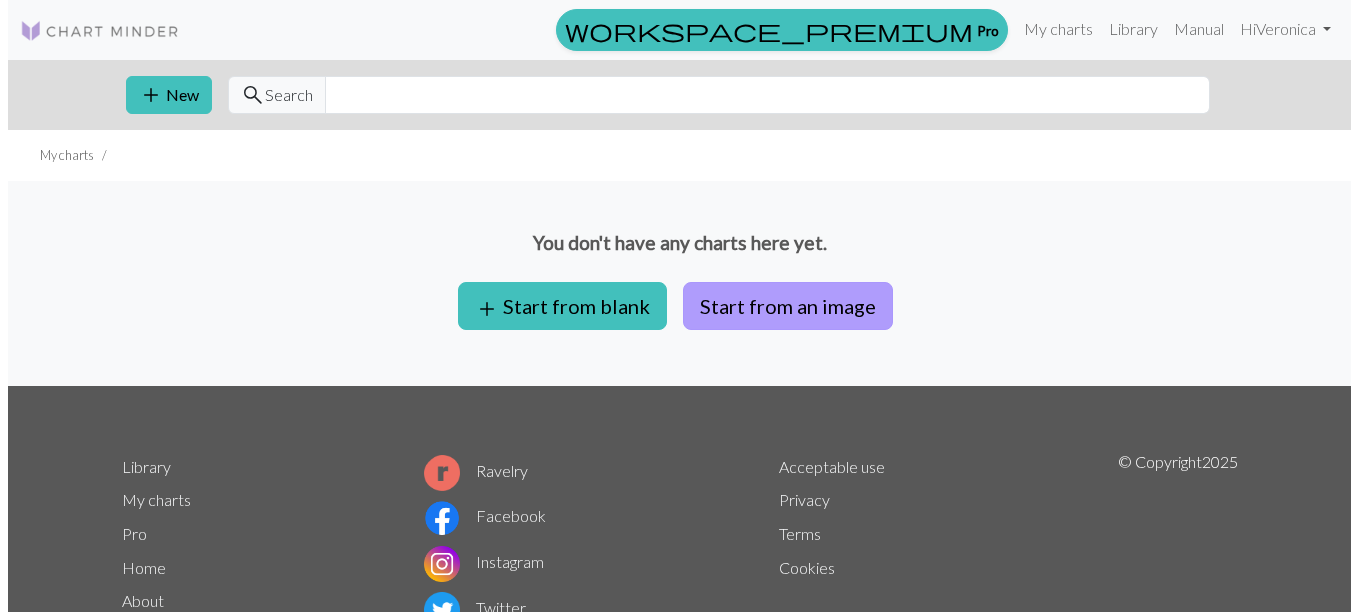 scroll, scrollTop: 0, scrollLeft: 0, axis: both 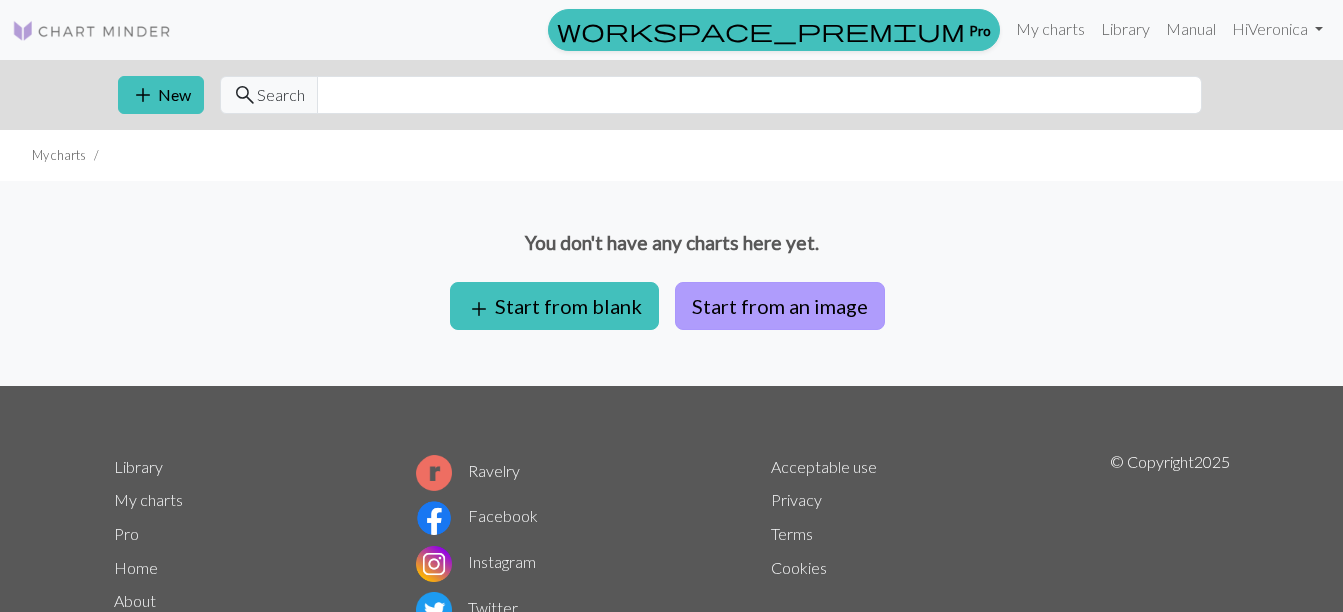 click on "Start from an image" at bounding box center (780, 306) 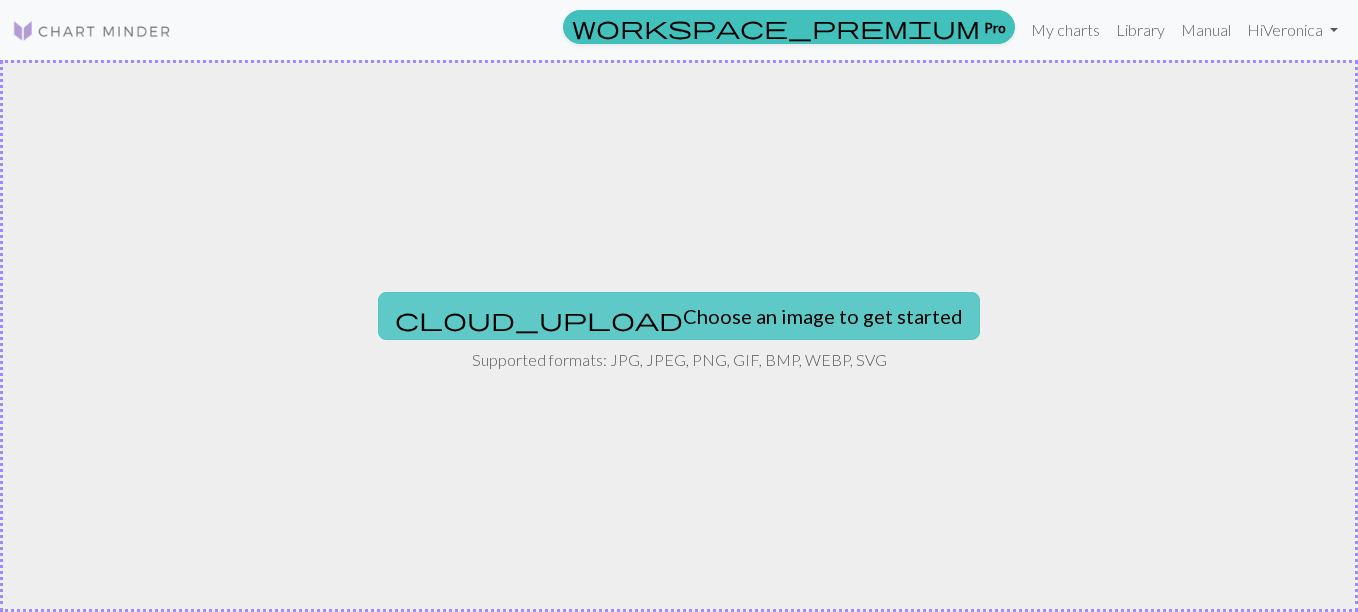 click on "cloud_upload  Choose an image to get started" at bounding box center (679, 316) 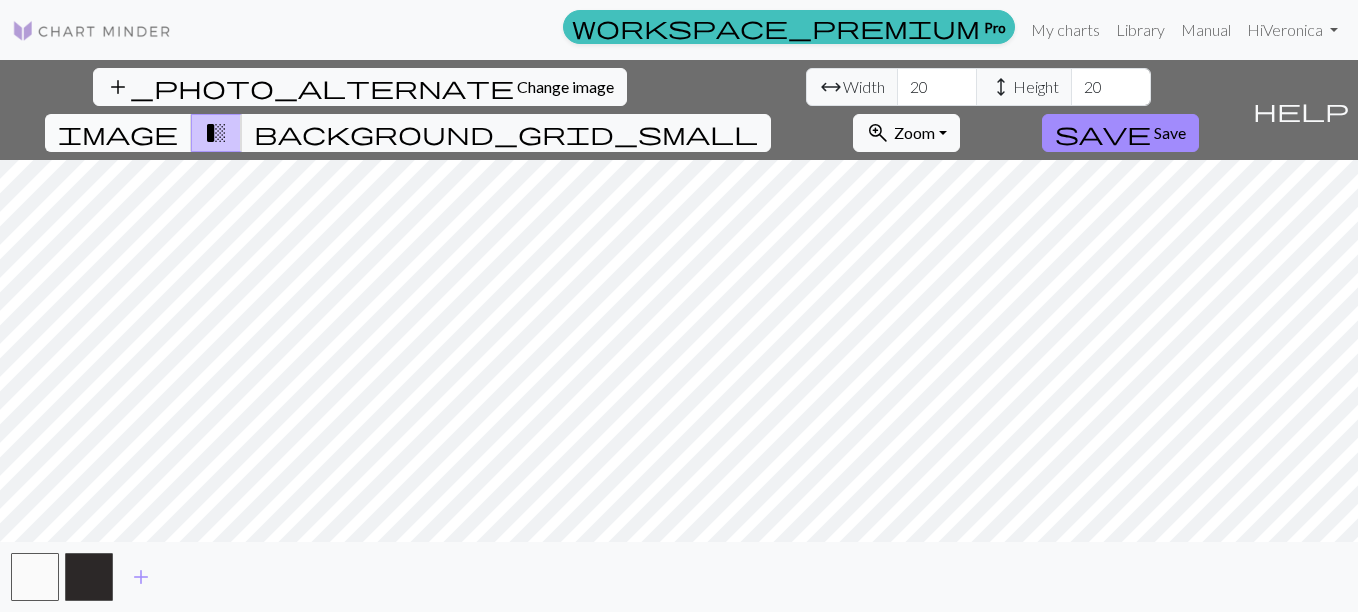 click on "image" at bounding box center (118, 133) 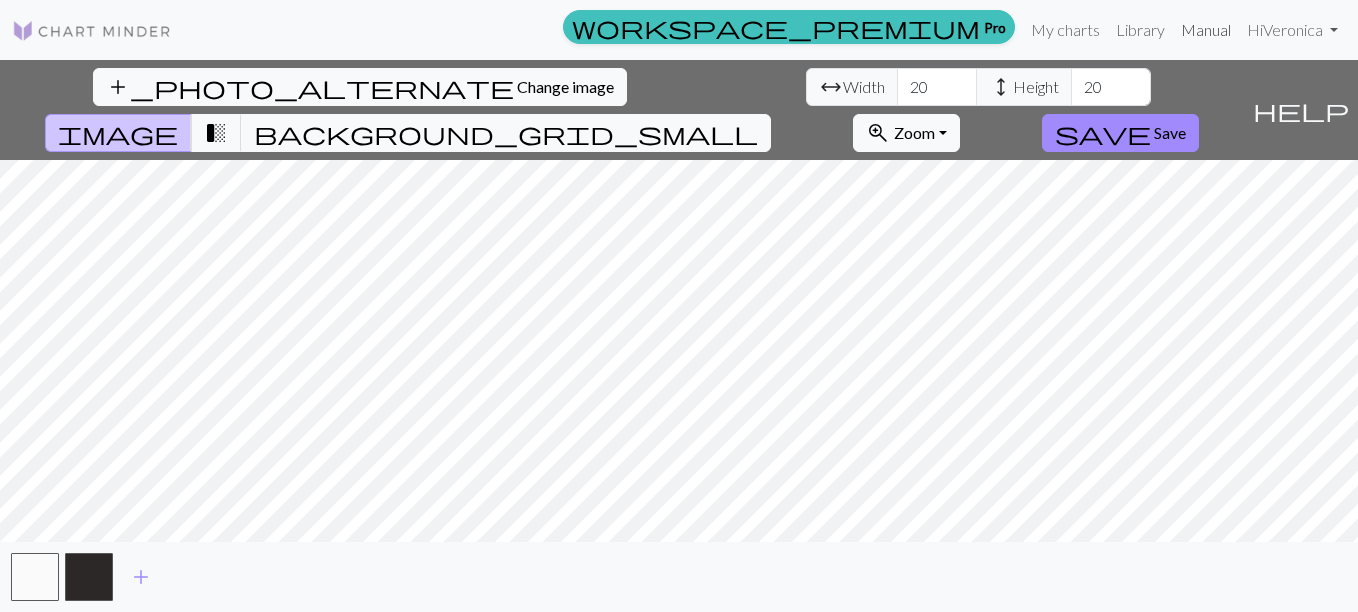 click on "Manual" at bounding box center (1206, 30) 